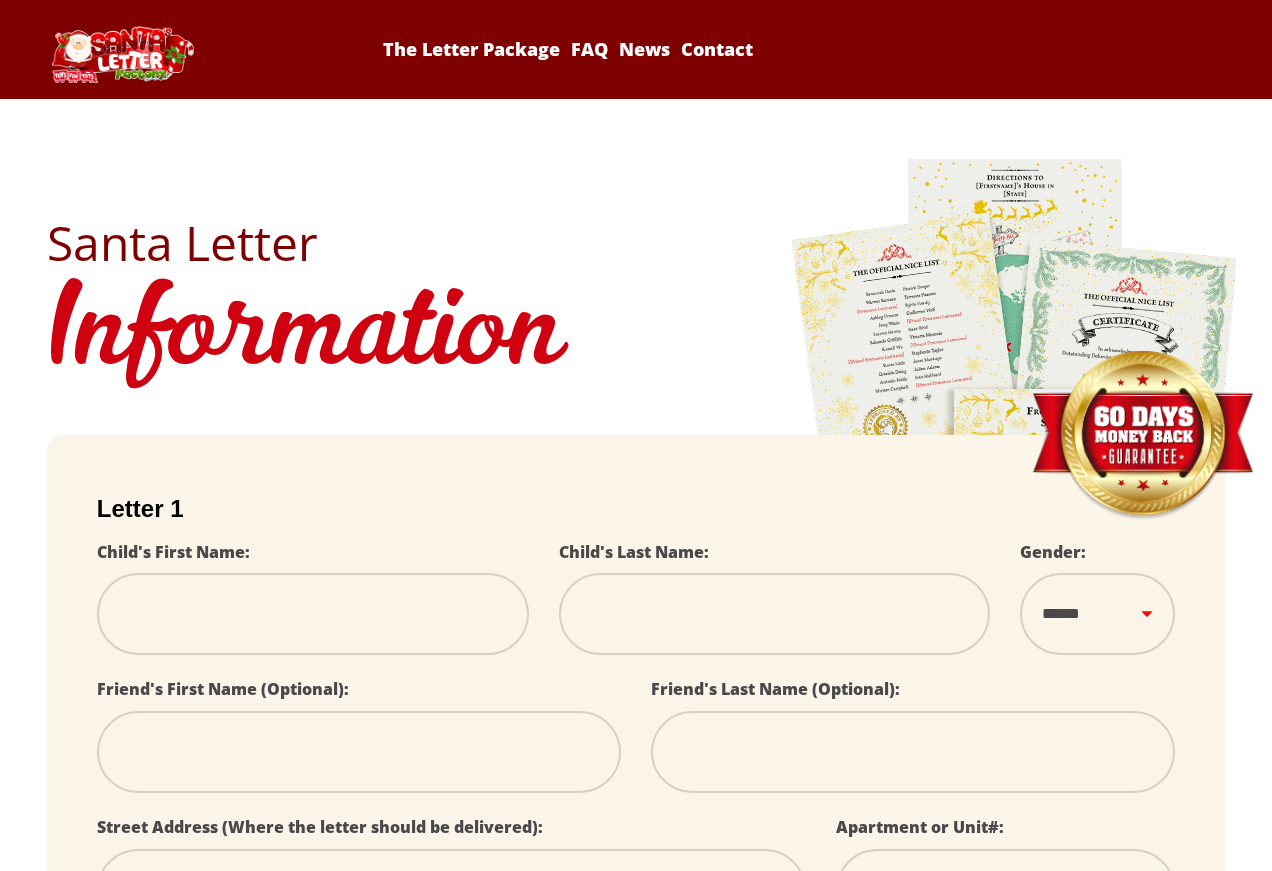 scroll, scrollTop: 0, scrollLeft: 0, axis: both 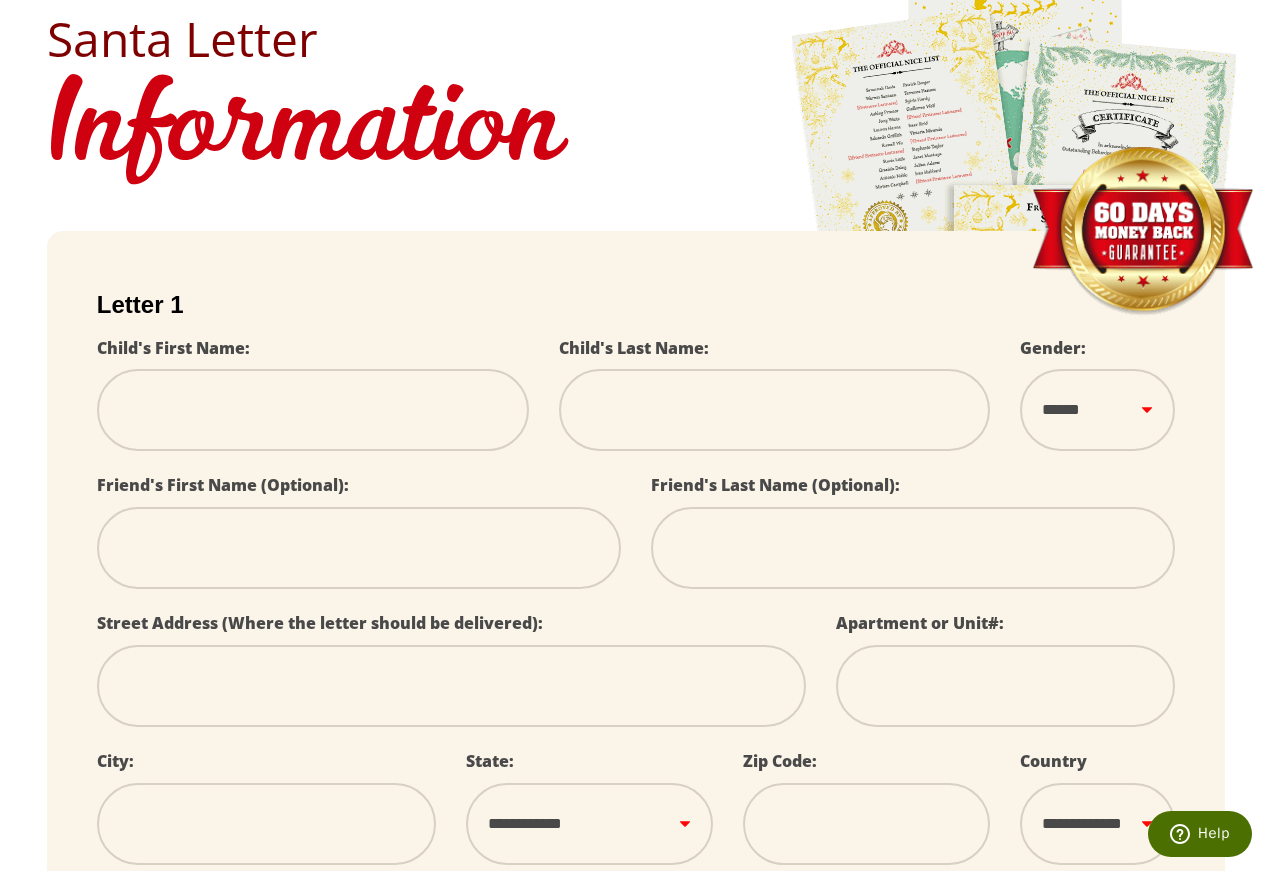 click at bounding box center (313, 410) 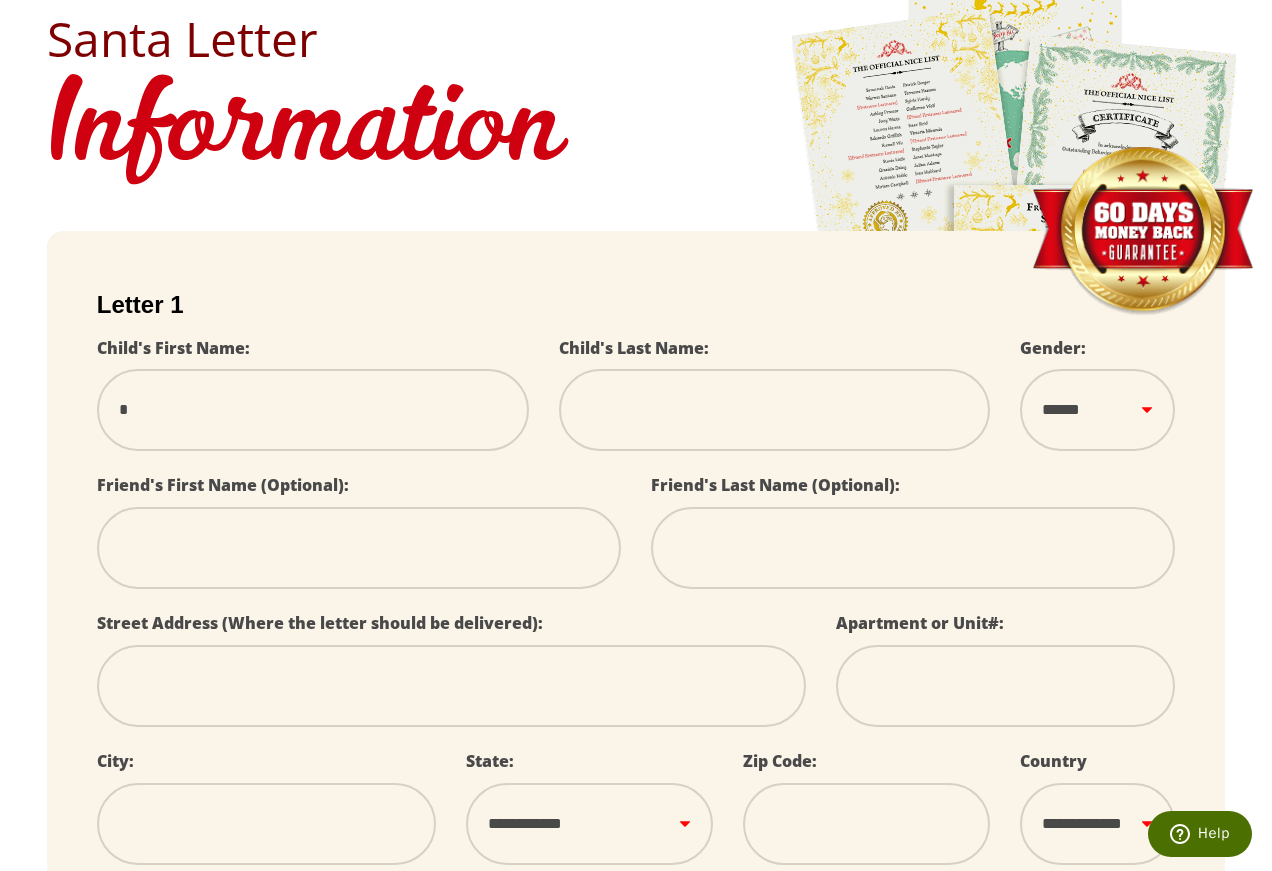 select 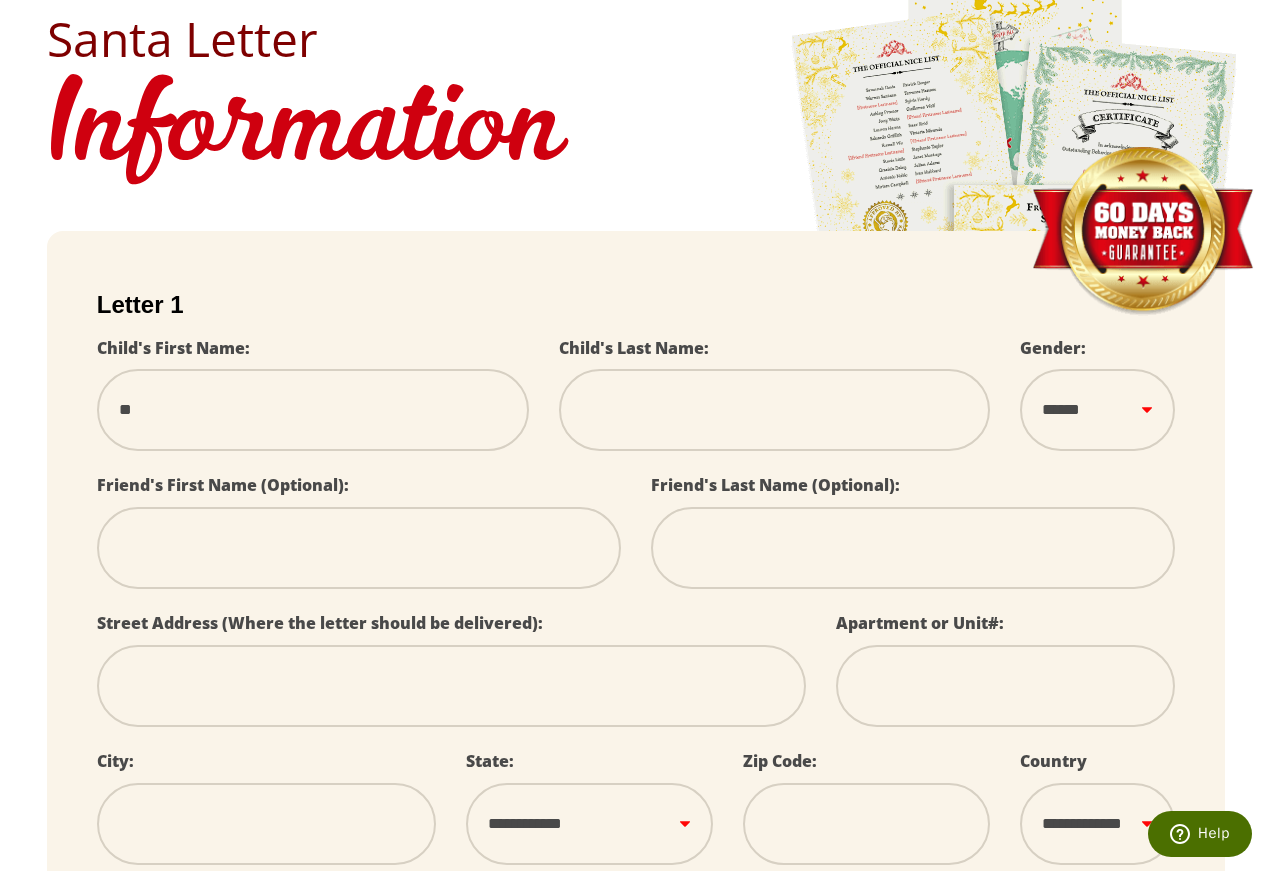type on "***" 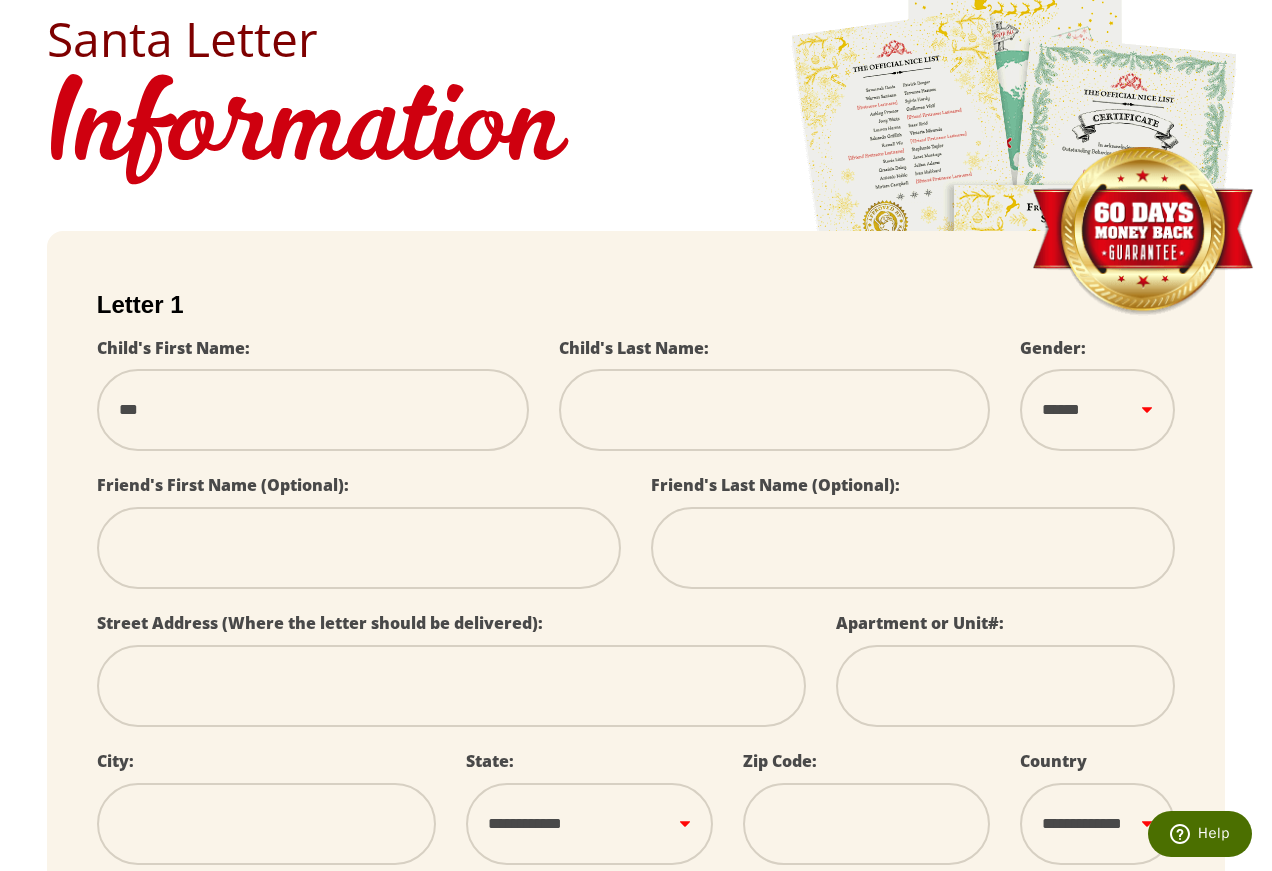 type on "****" 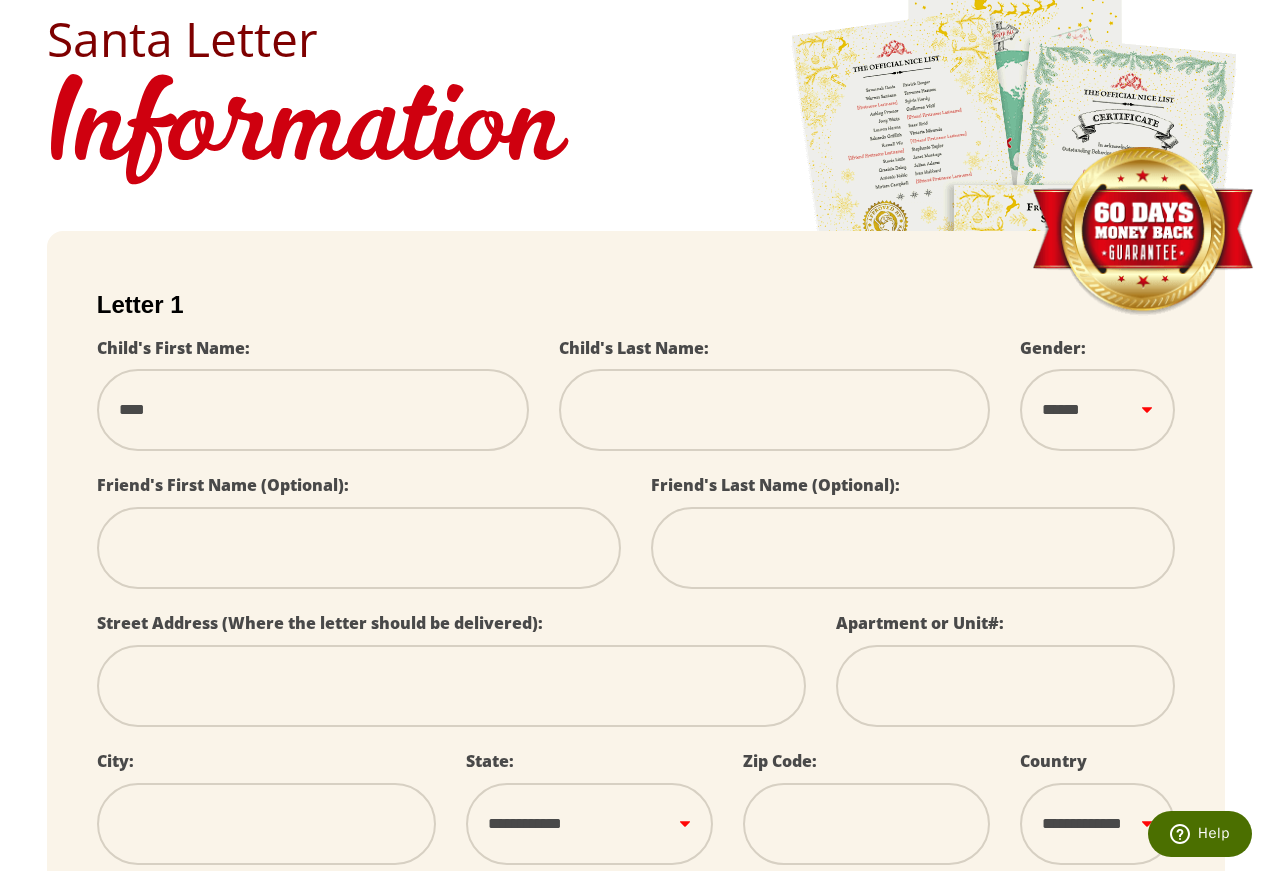 type on "*****" 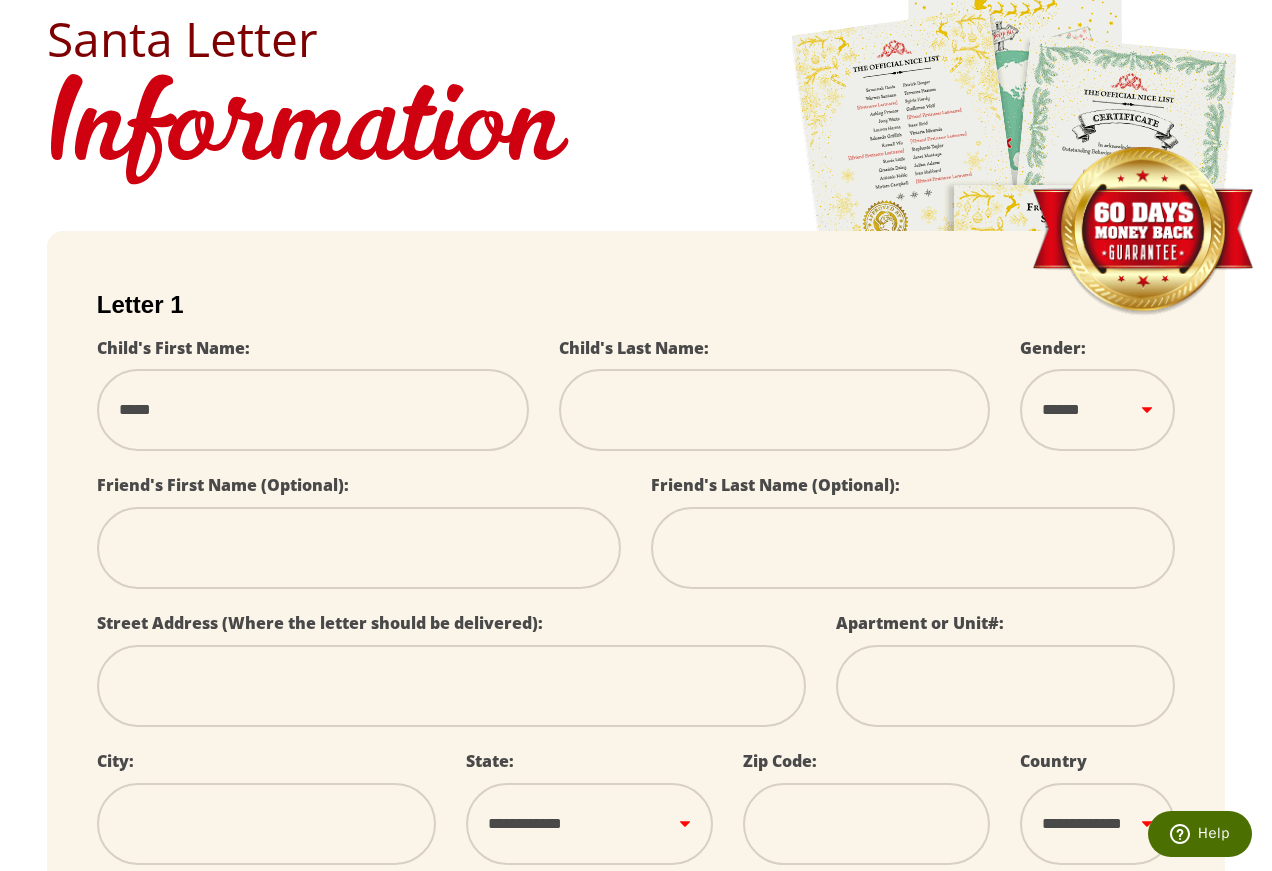 select 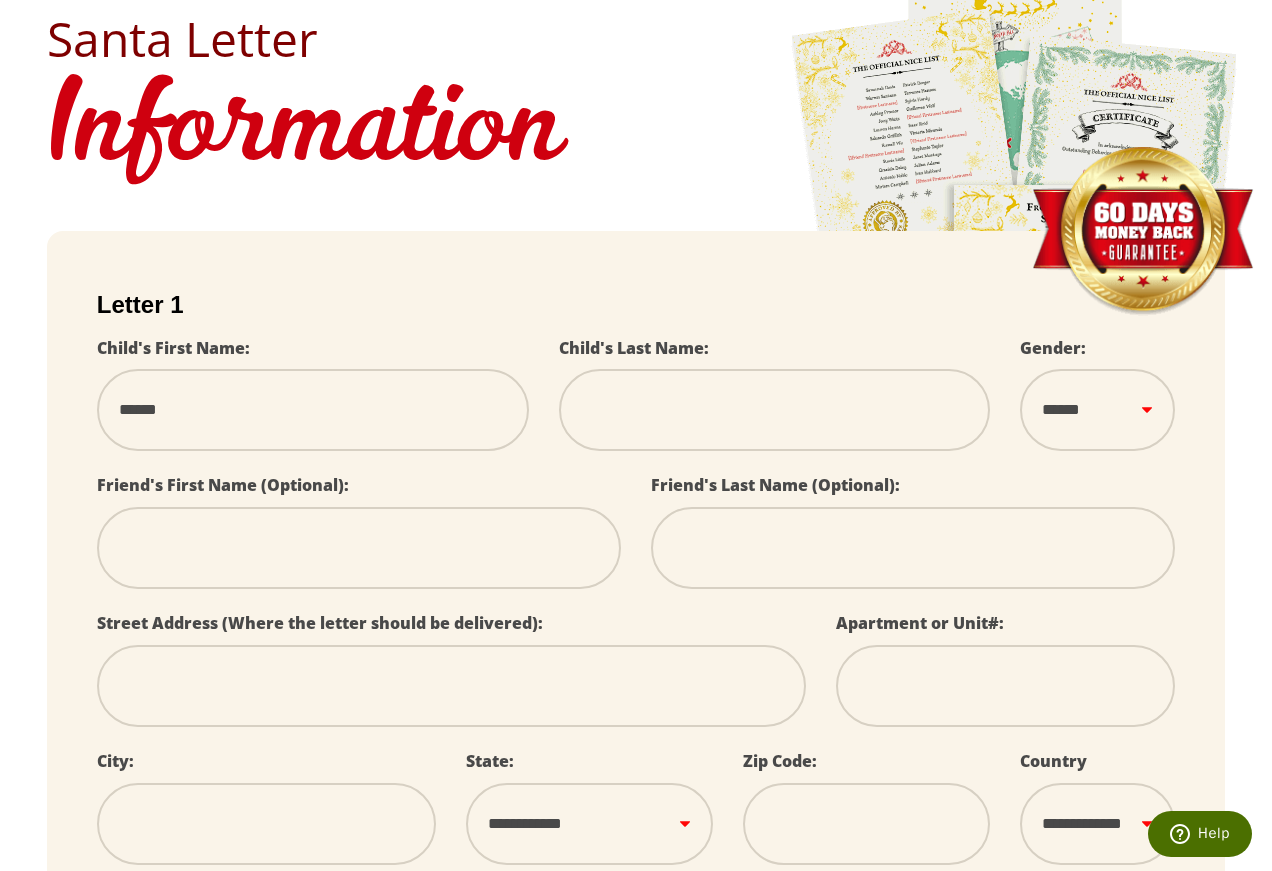 type on "******" 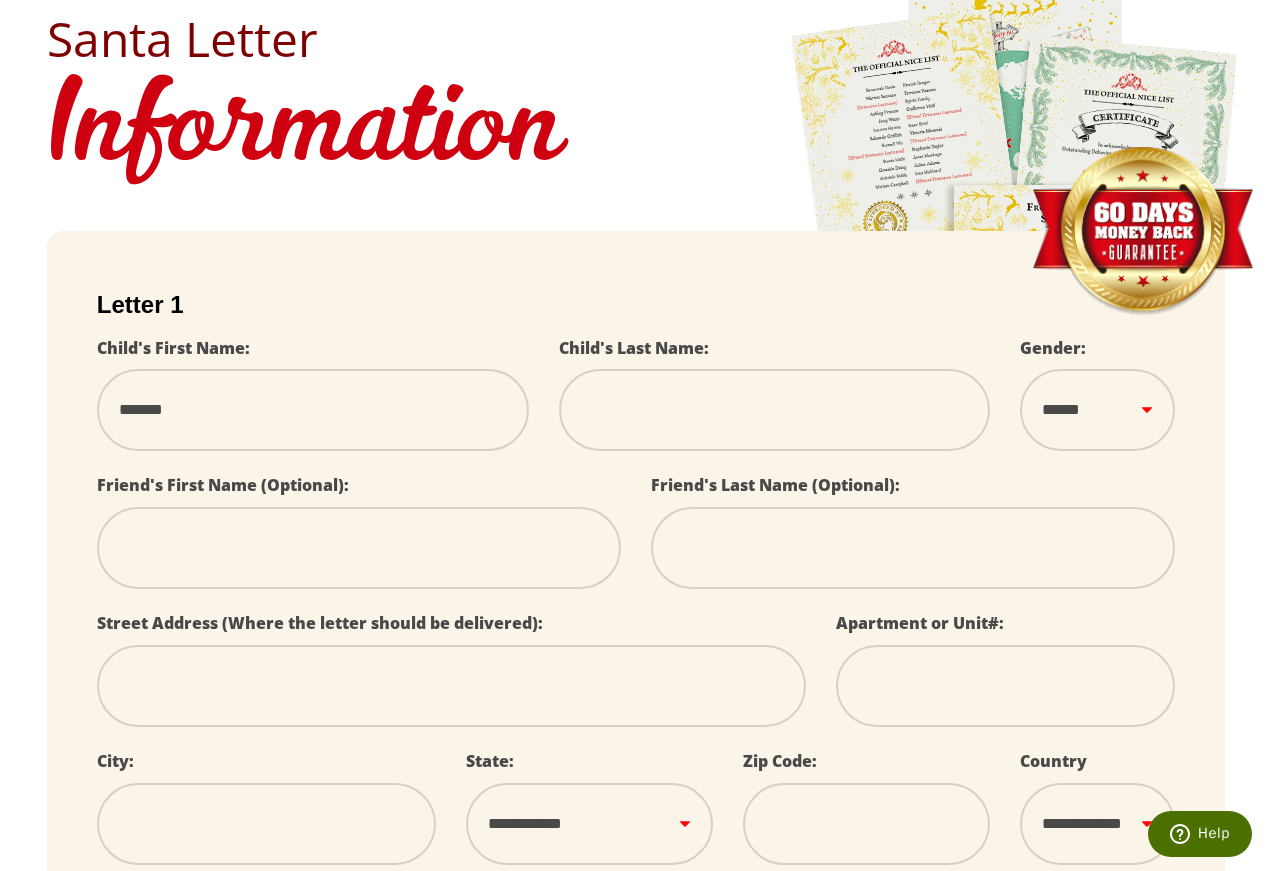 type on "******" 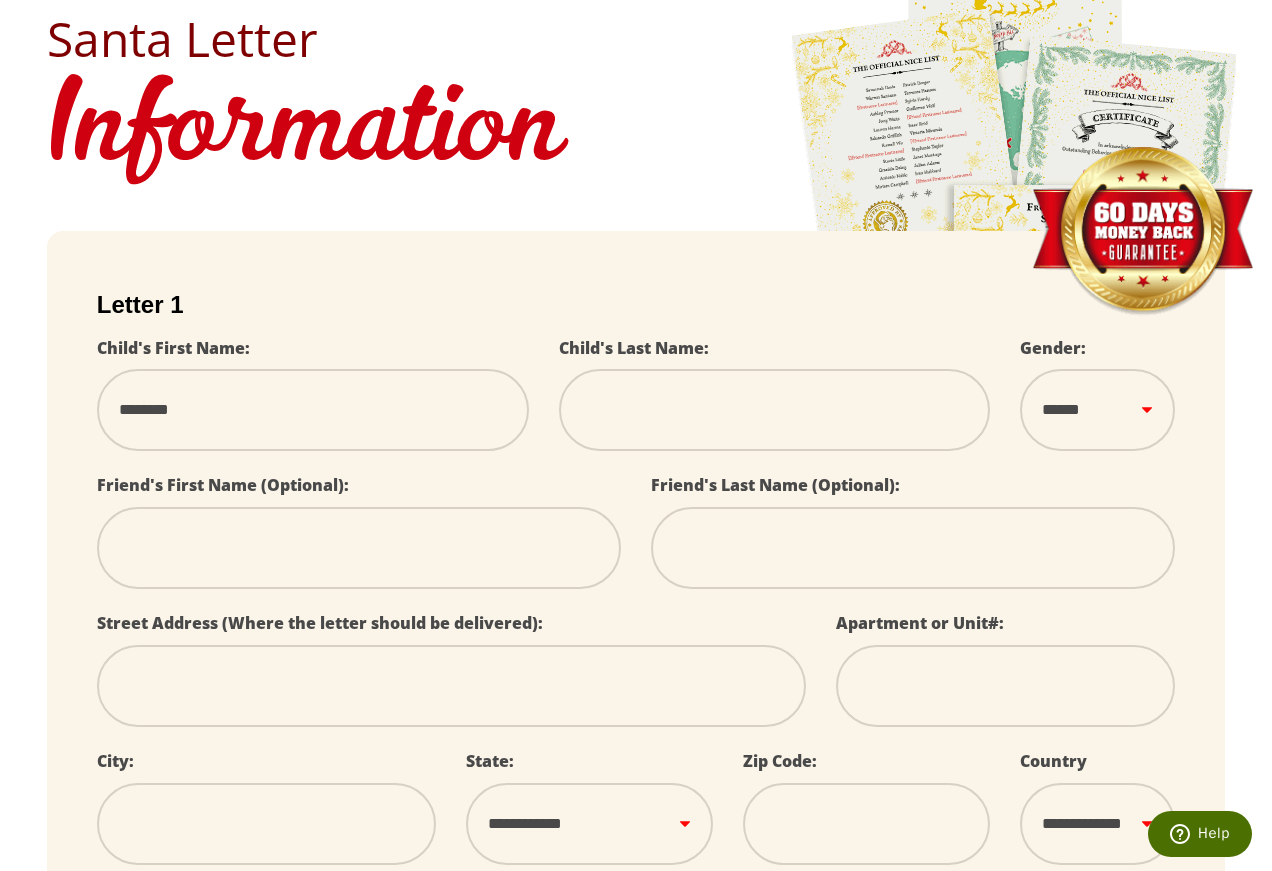 type on "*********" 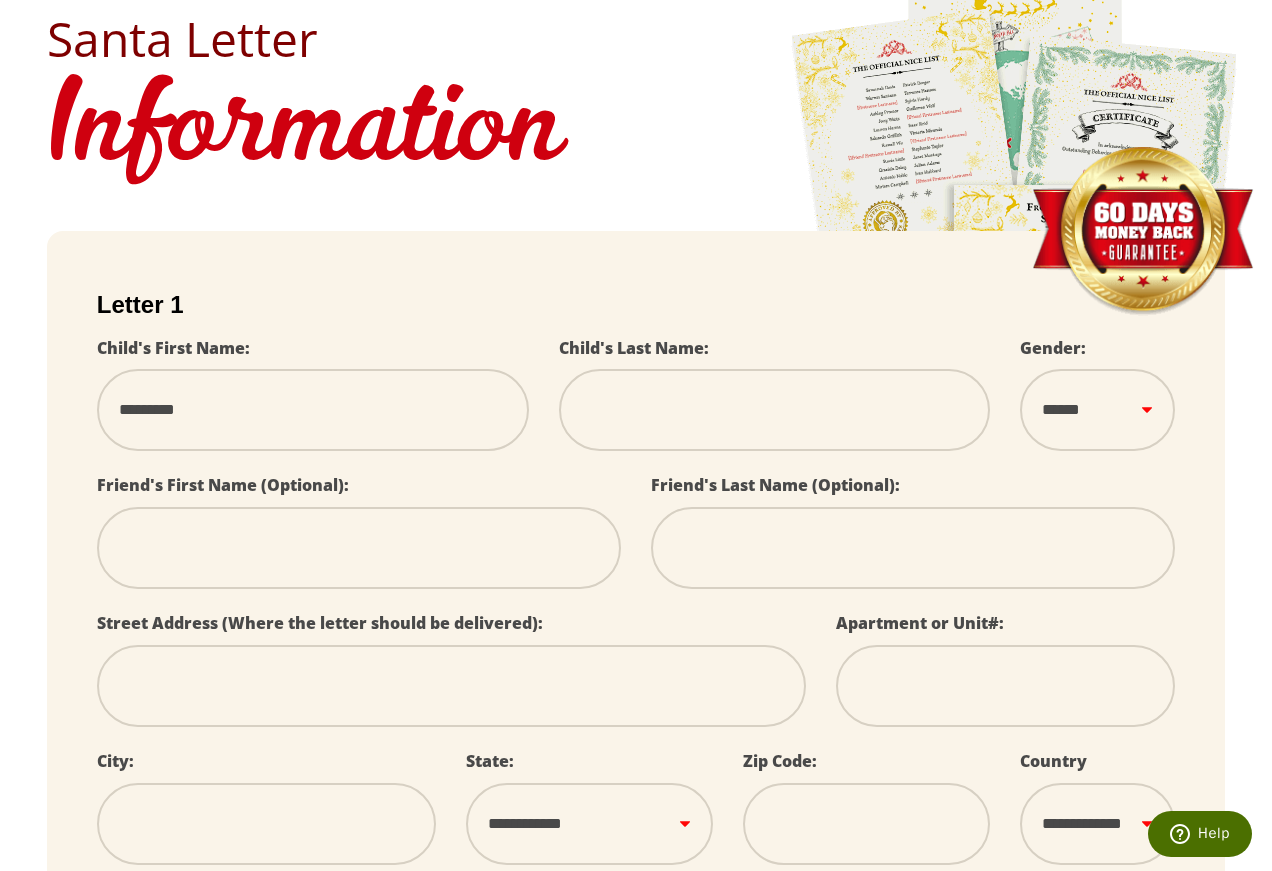 type on "**********" 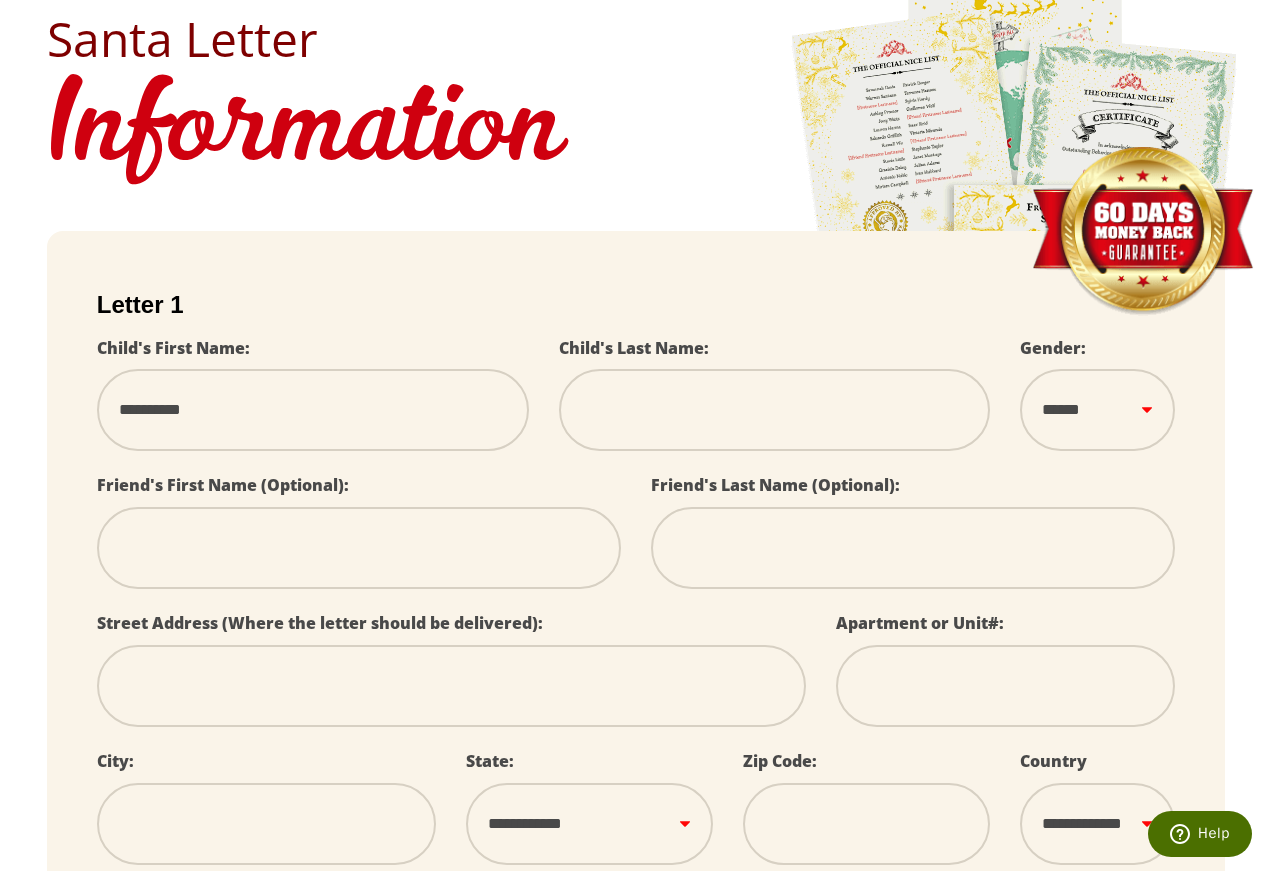 type on "**********" 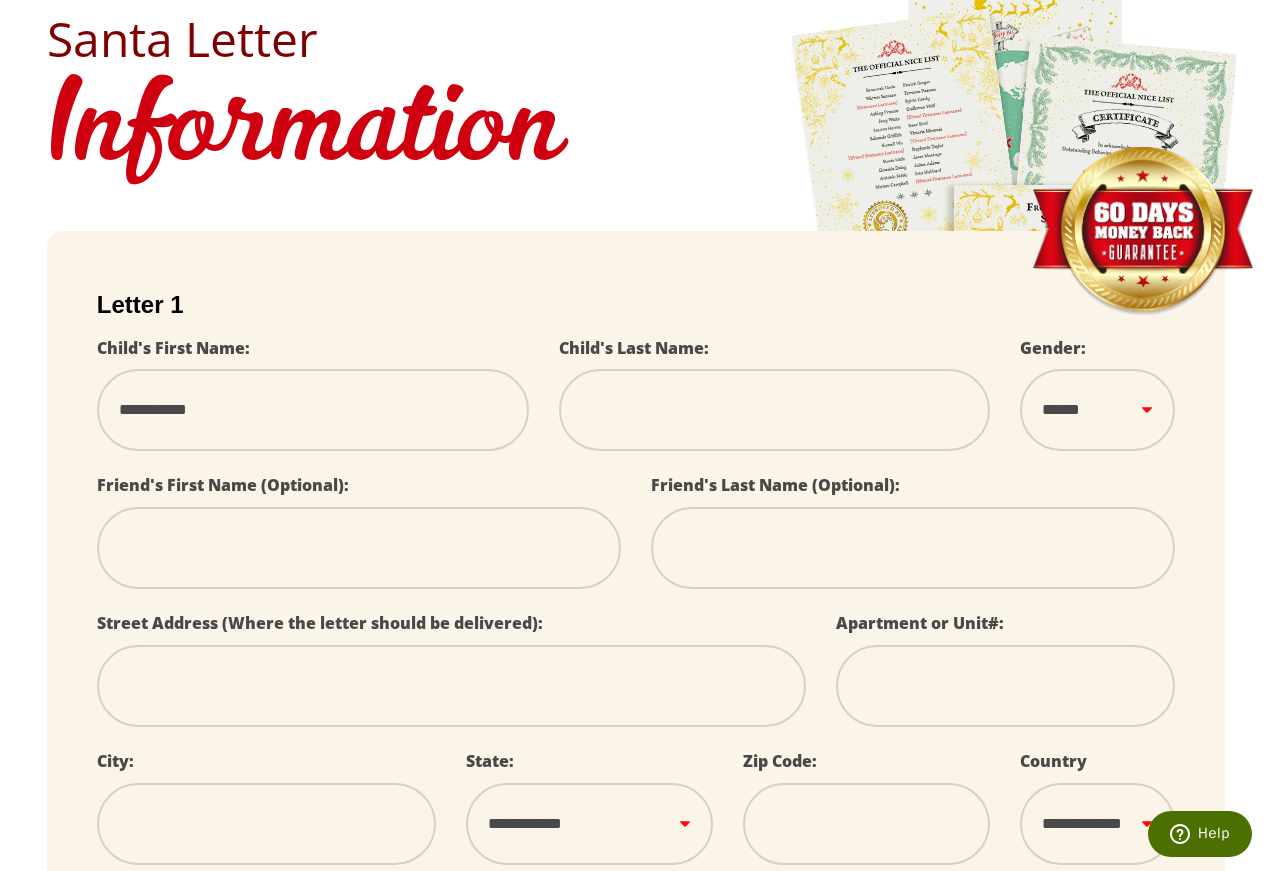 type on "**********" 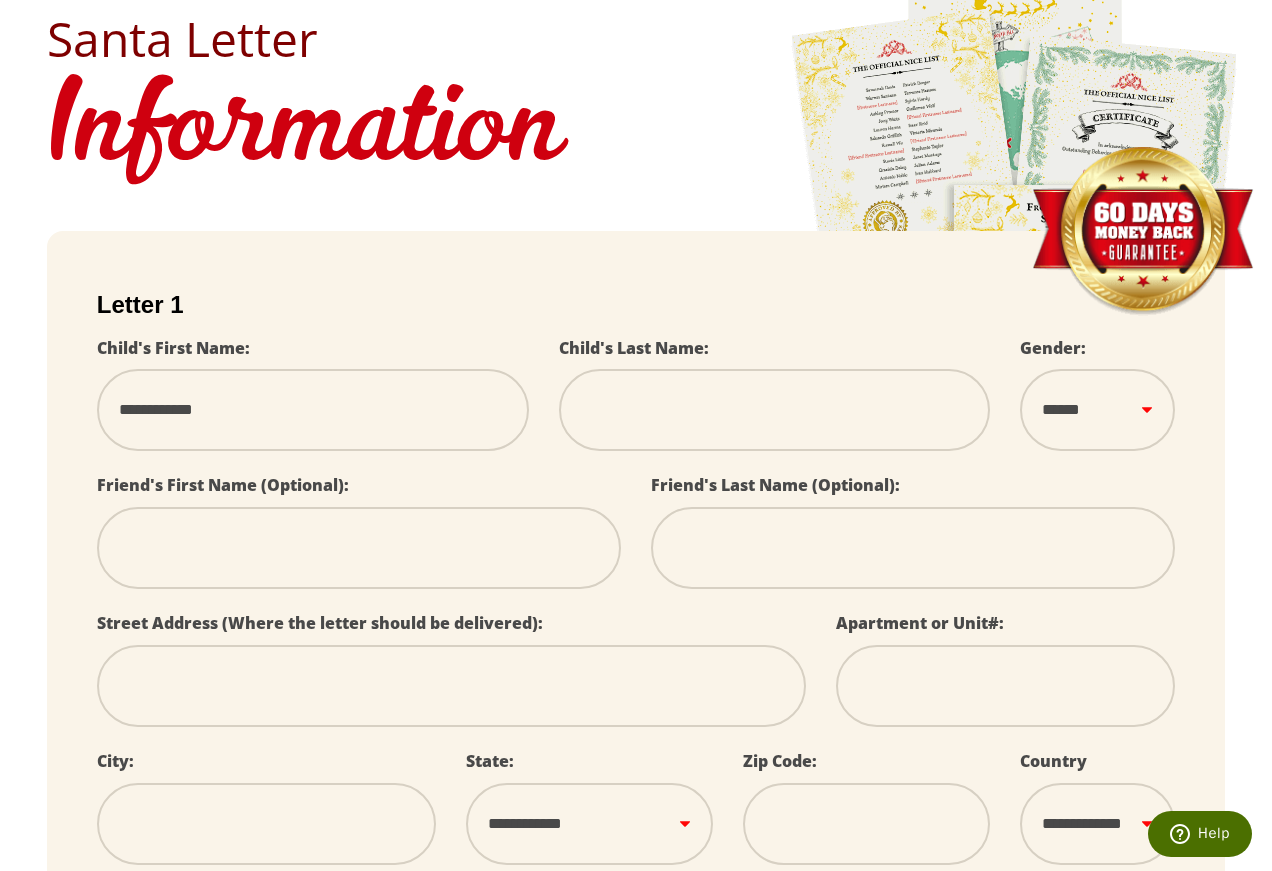 type on "**********" 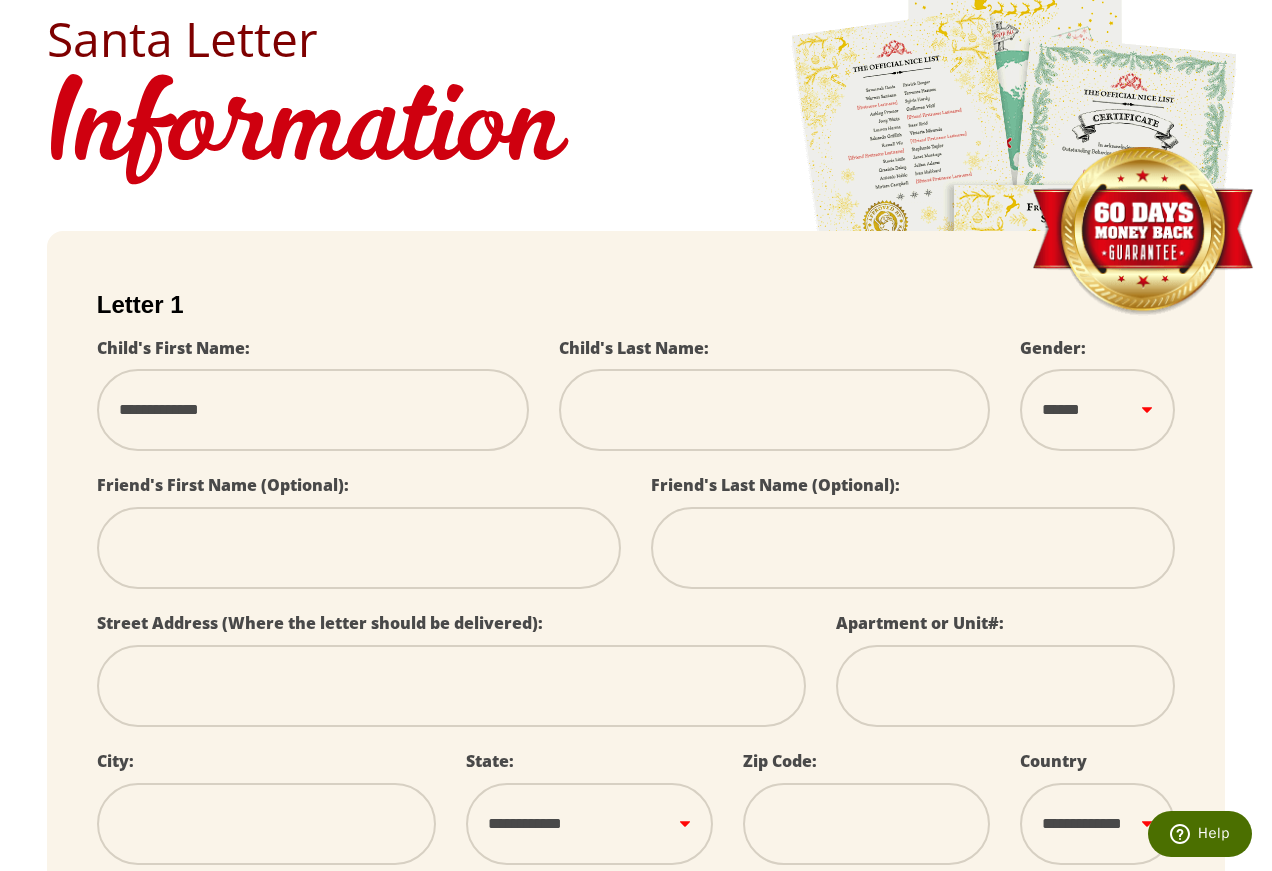 type on "**********" 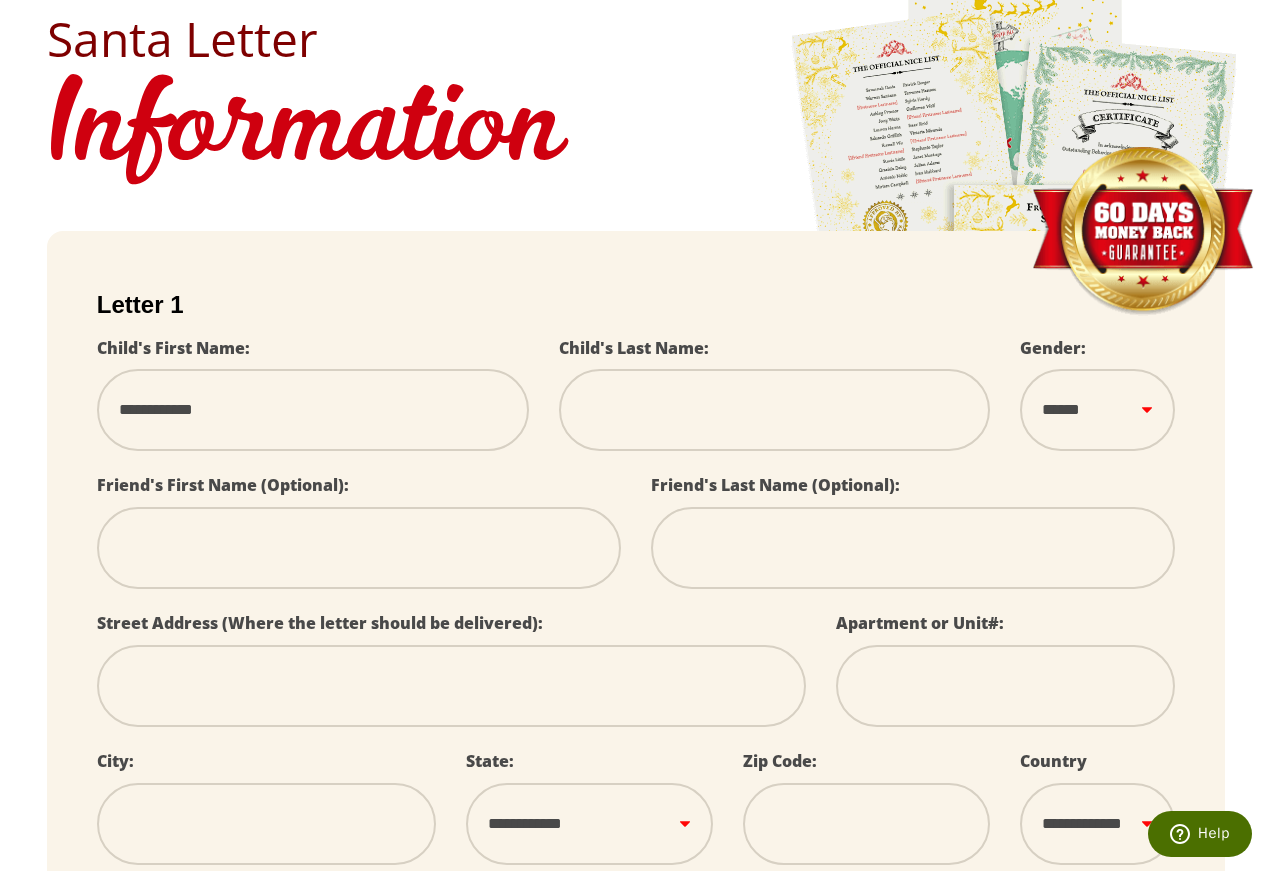 type on "**********" 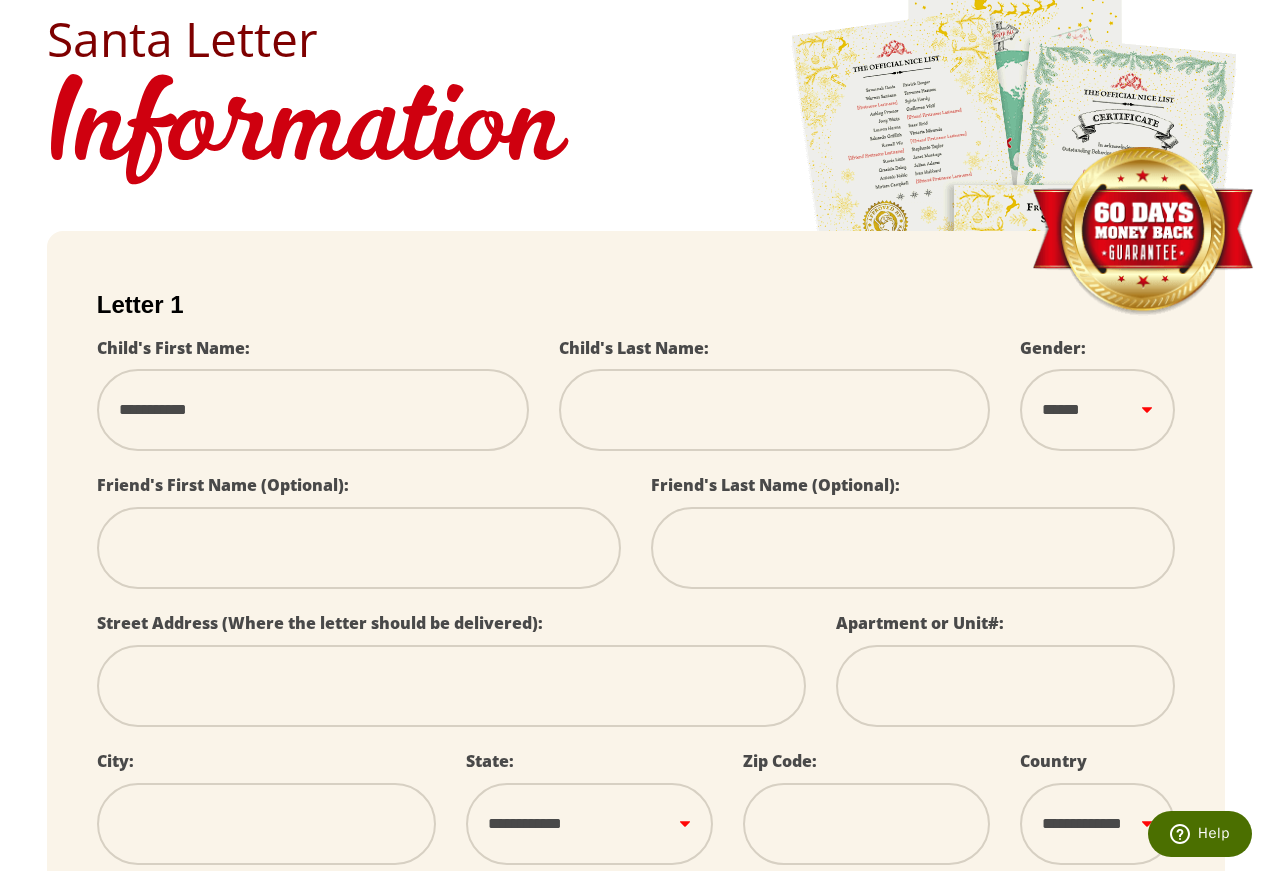 select 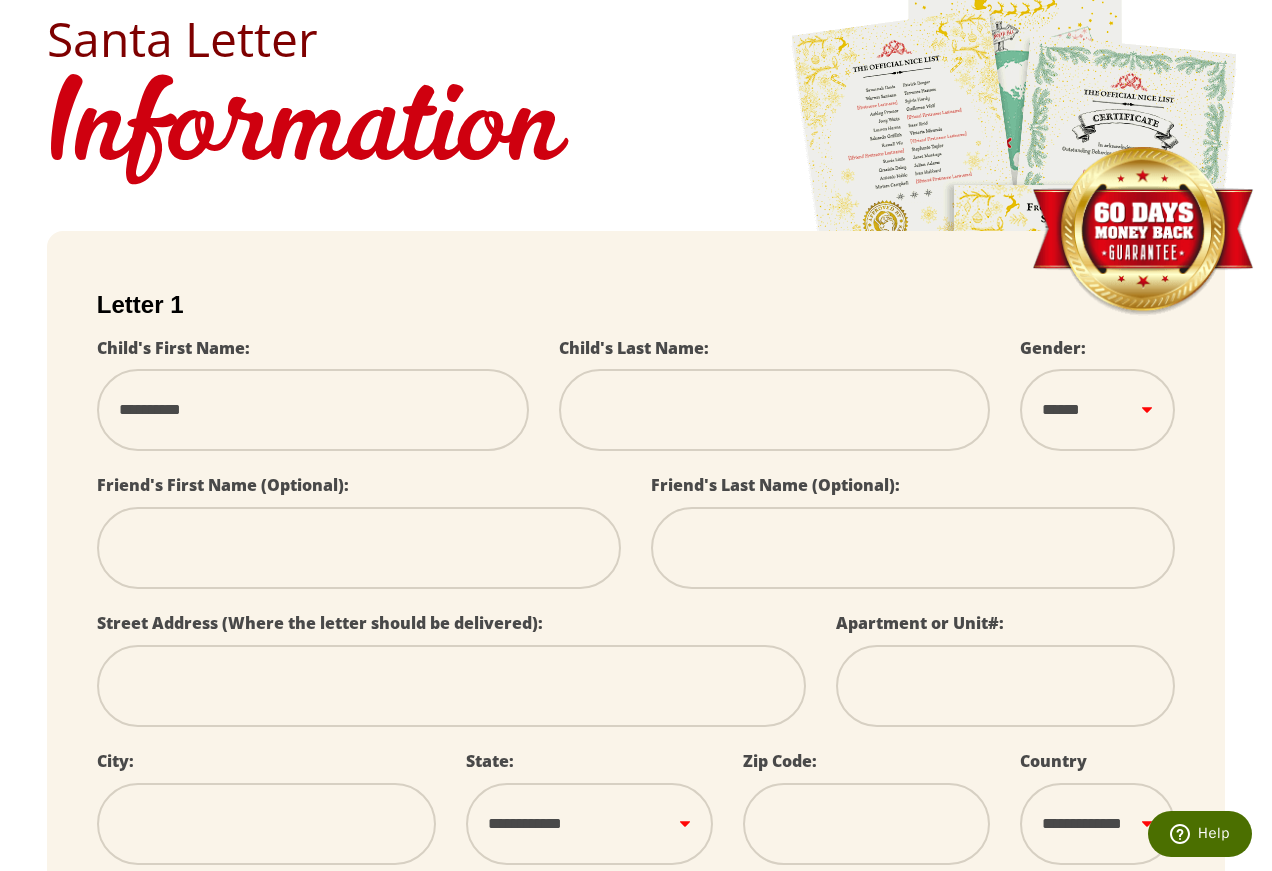 type on "*********" 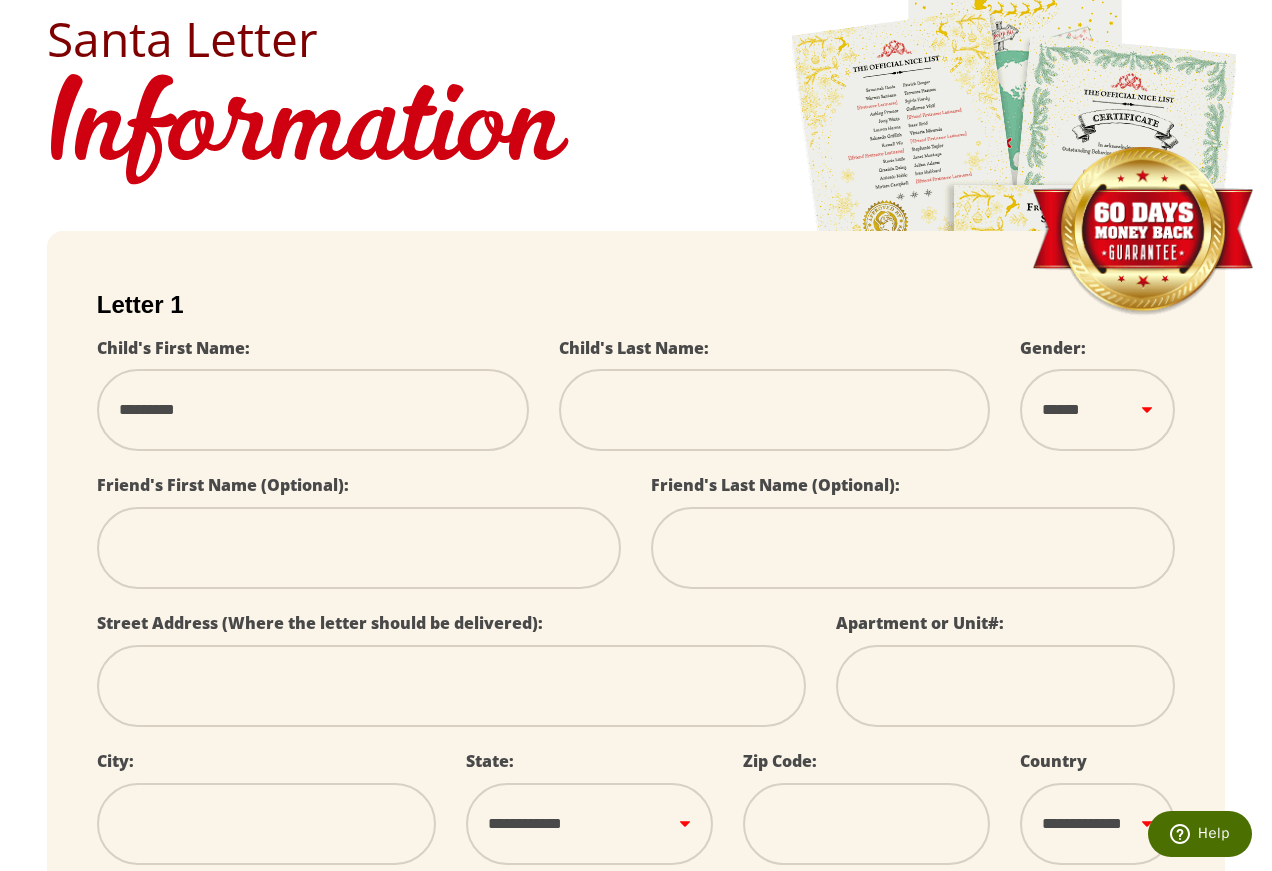 select 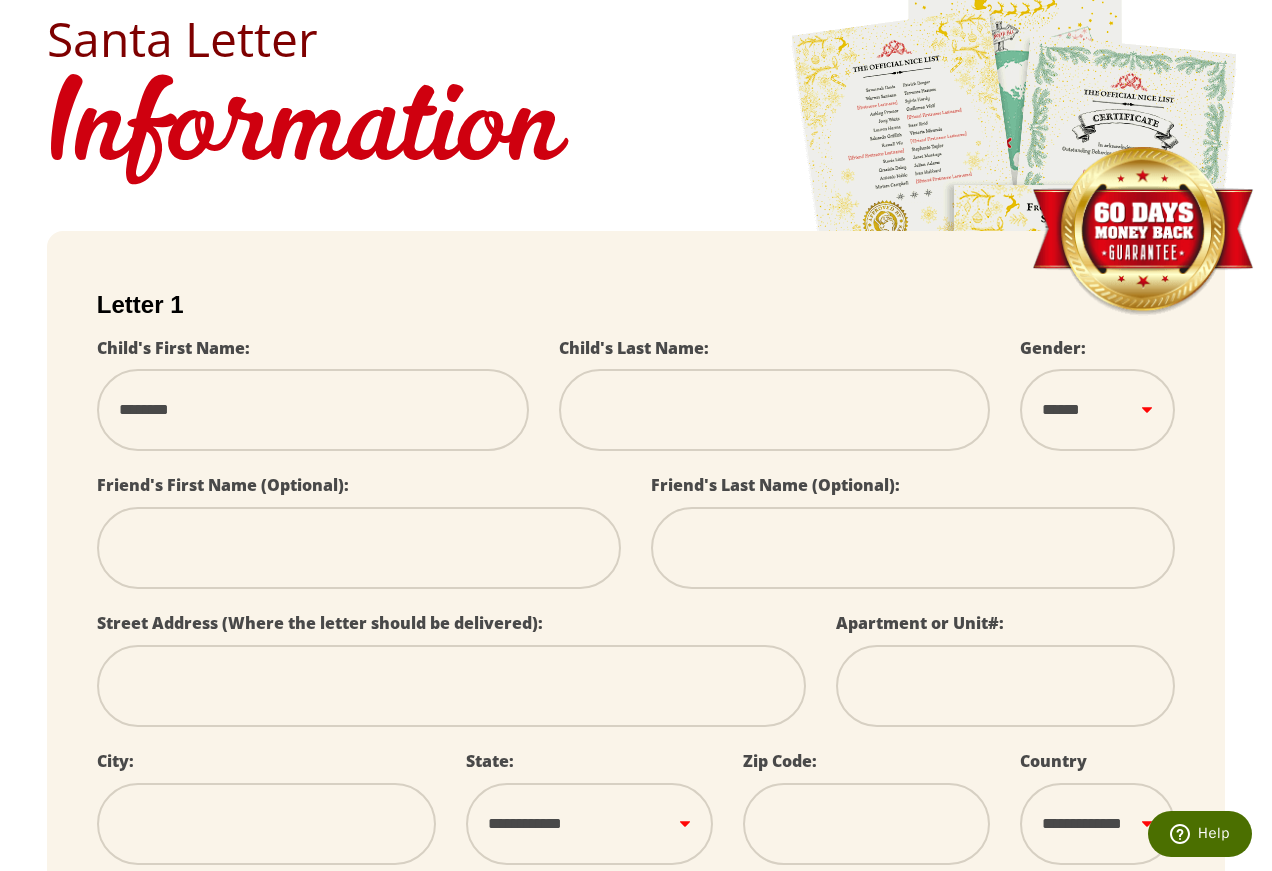 type on "******" 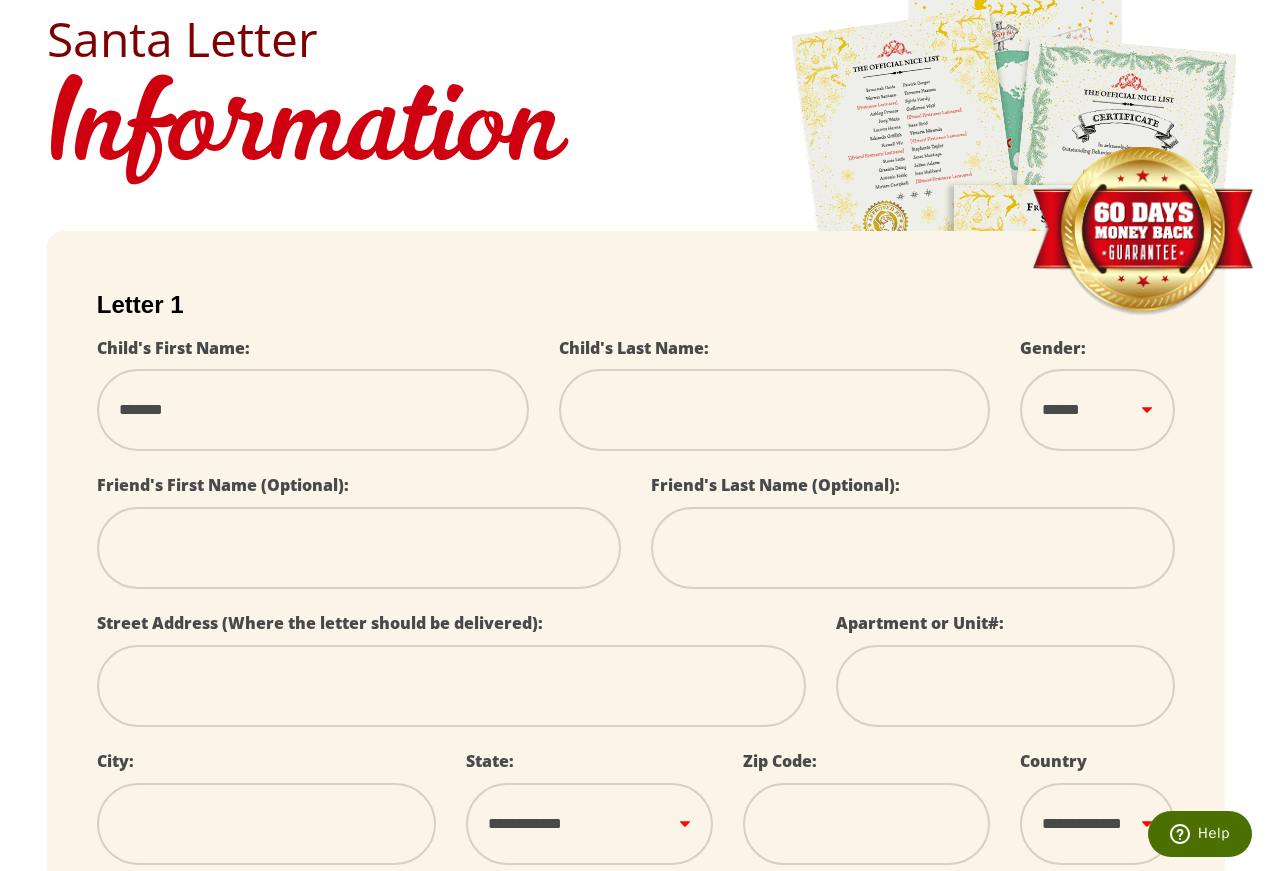 type on "******" 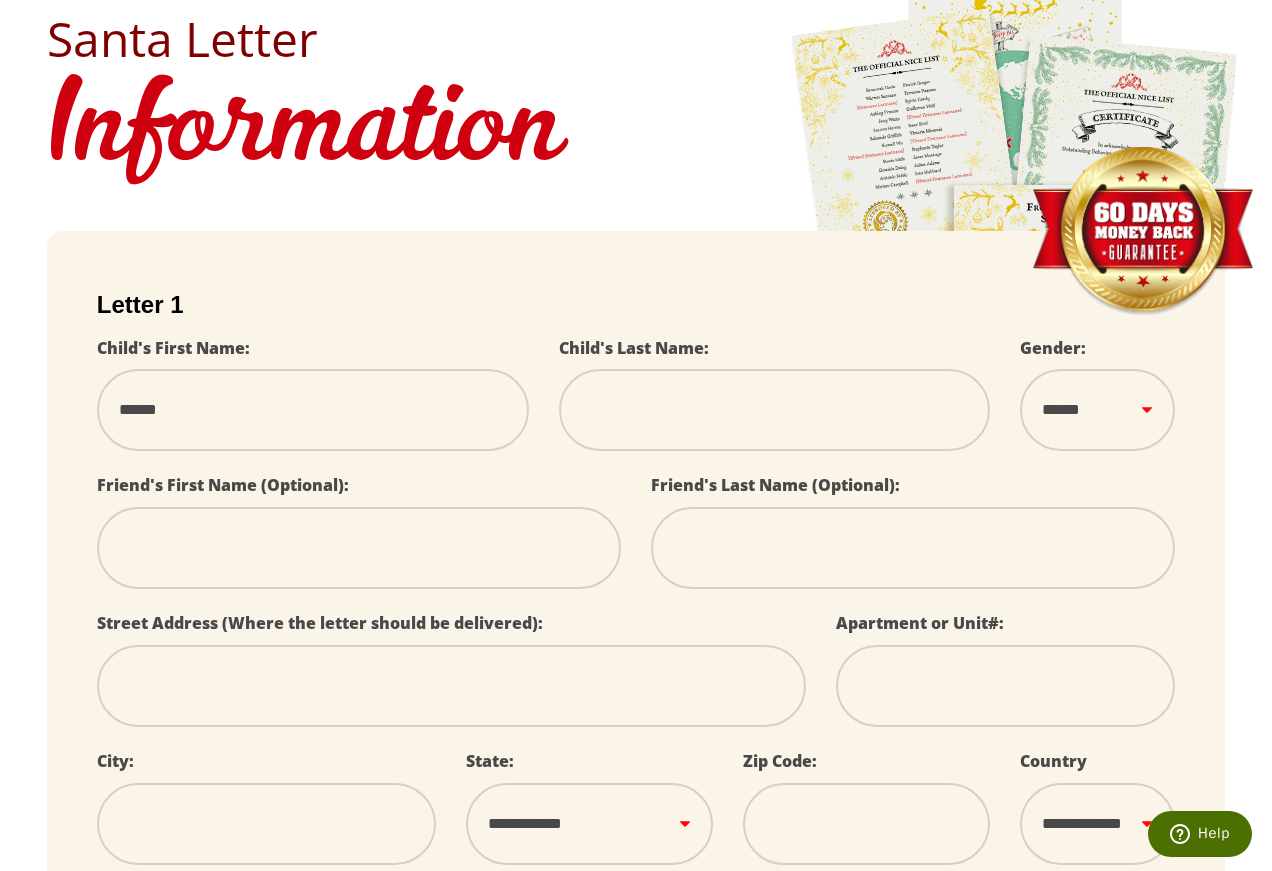 type on "*******" 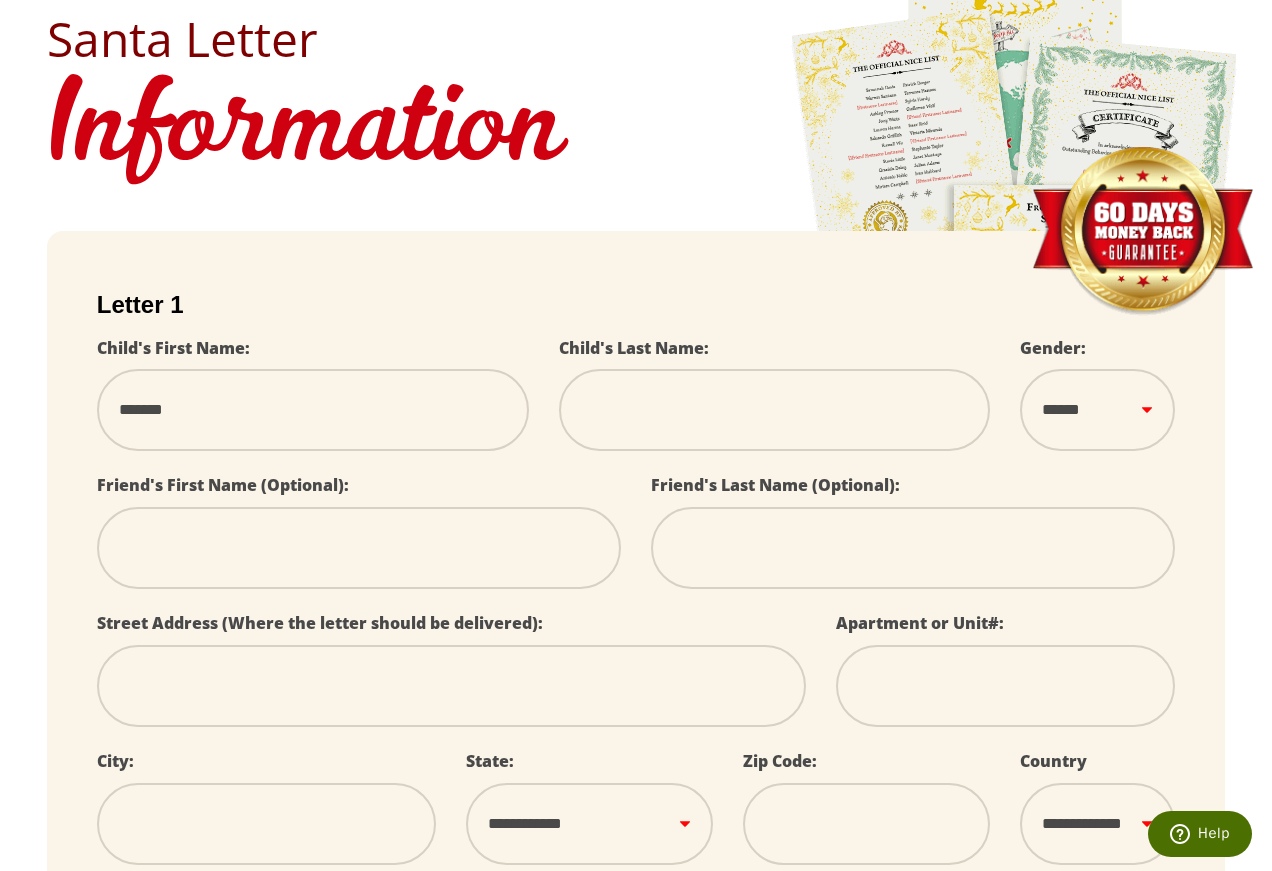 type on "********" 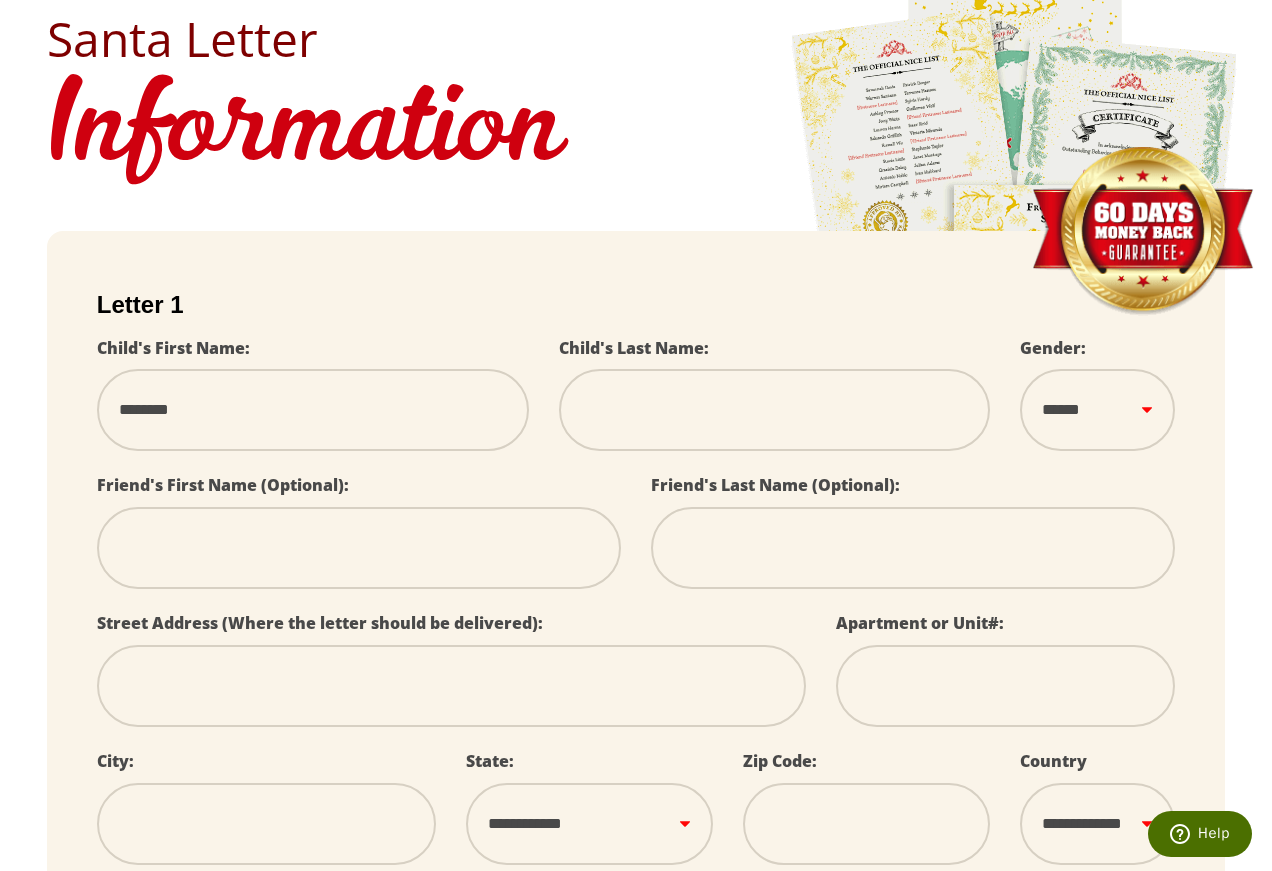 type on "*********" 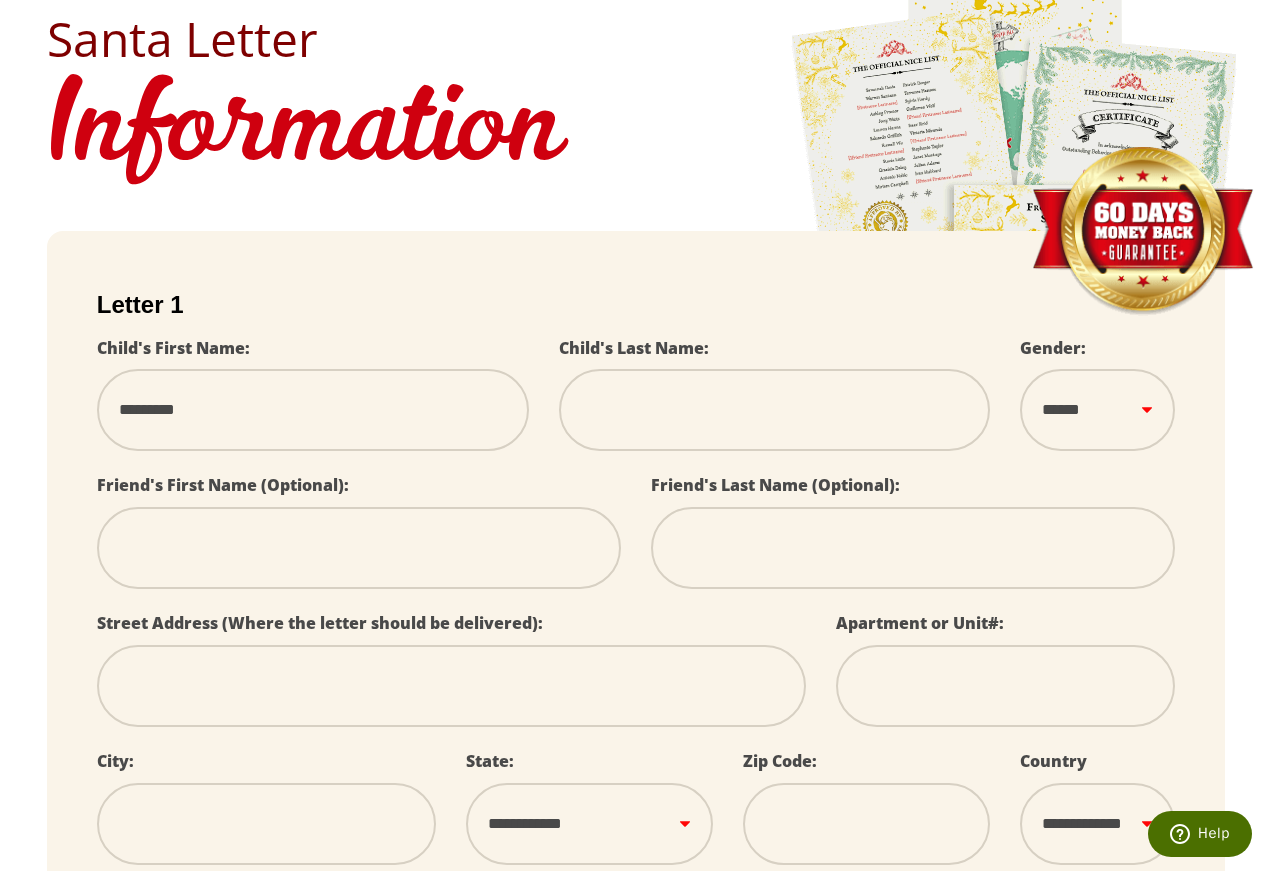 type on "**********" 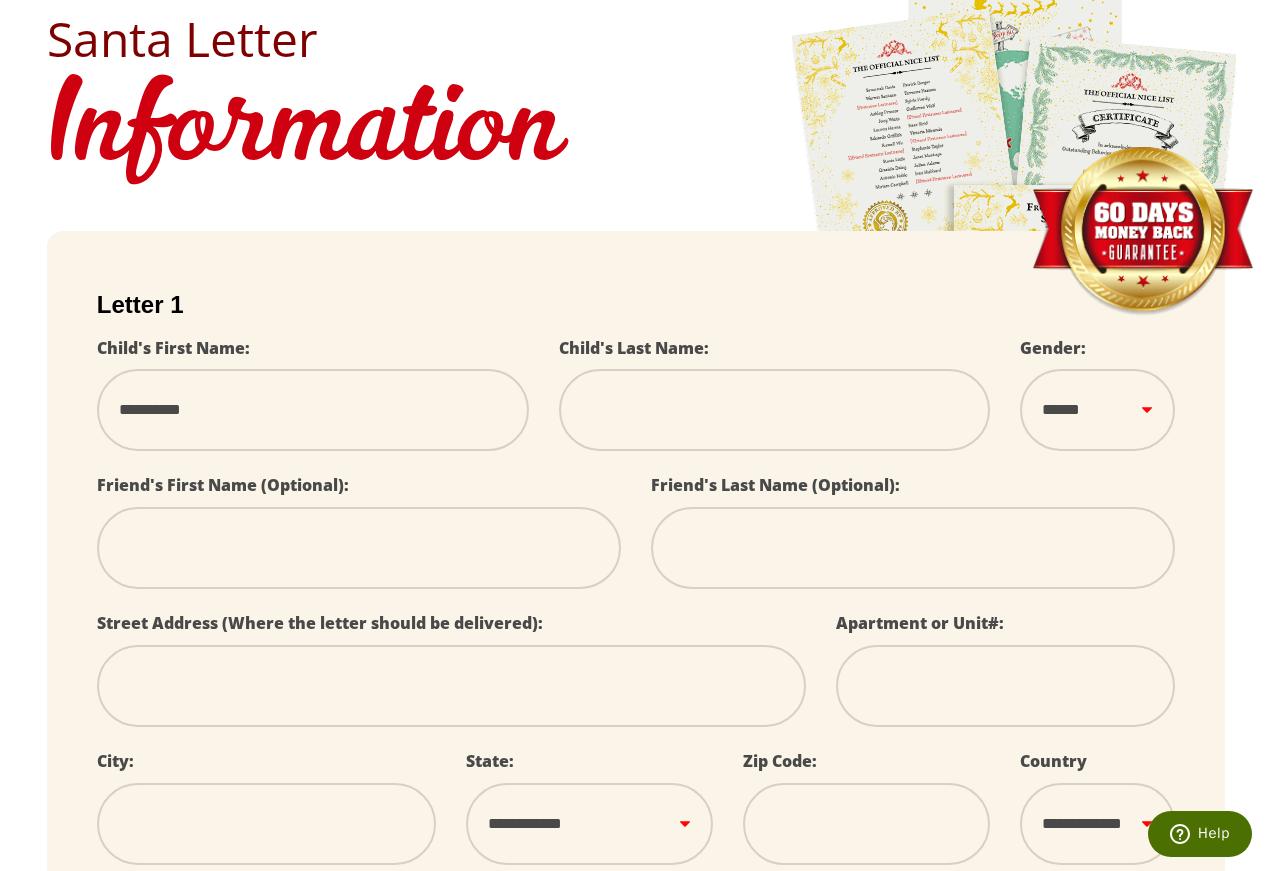 select 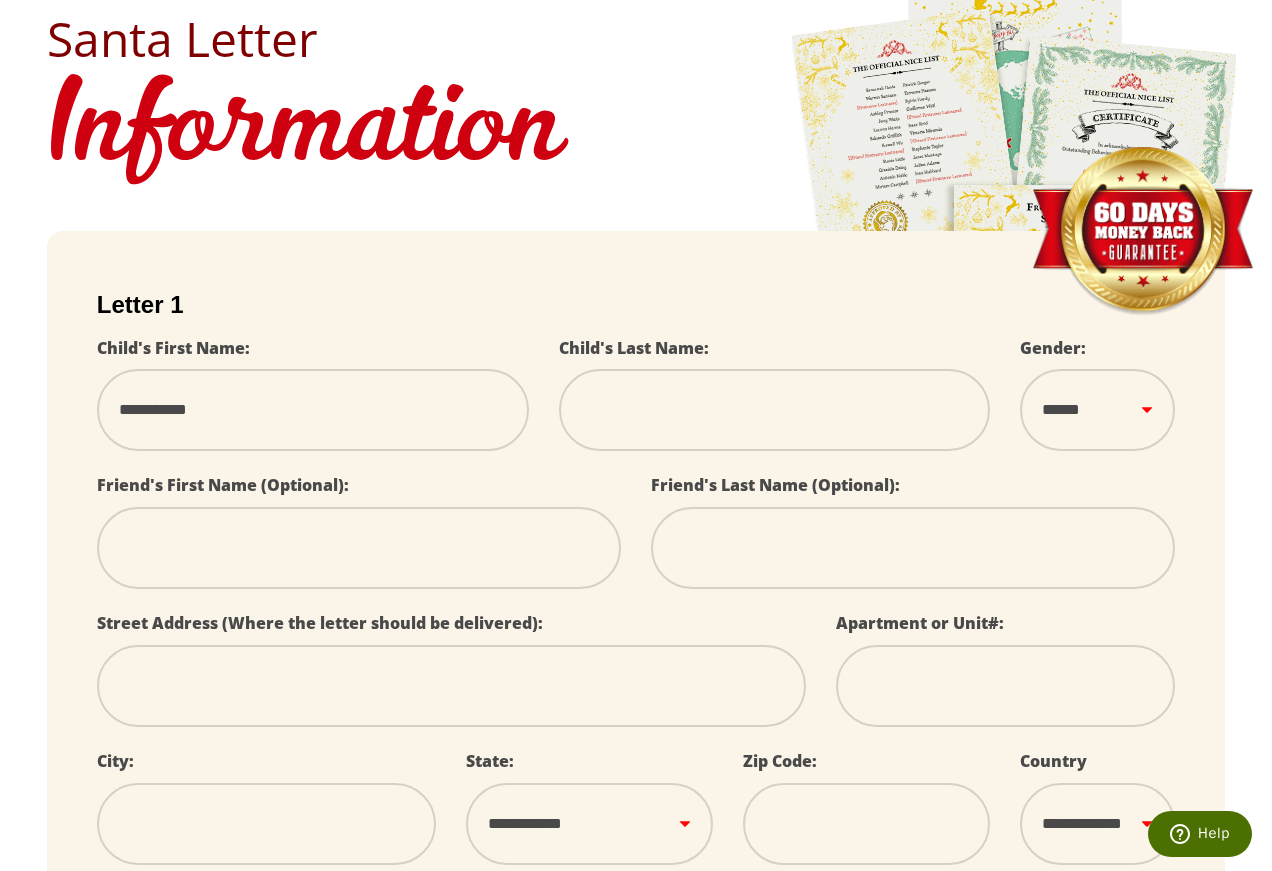 select 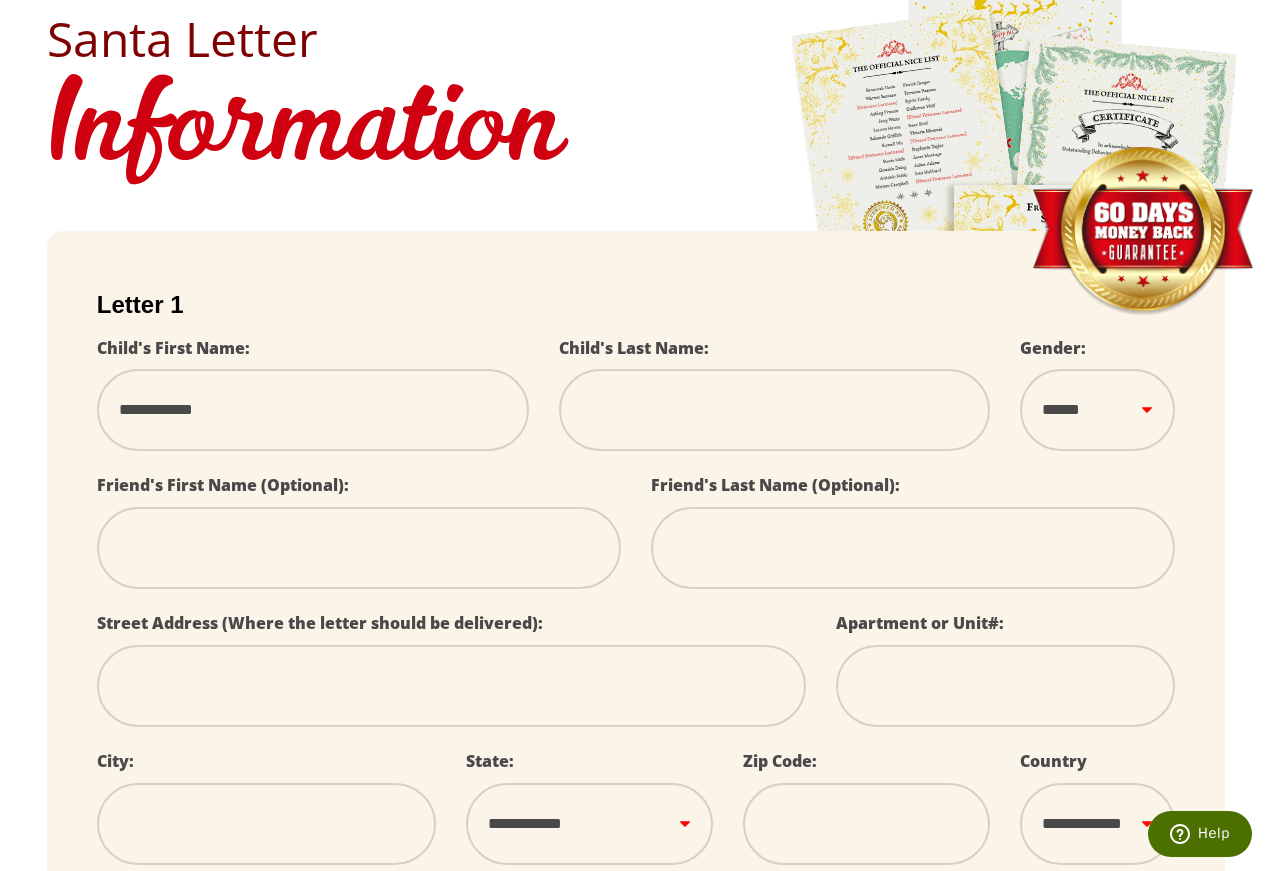 type on "**********" 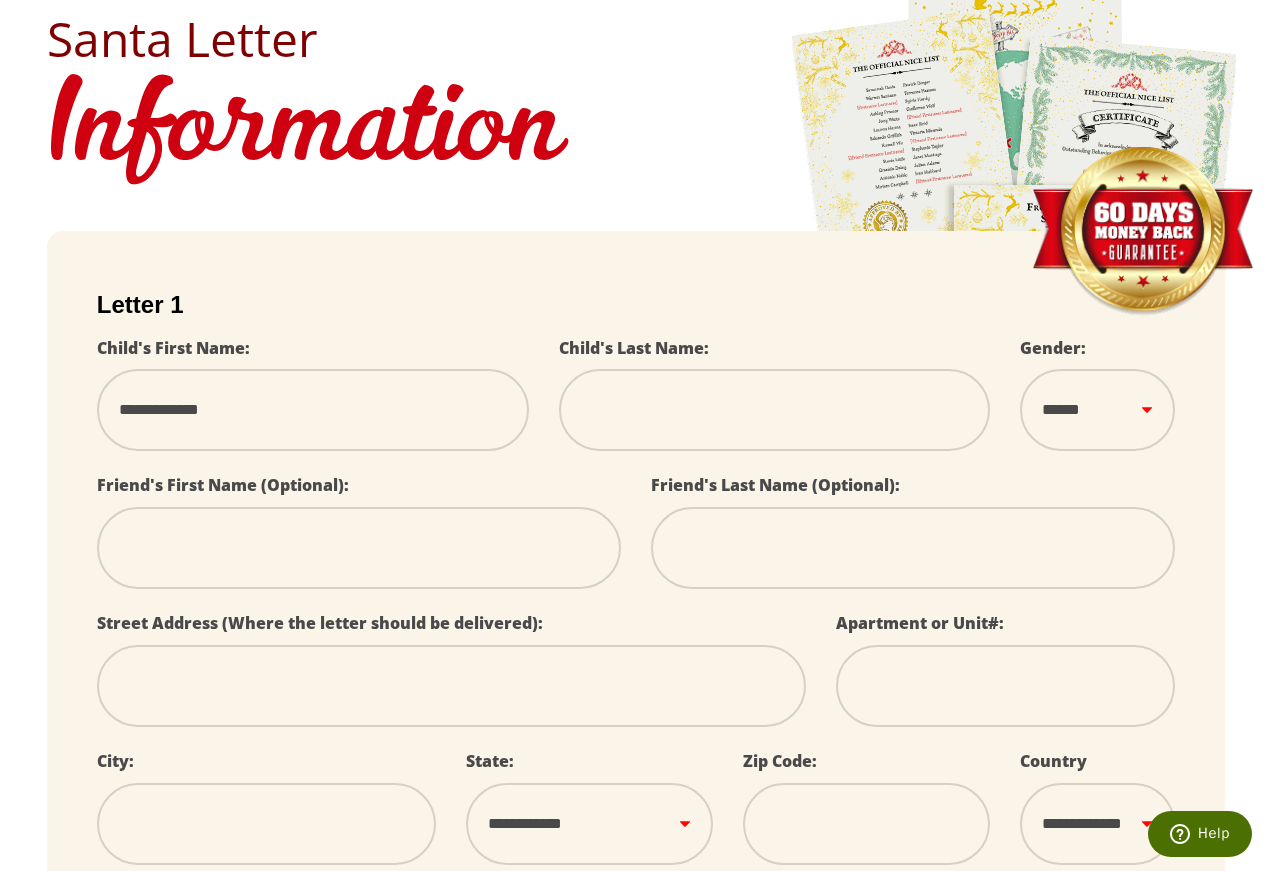 type on "**********" 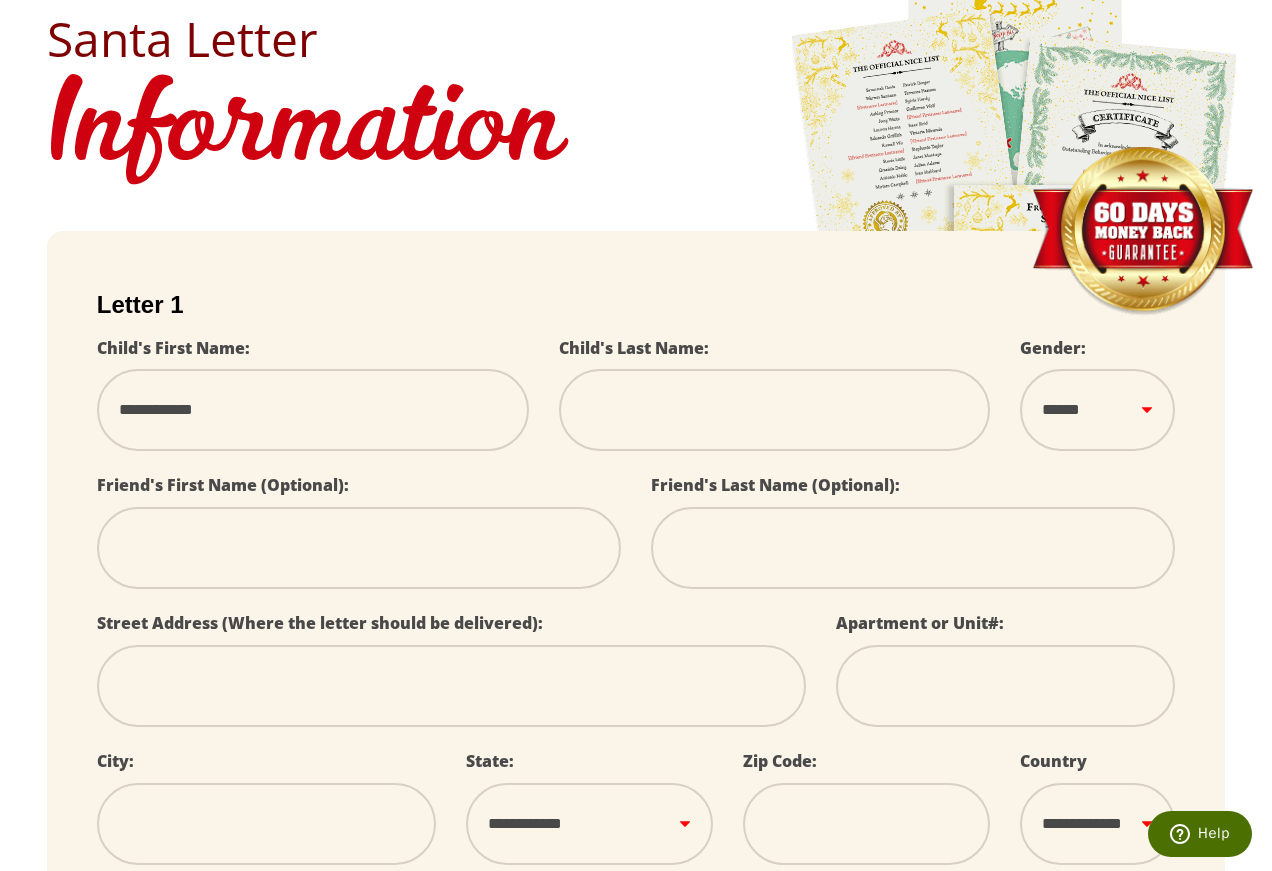 click on "**********" at bounding box center [313, 410] 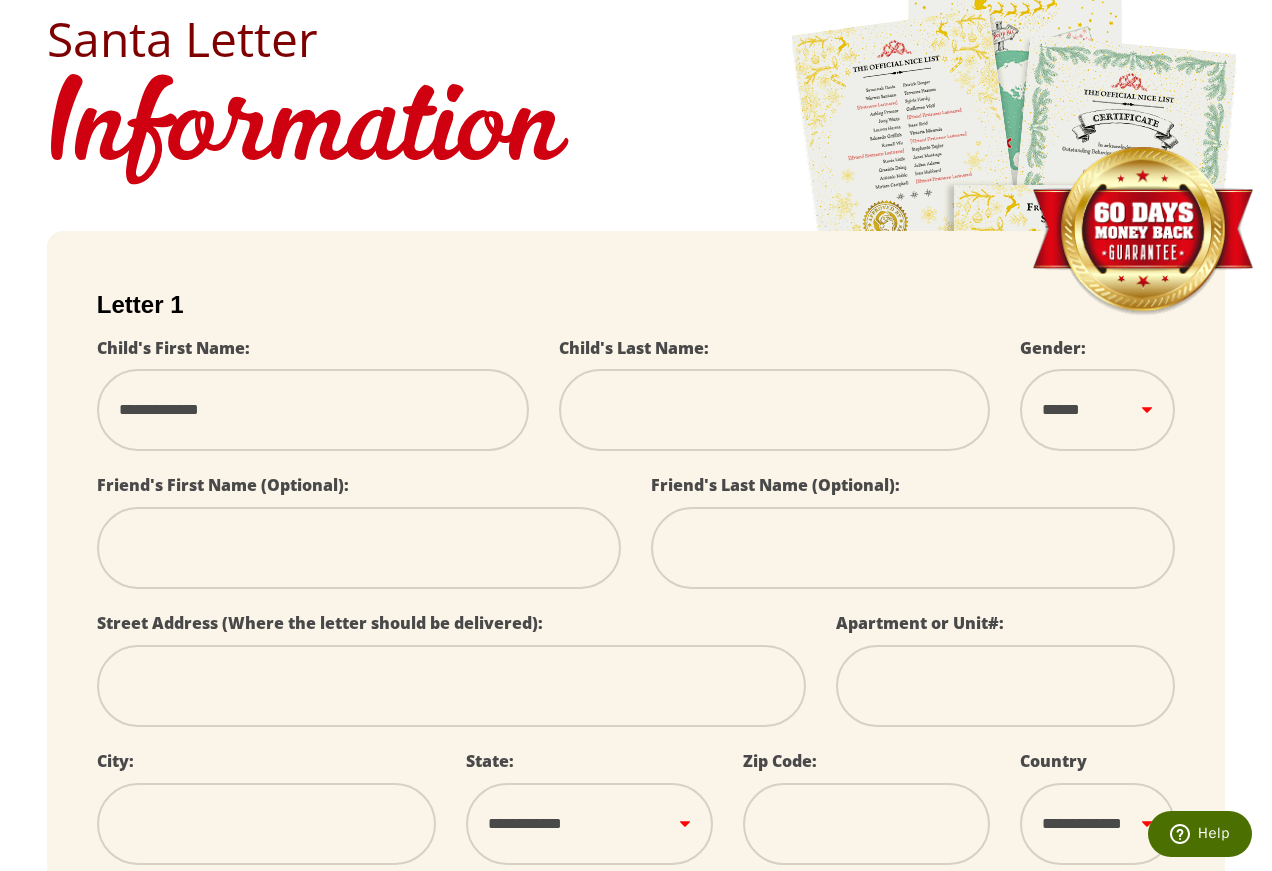 click on "**********" at bounding box center (313, 410) 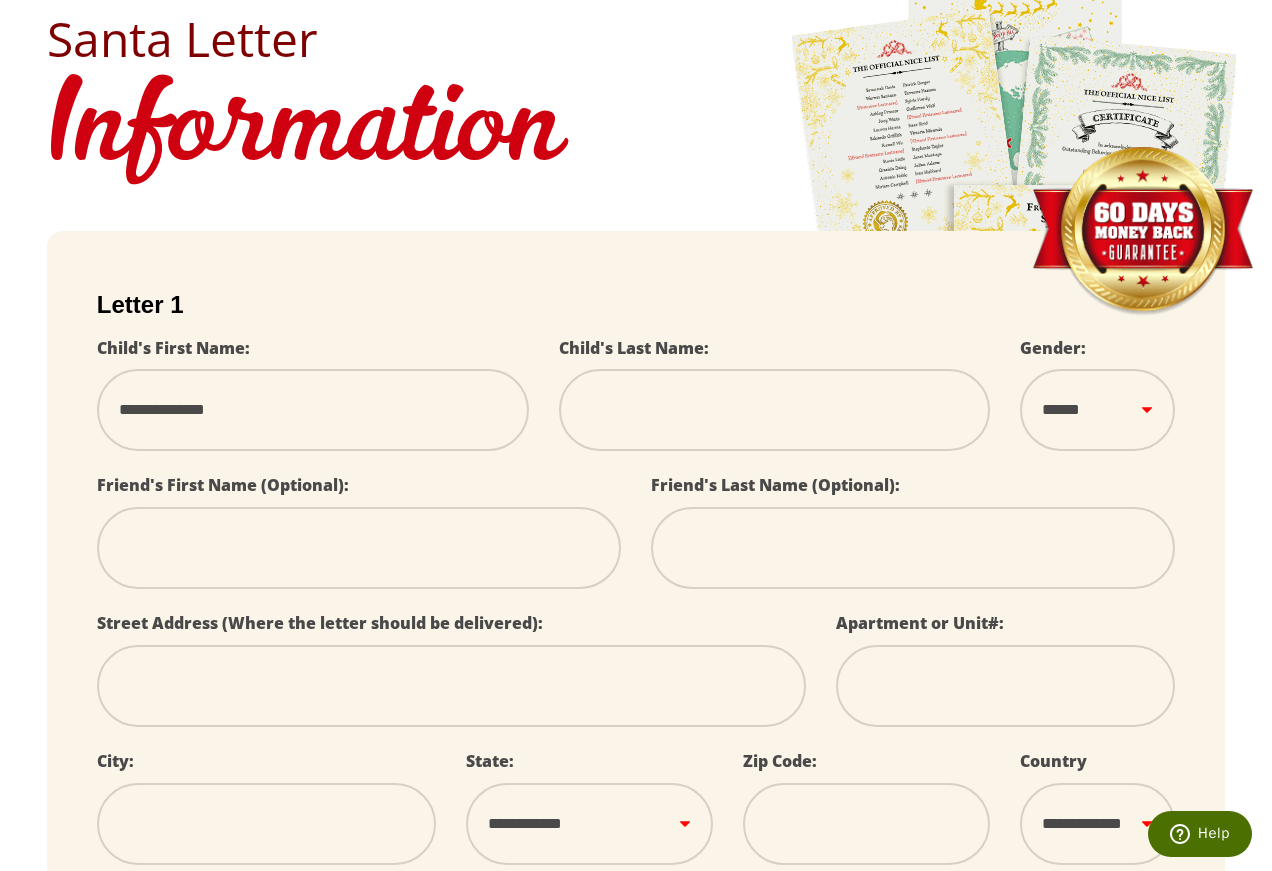 type on "**********" 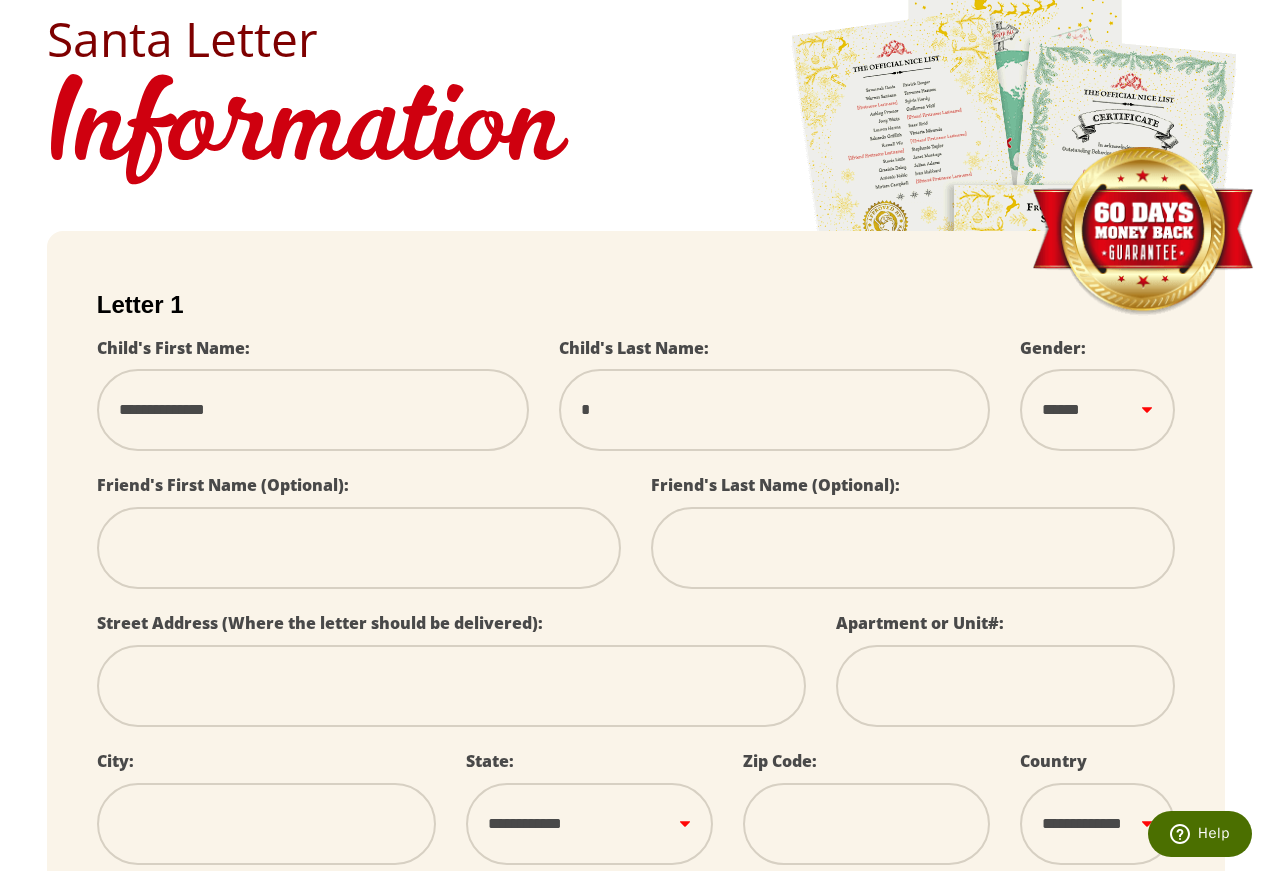 type on "**" 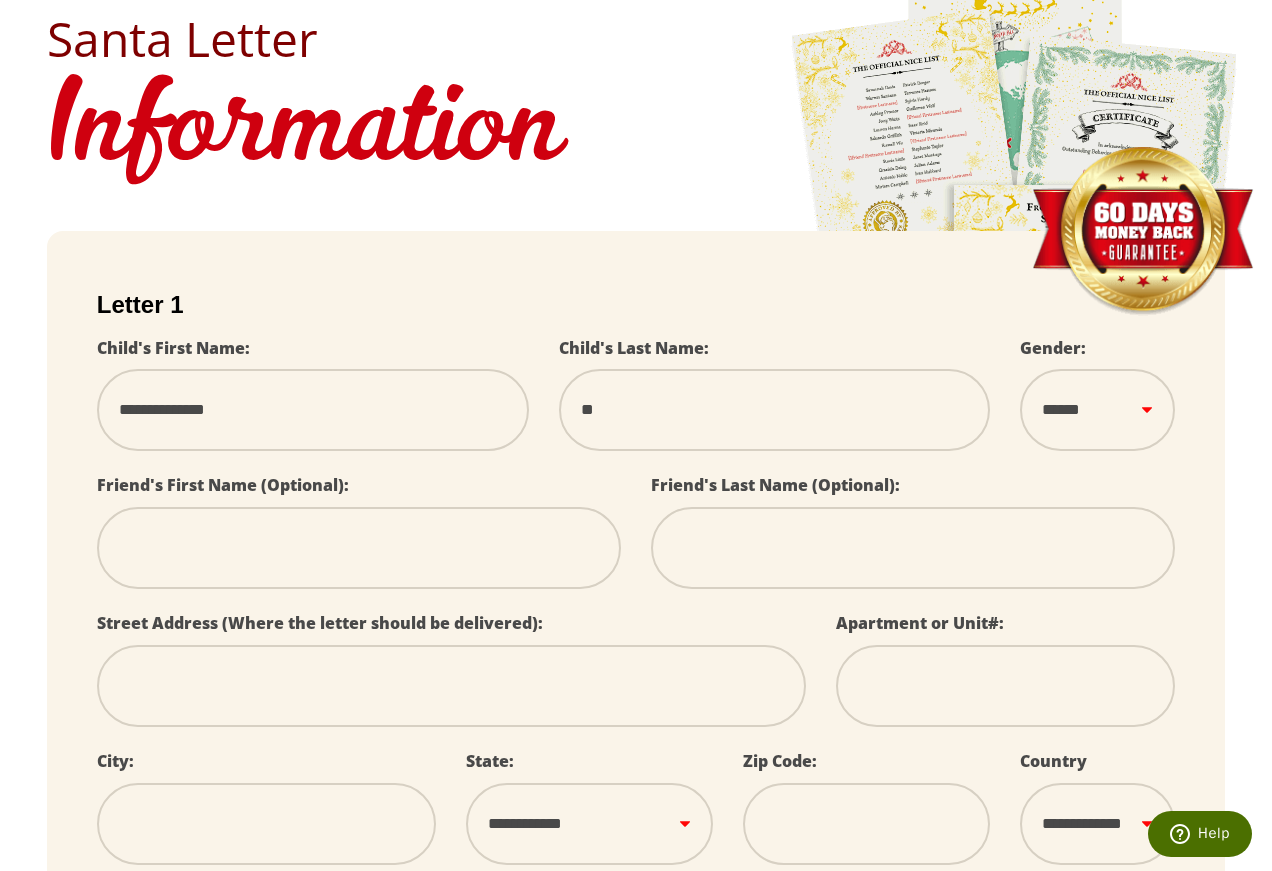 select 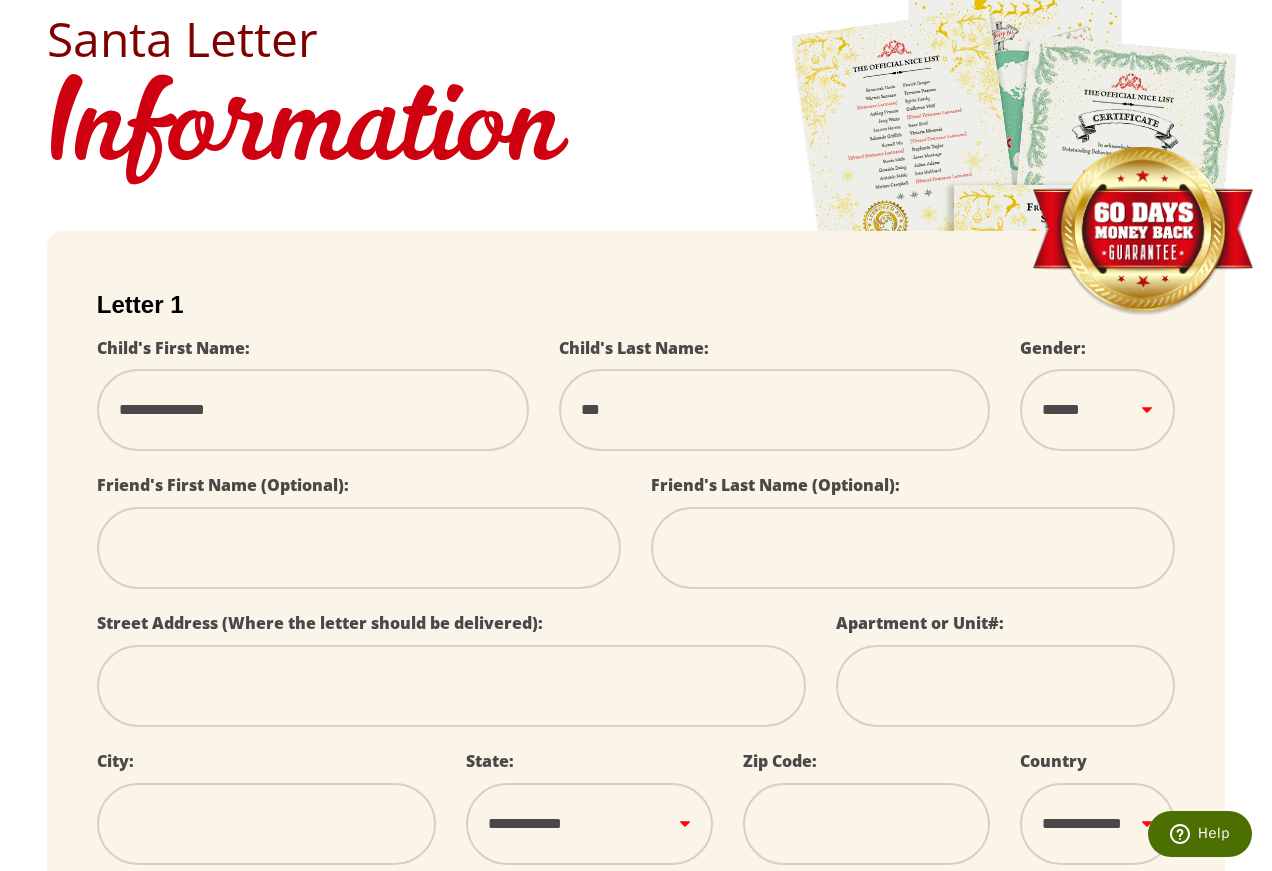 type on "****" 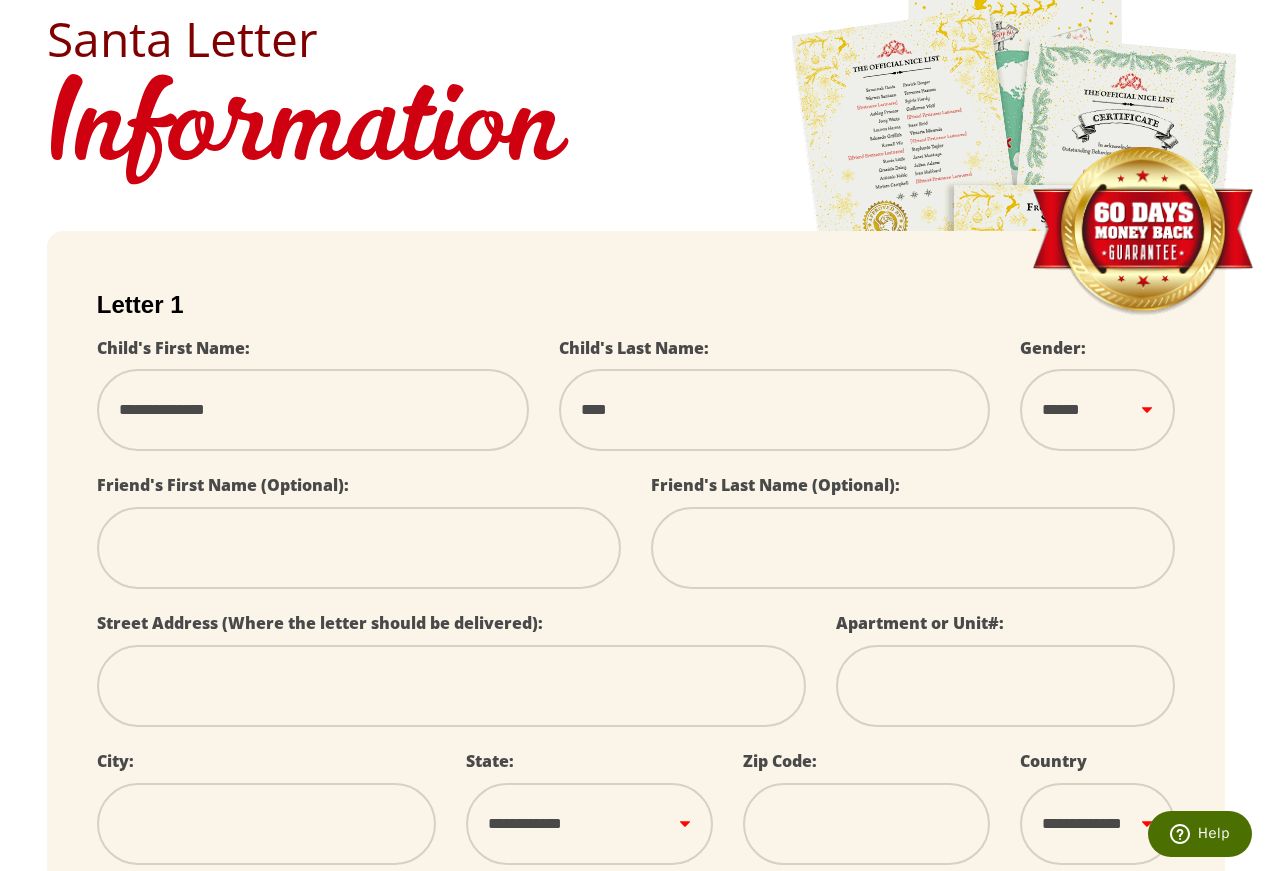type on "*****" 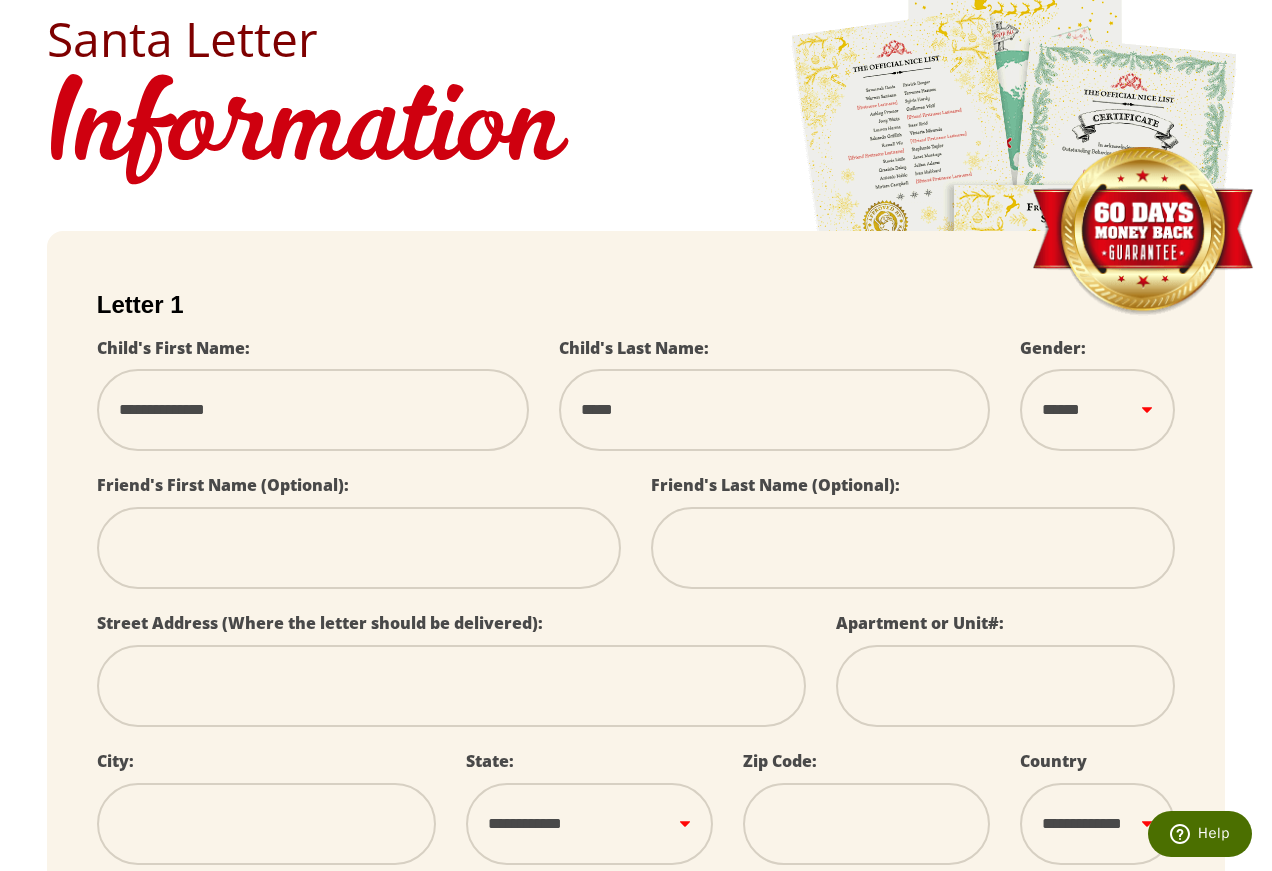 type on "*****" 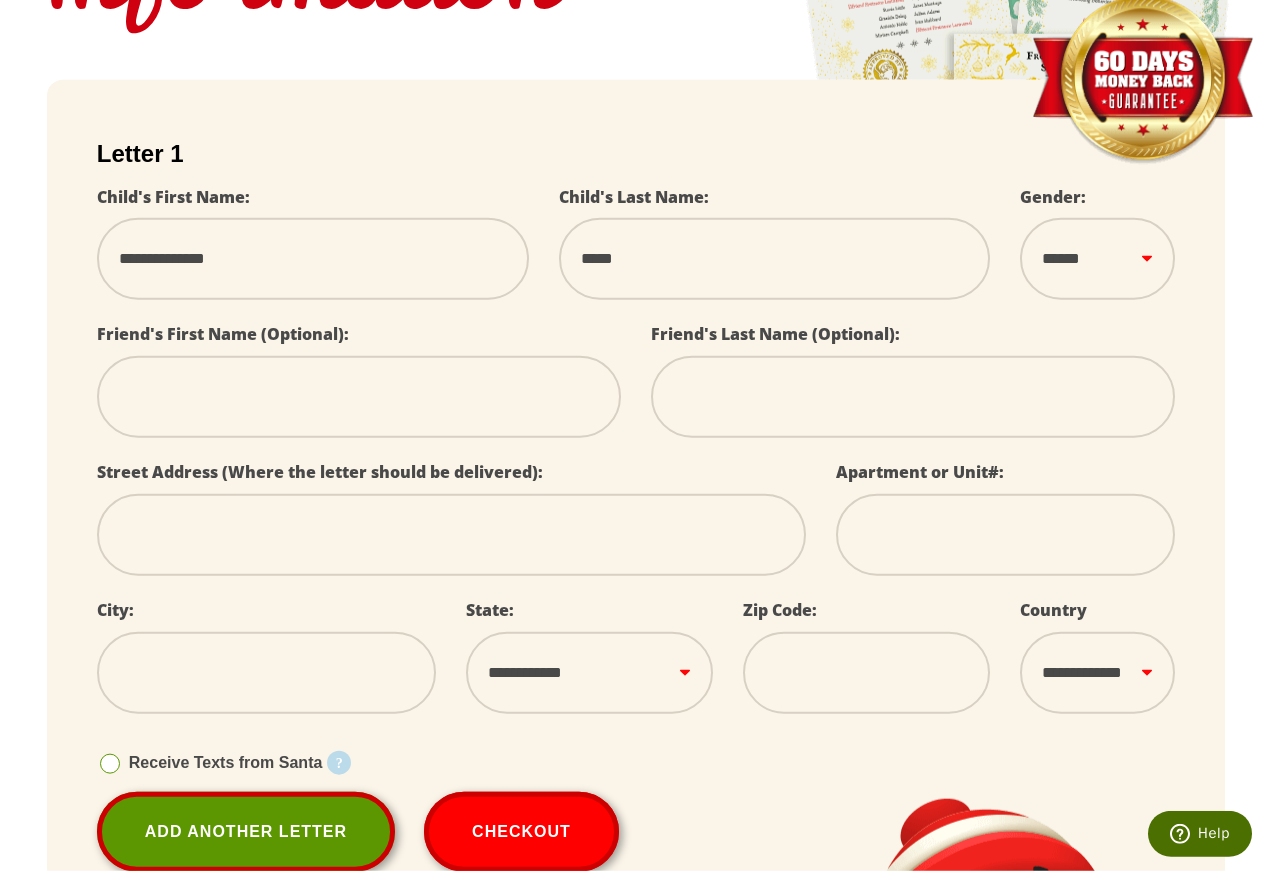 scroll, scrollTop: 408, scrollLeft: 0, axis: vertical 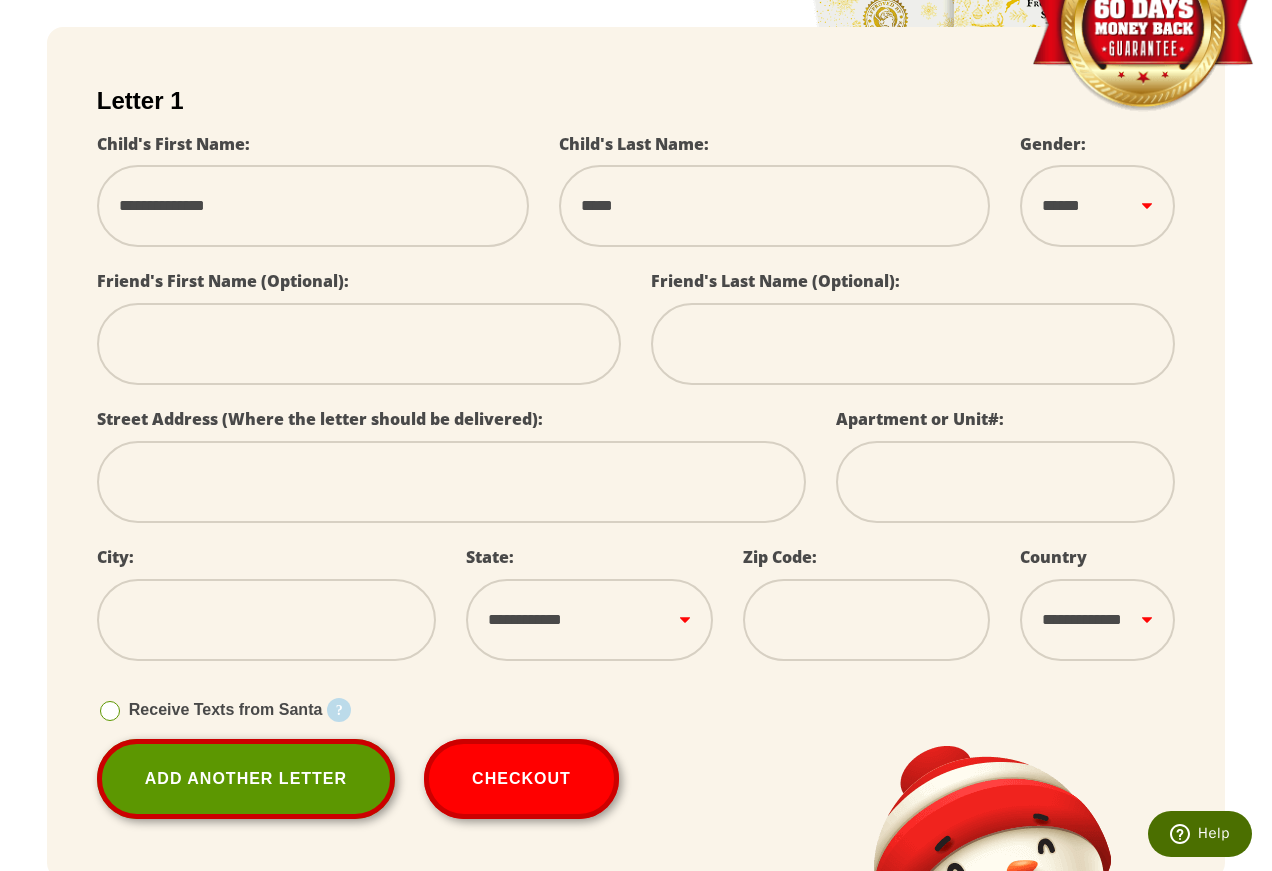 click at bounding box center (359, 344) 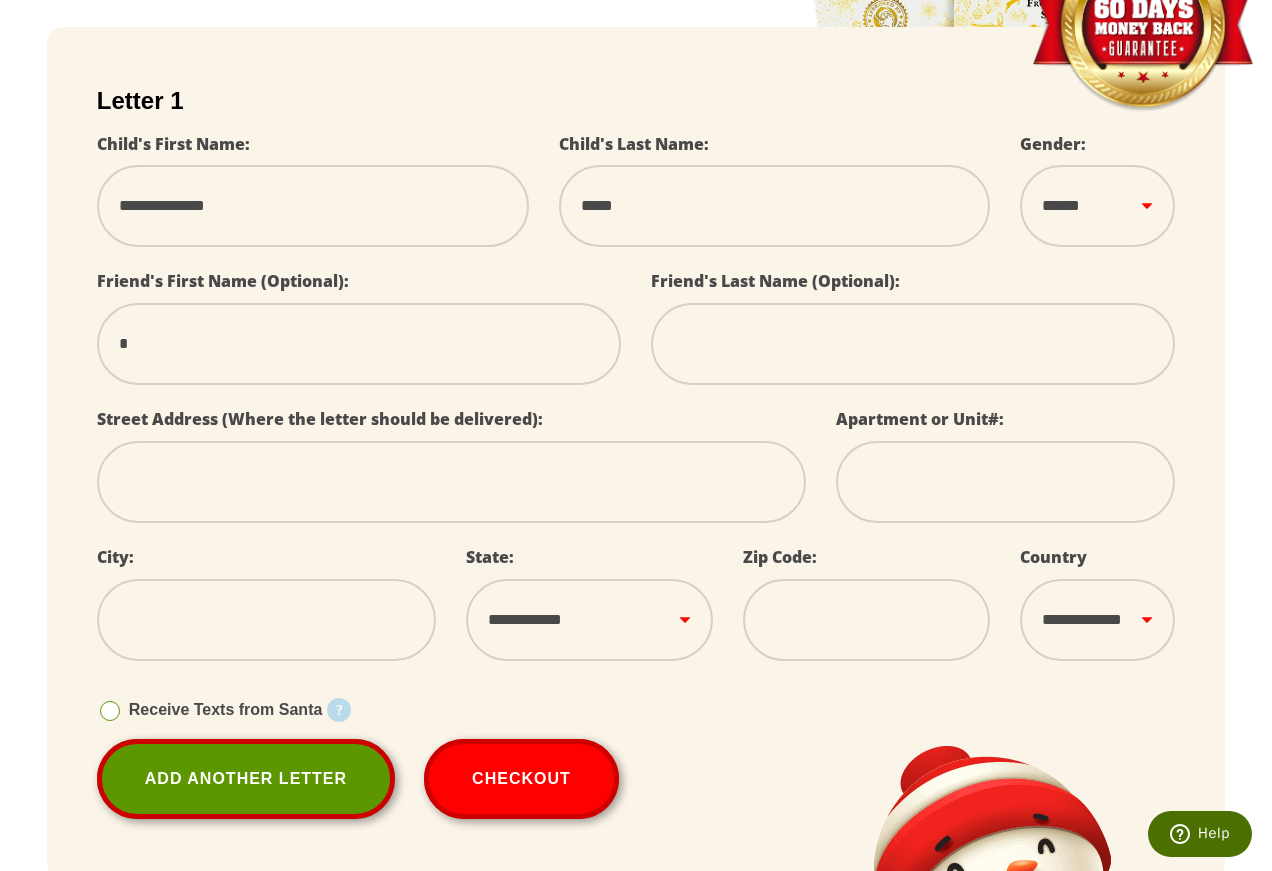 select 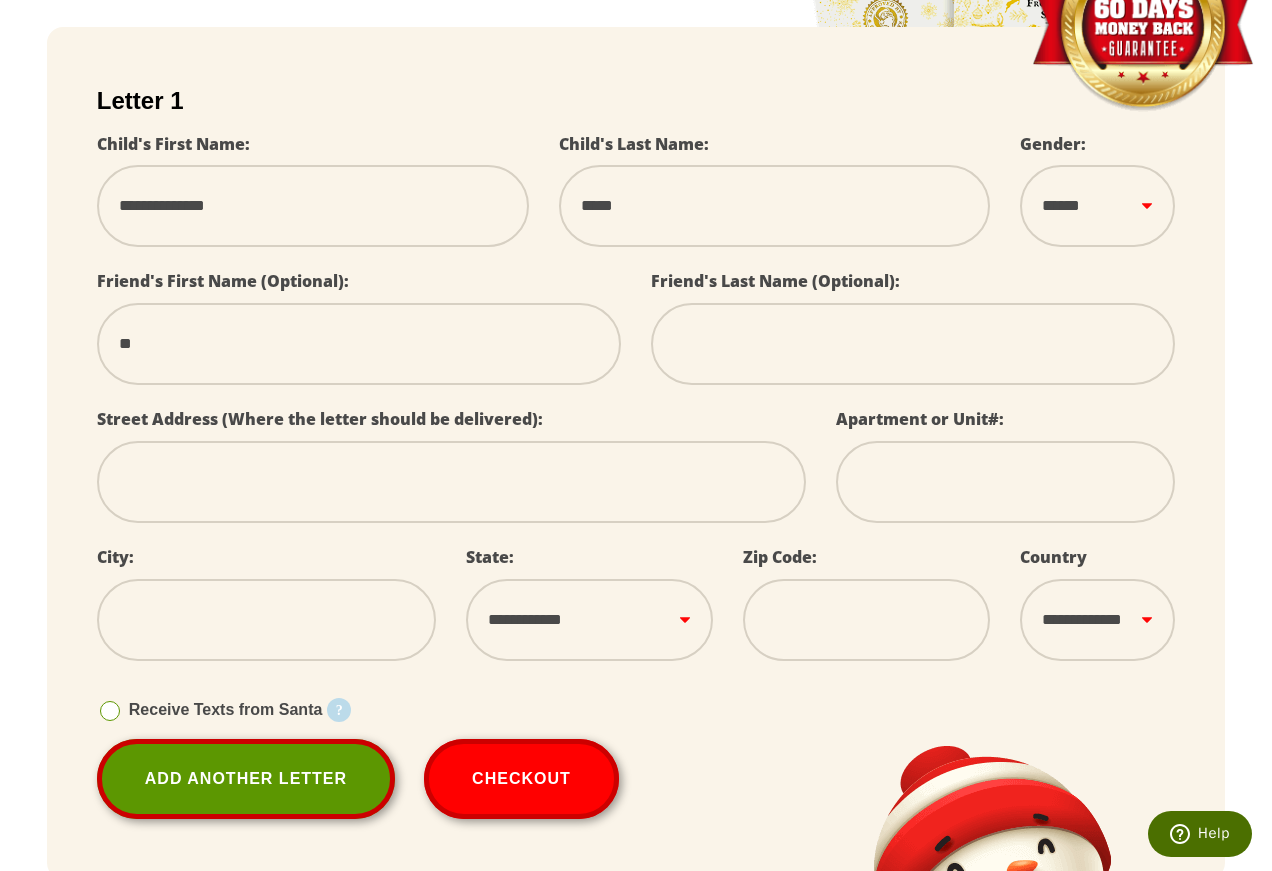 select 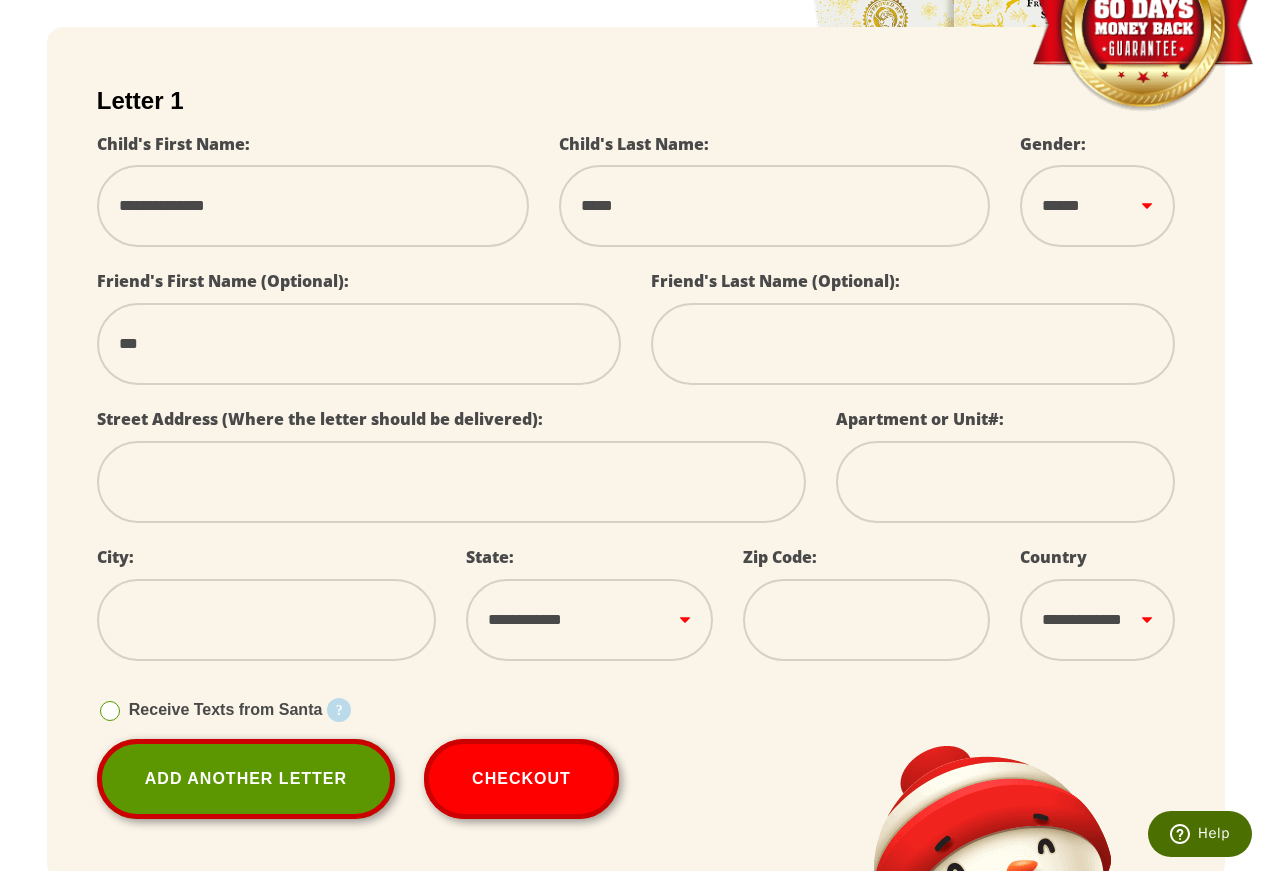 select 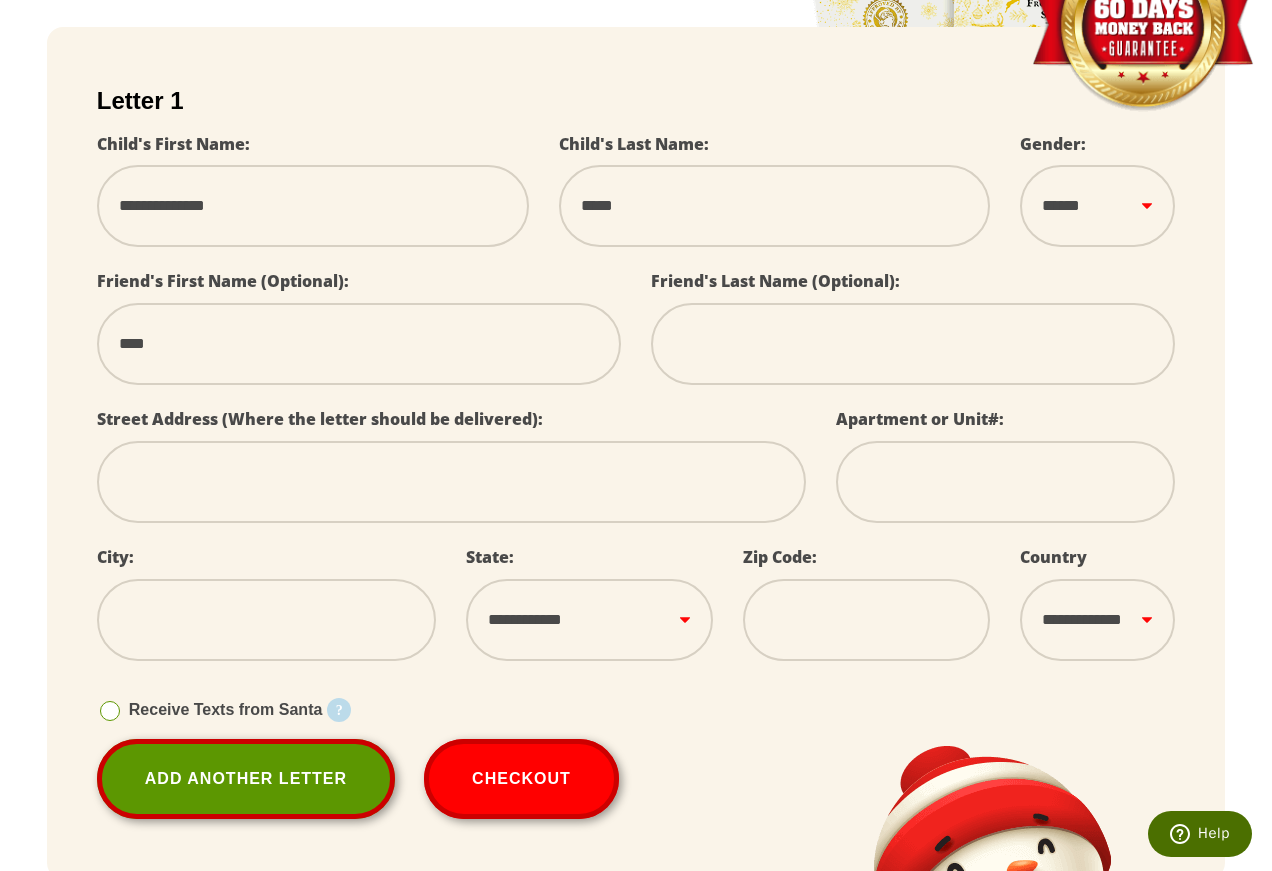 type on "**********" 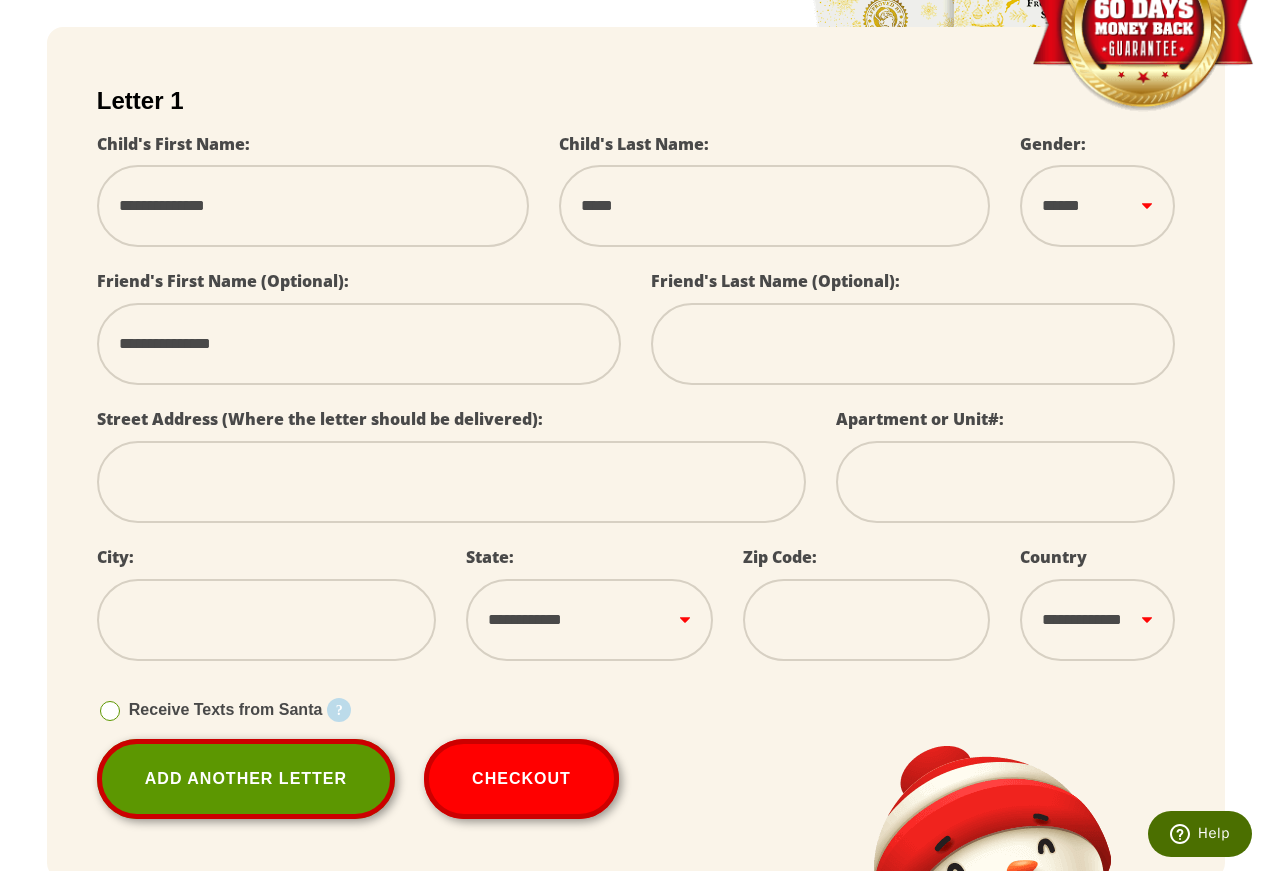 type on "****" 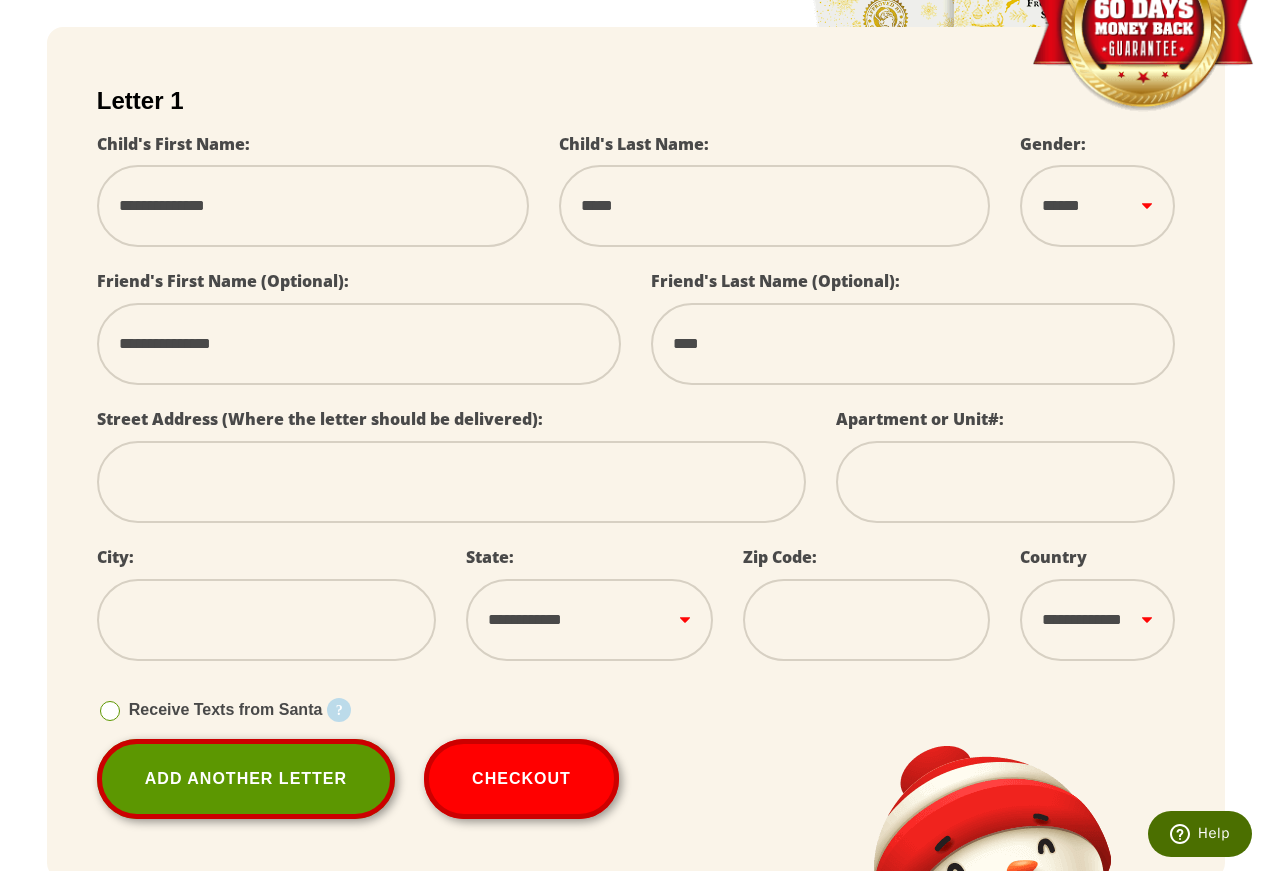 type on "*" 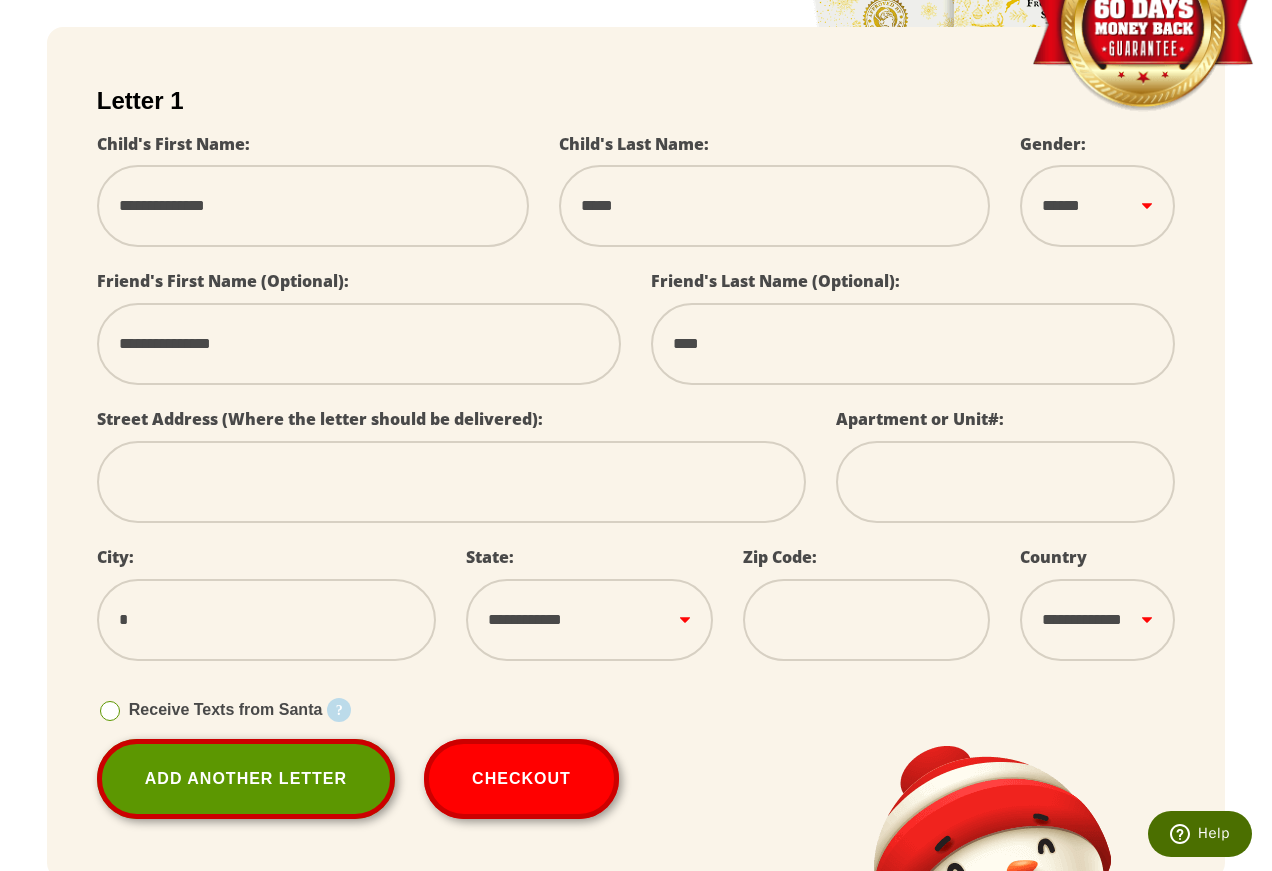select 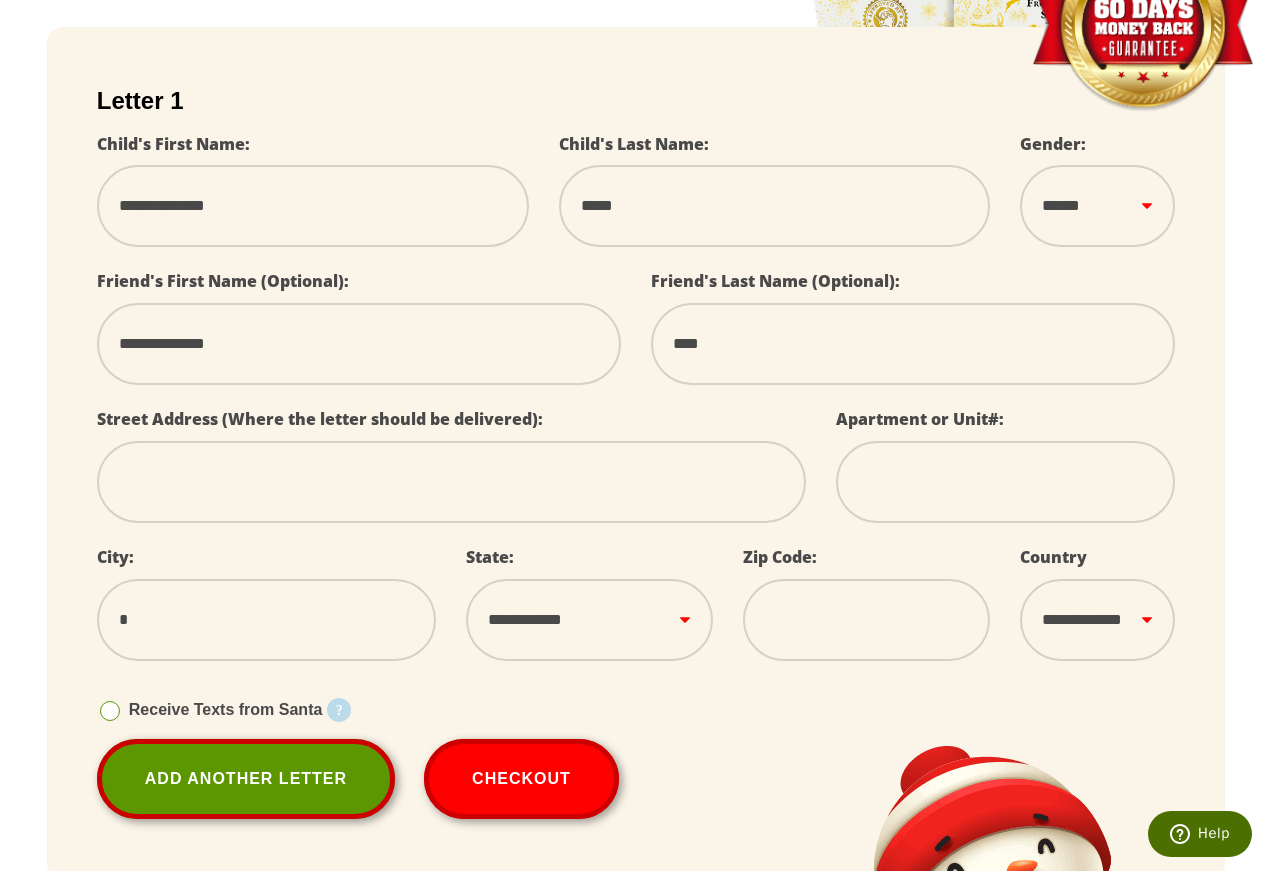 select 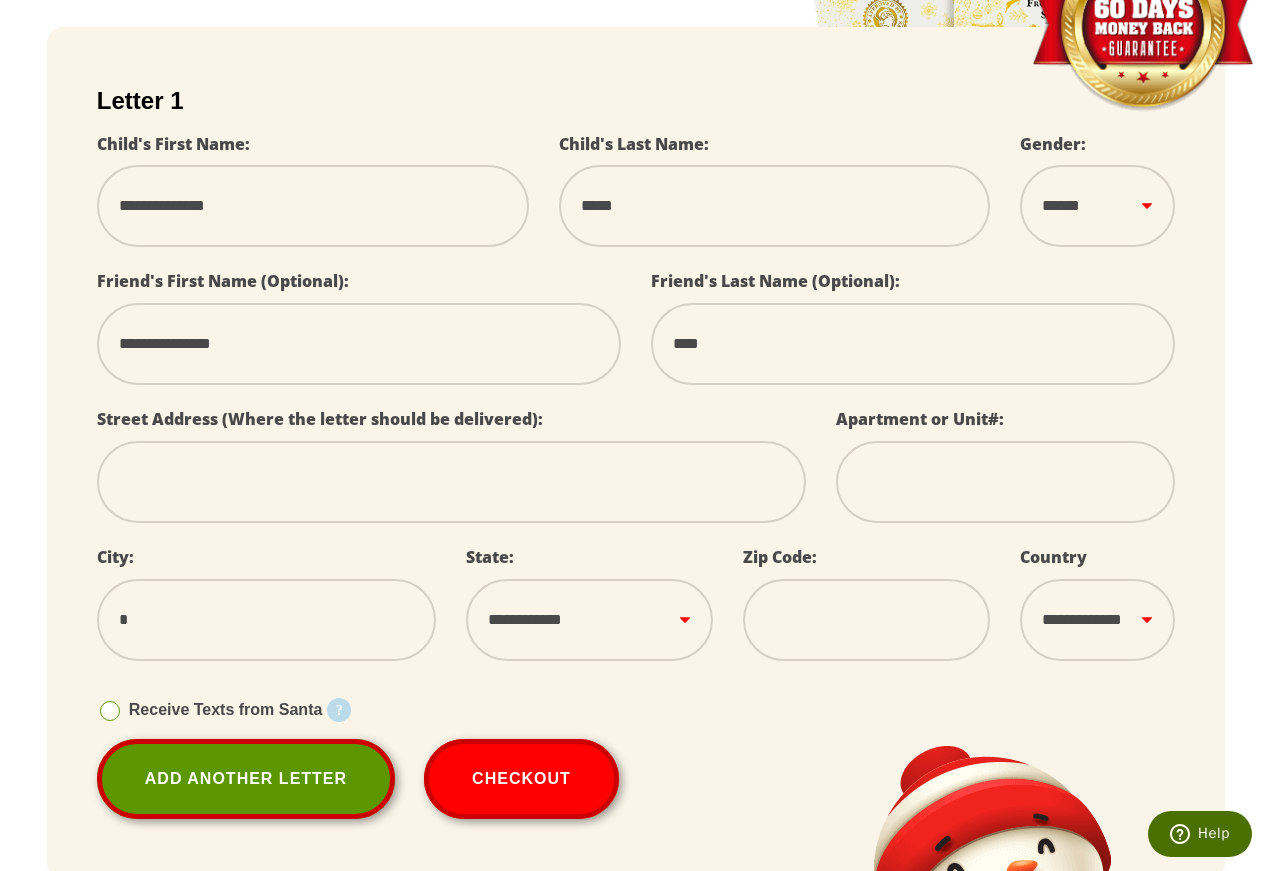 select 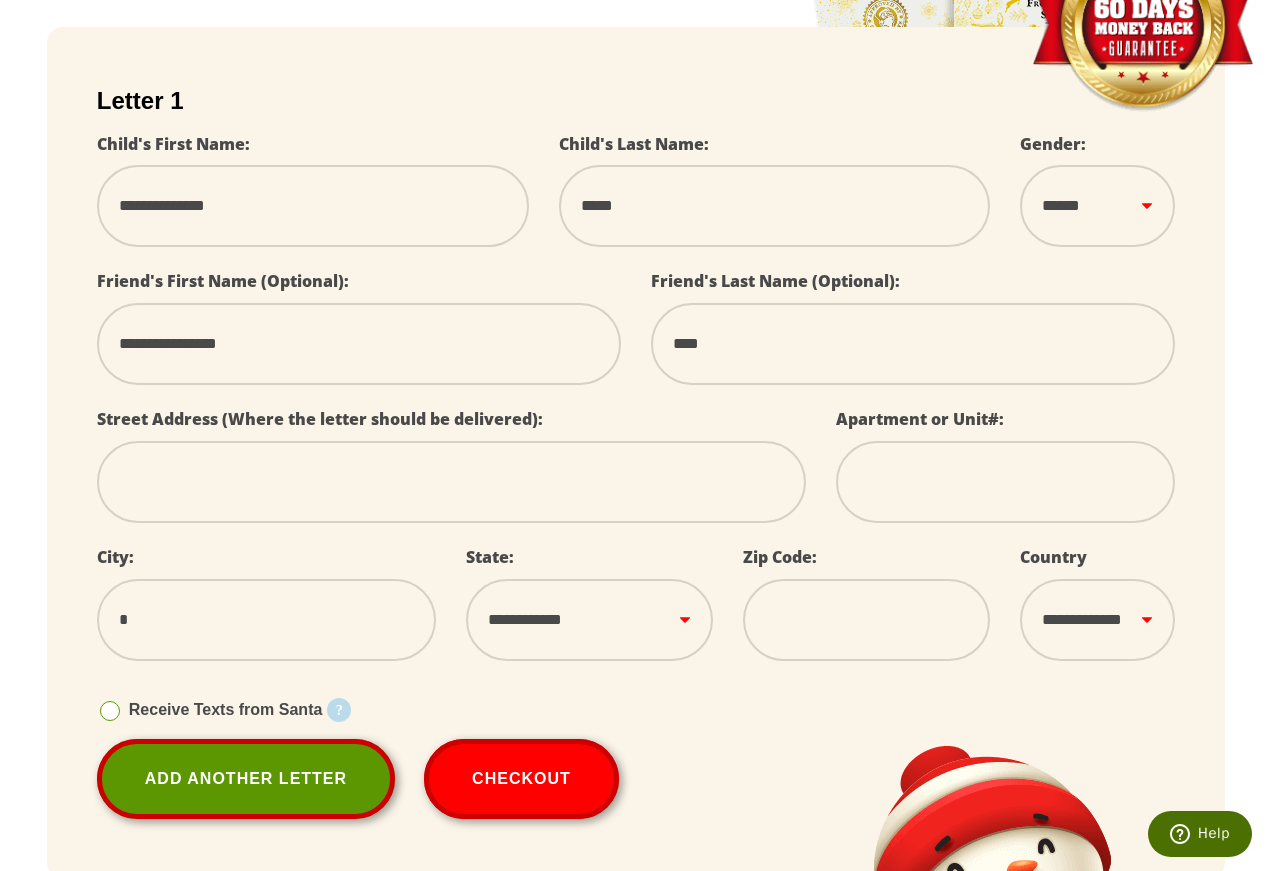 select 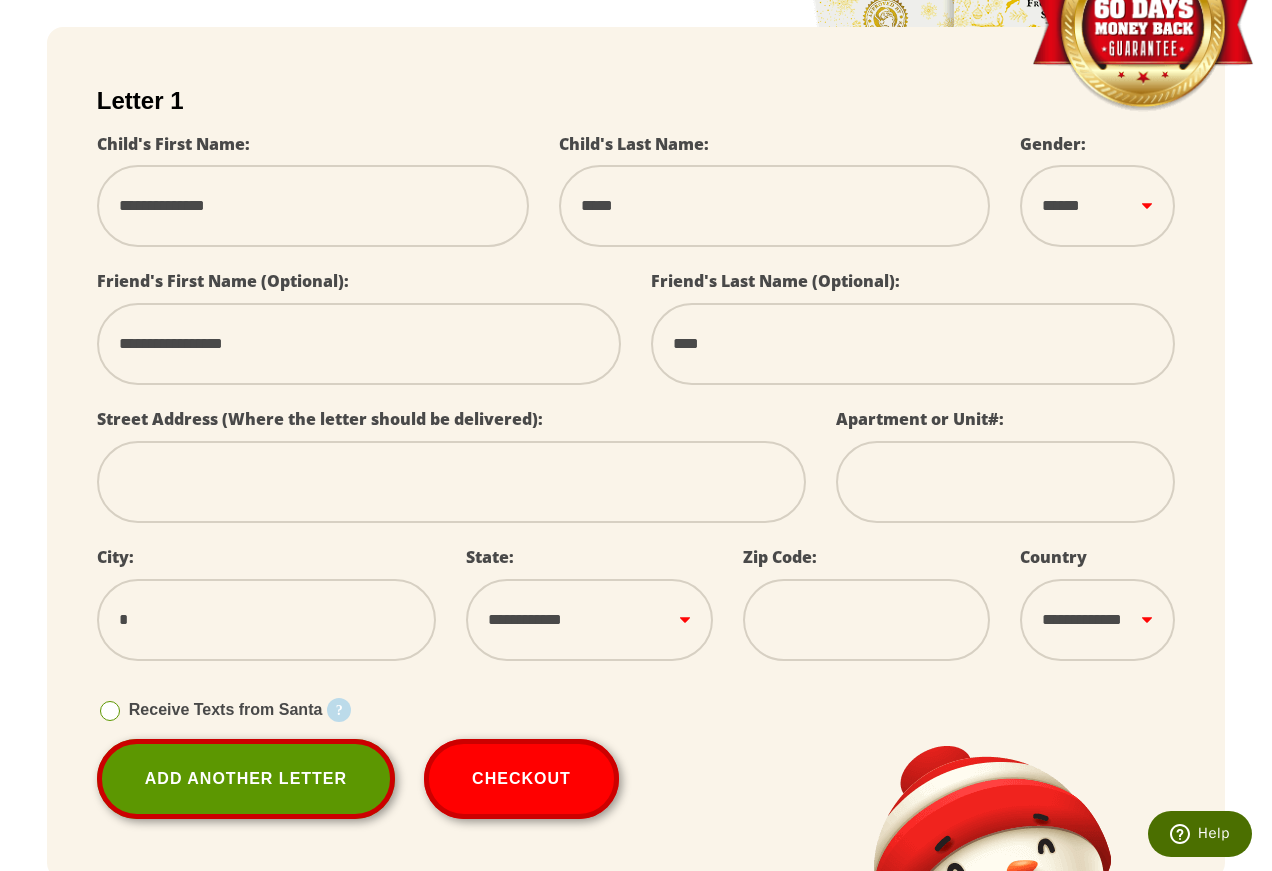 select 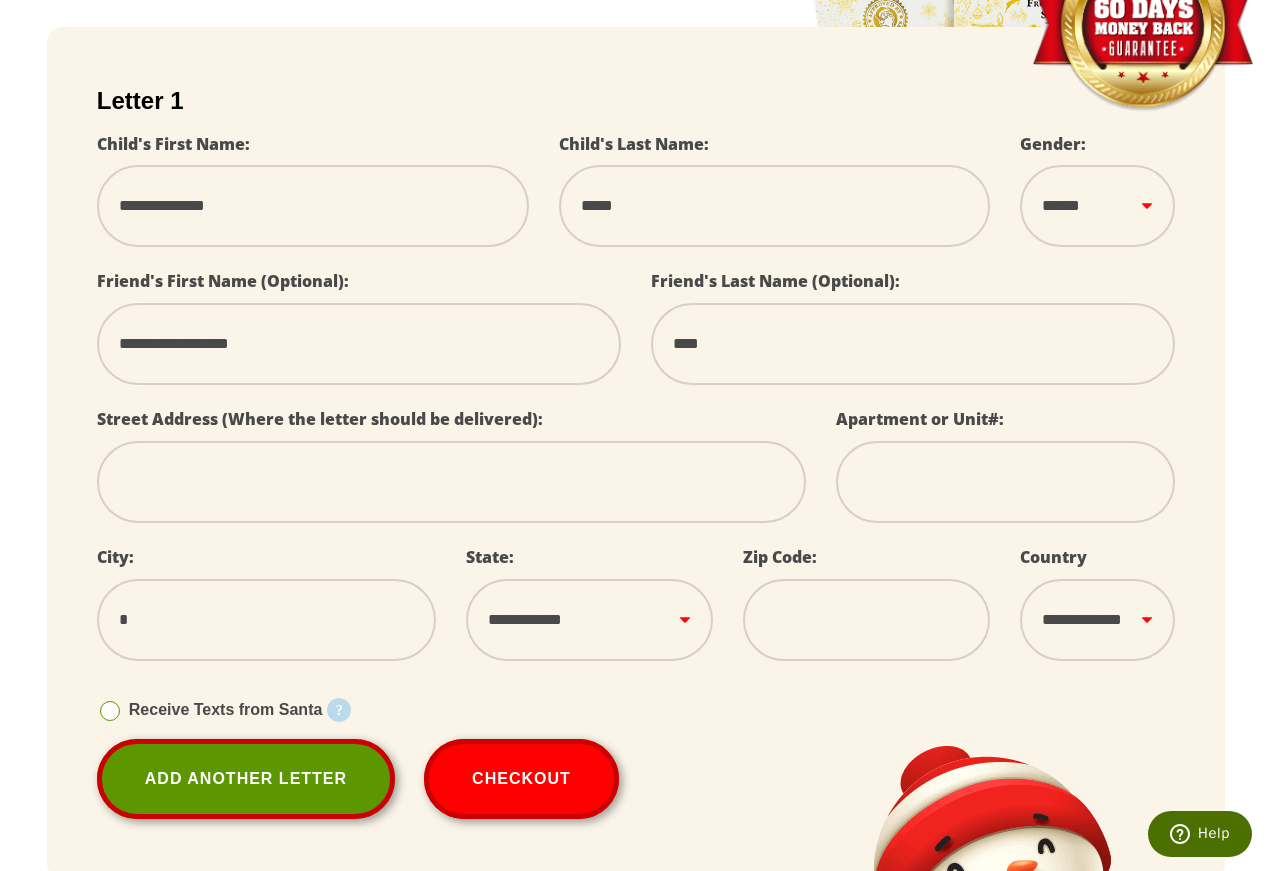 select 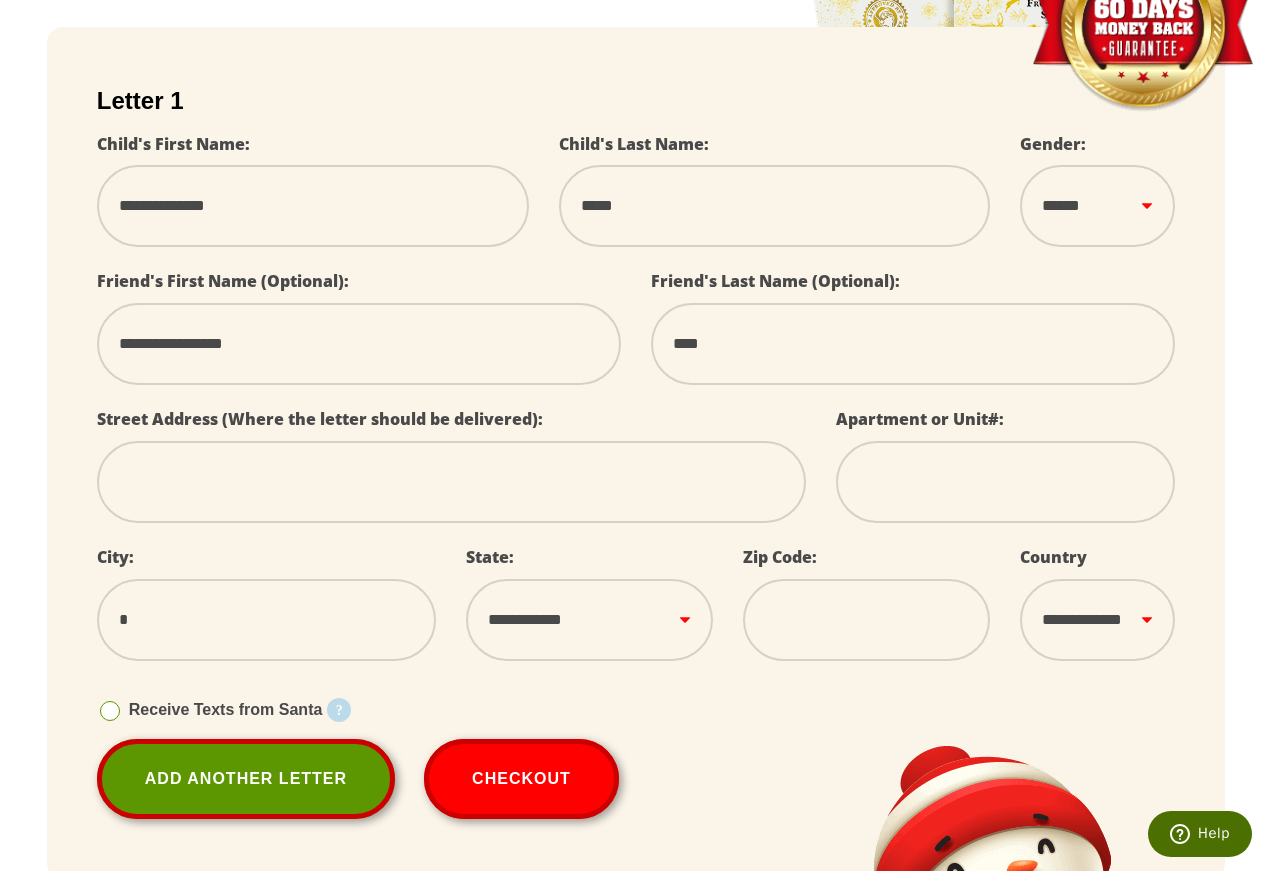 select 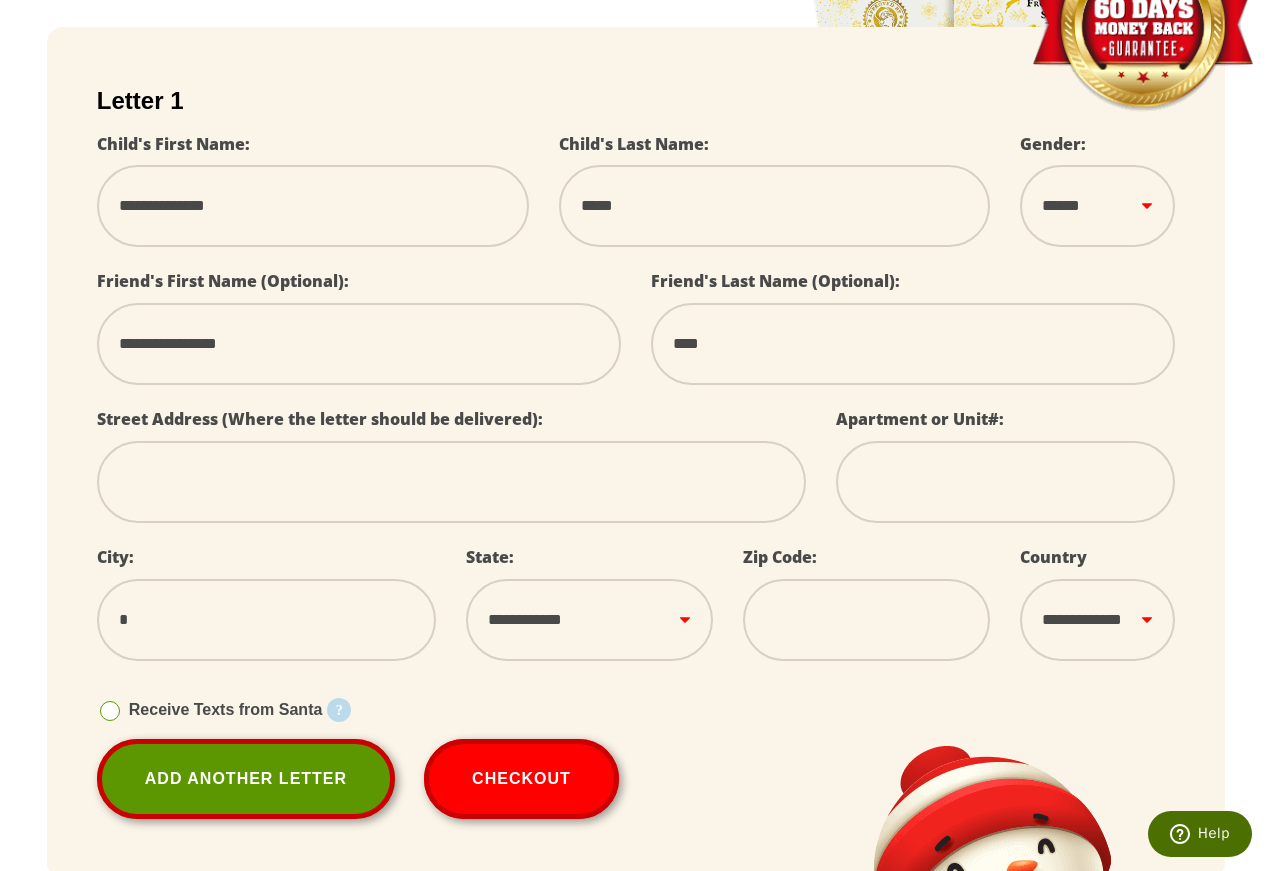 select 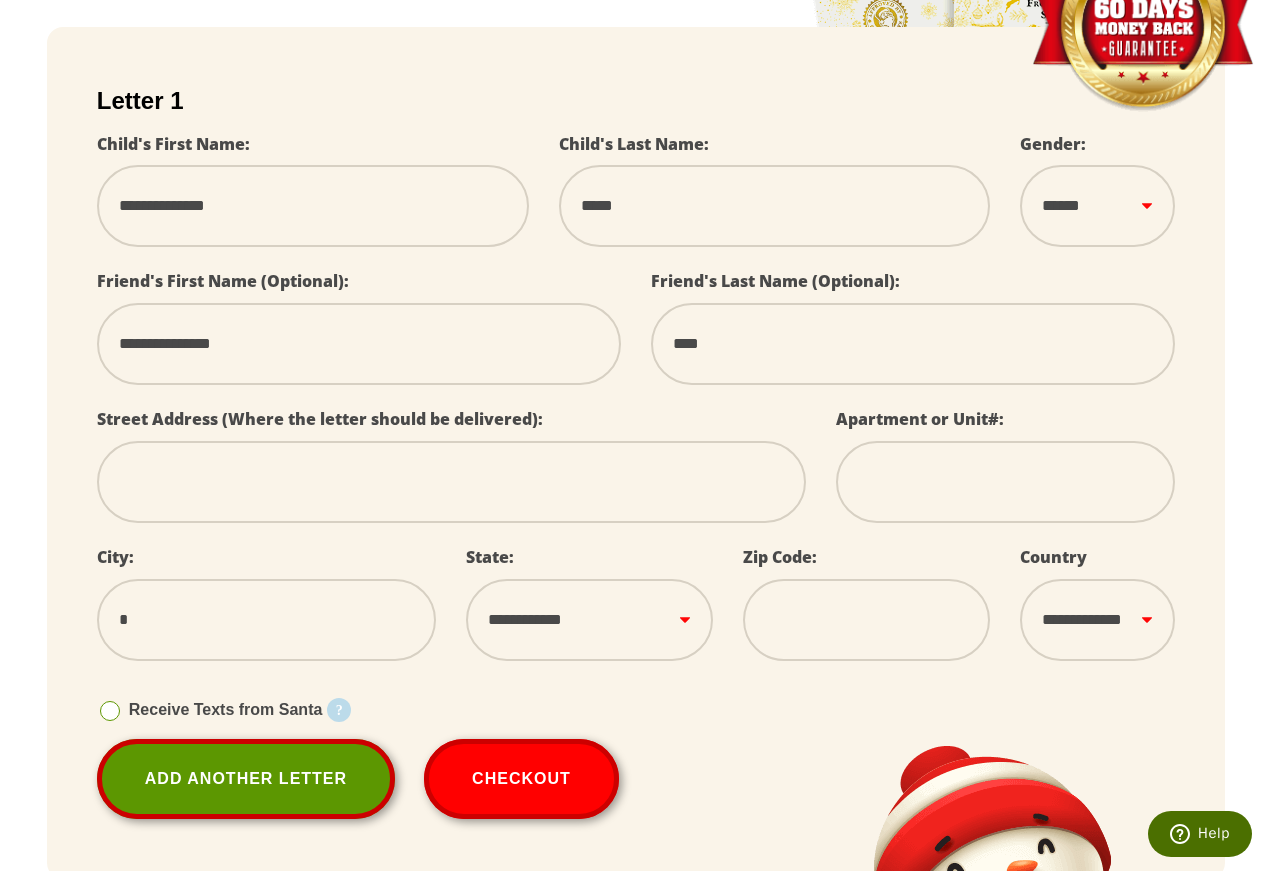 select 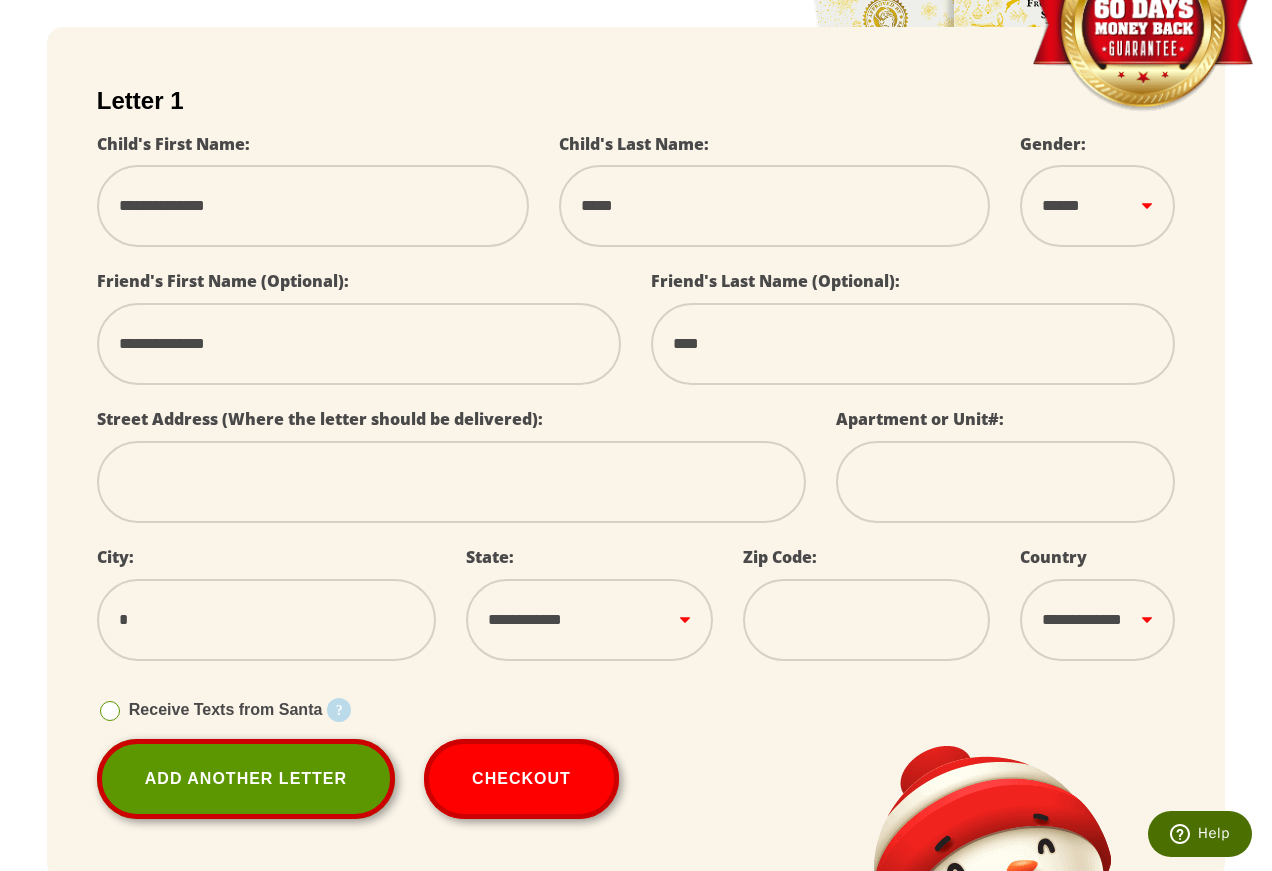 select 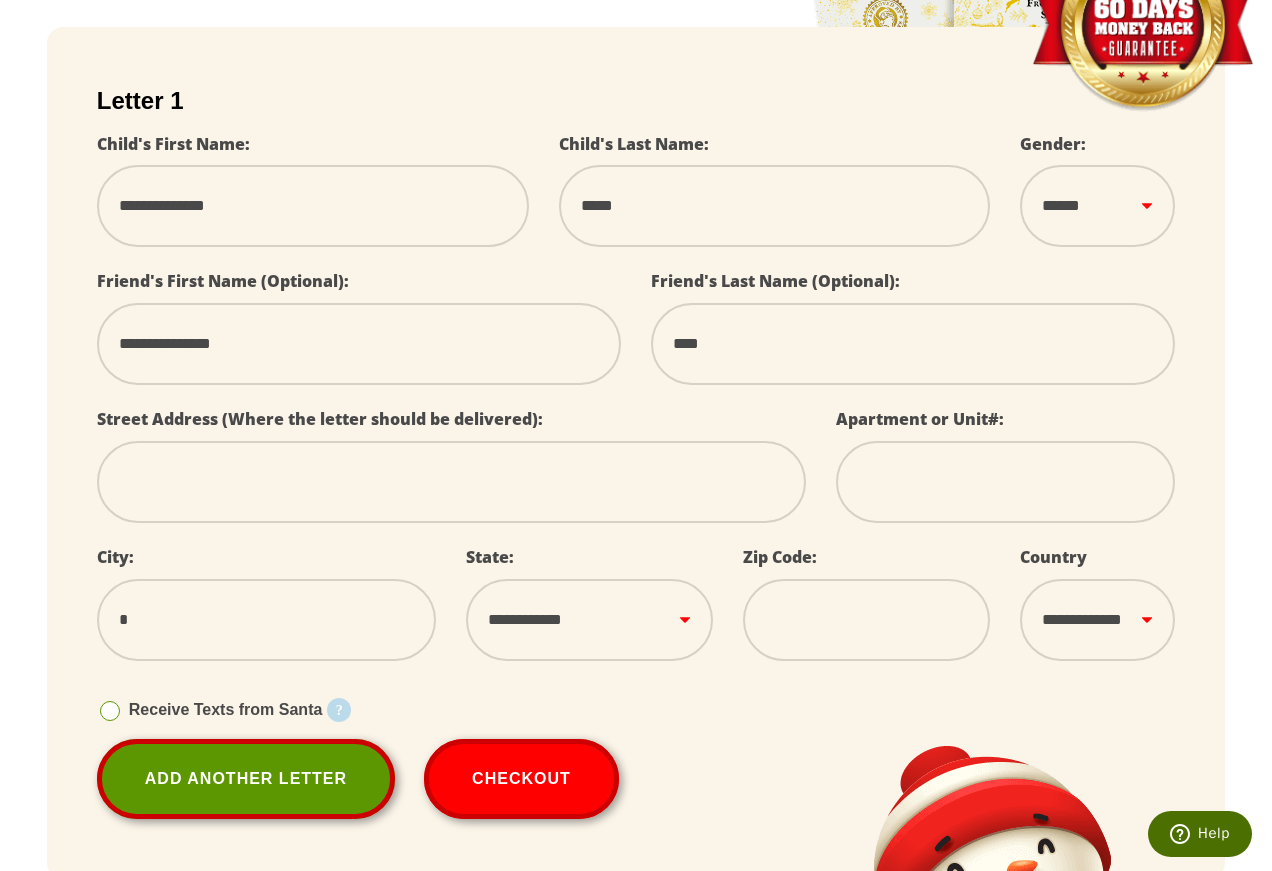 select 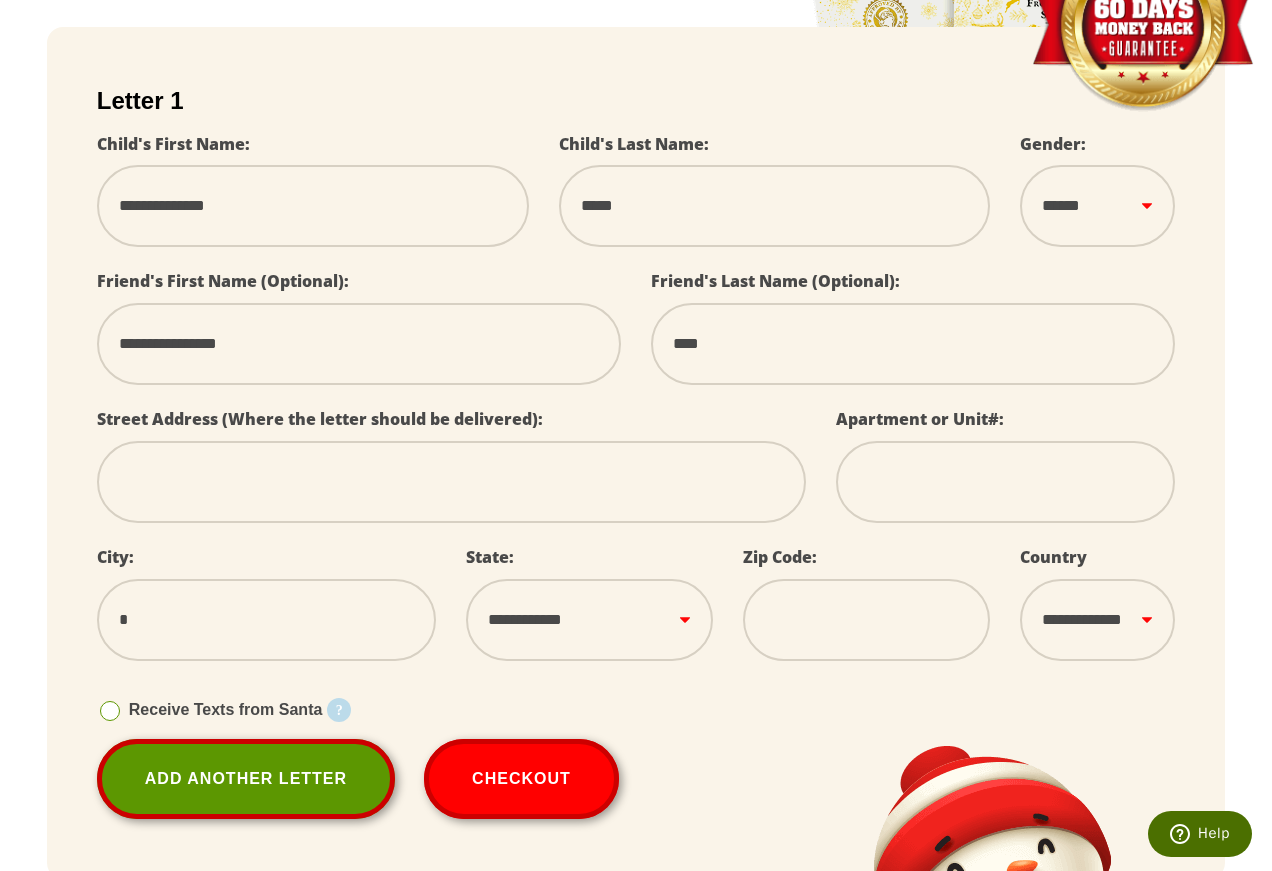 select 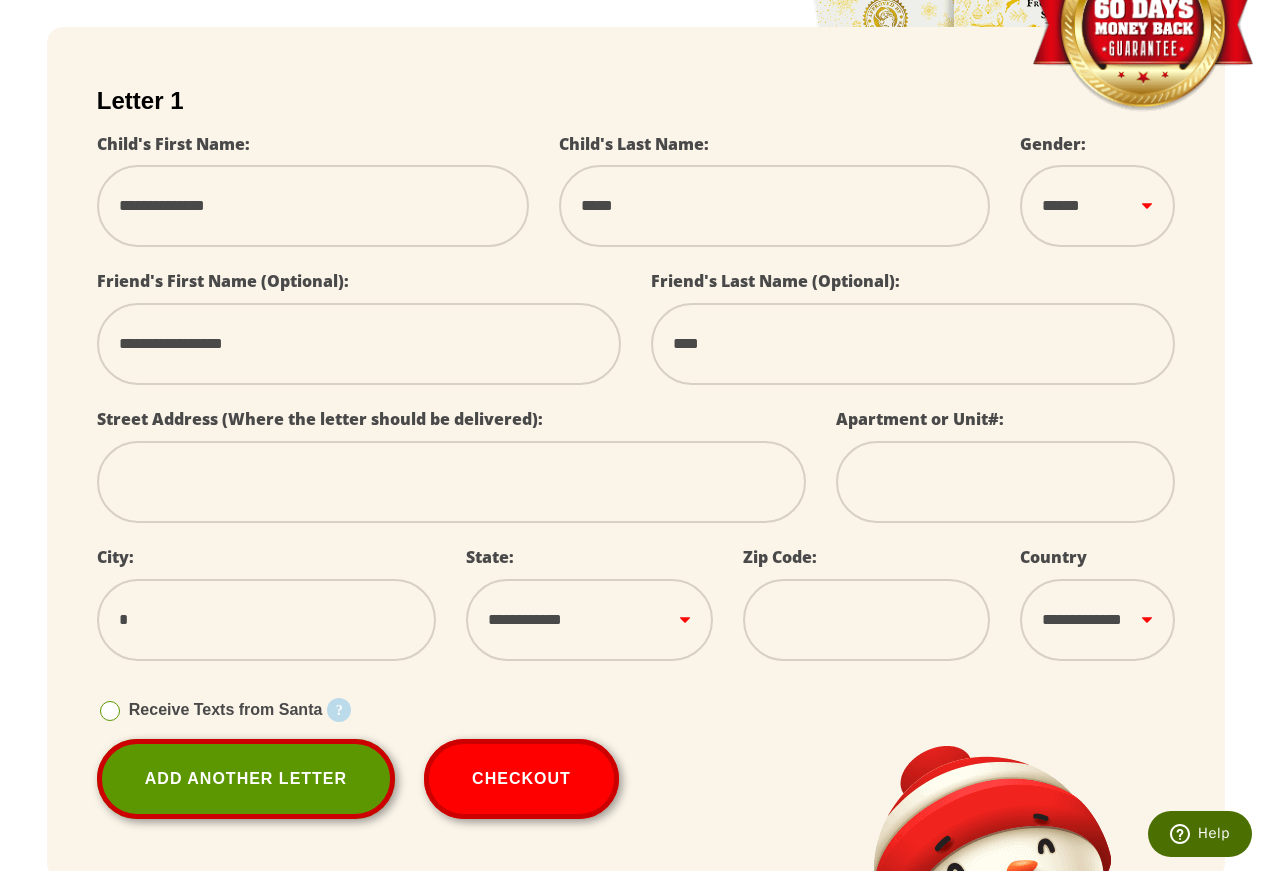 select 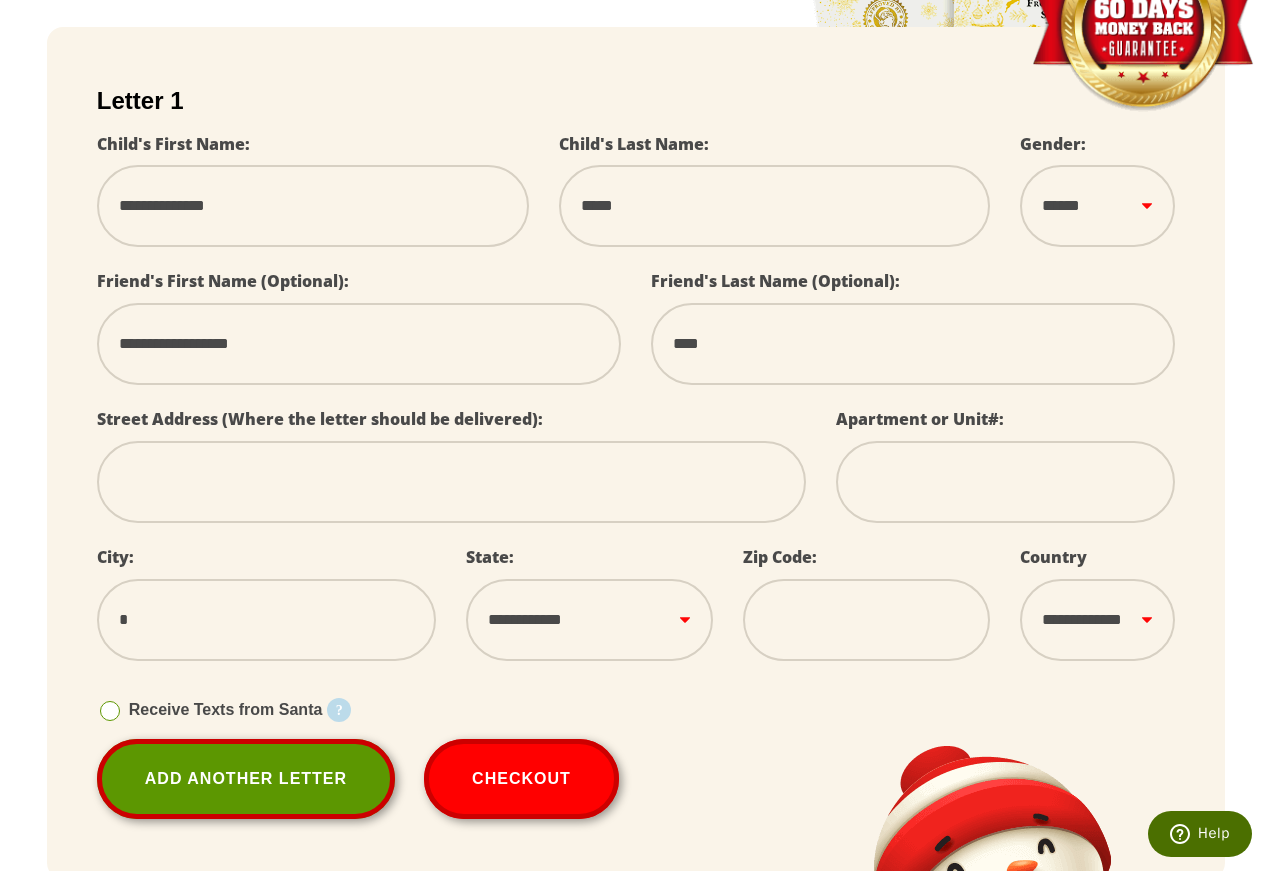 select 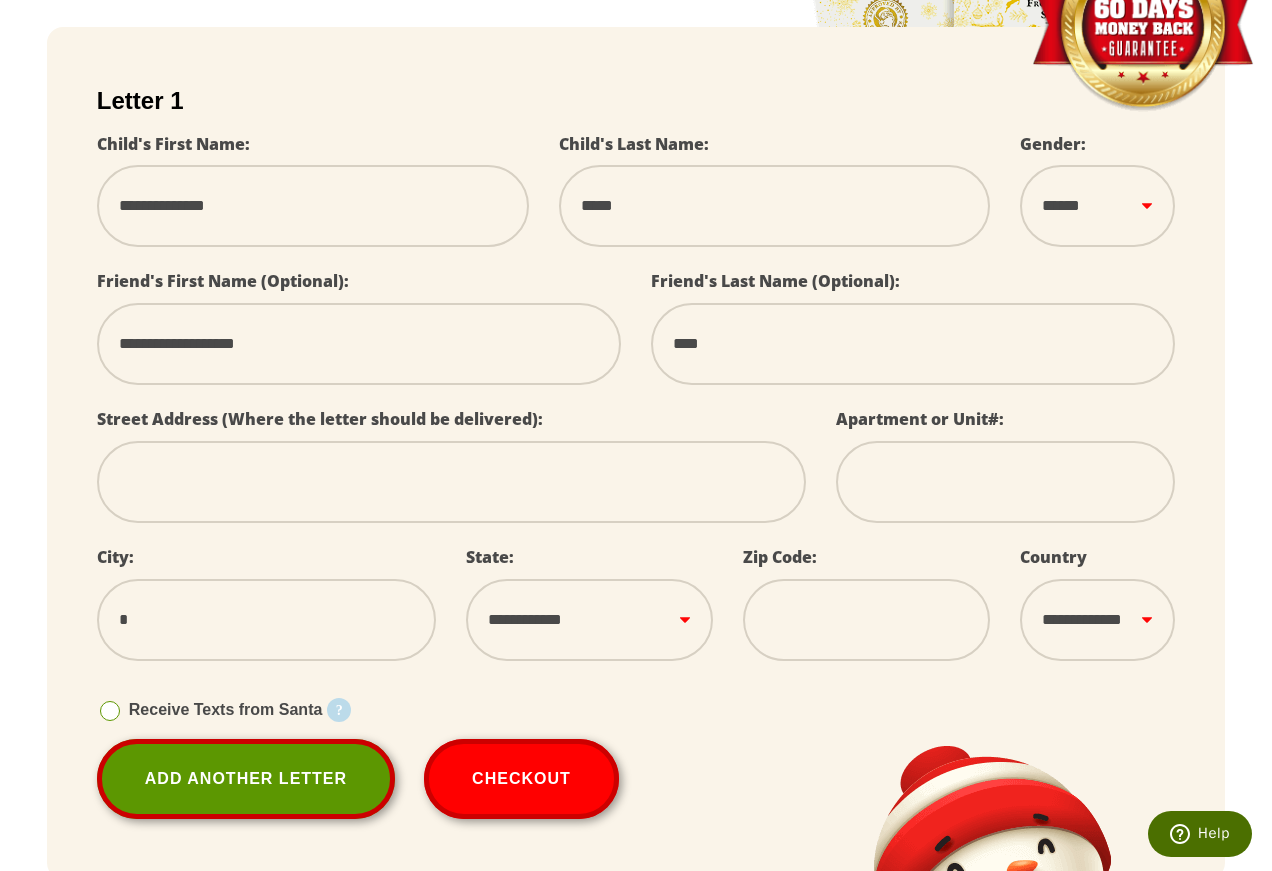 select 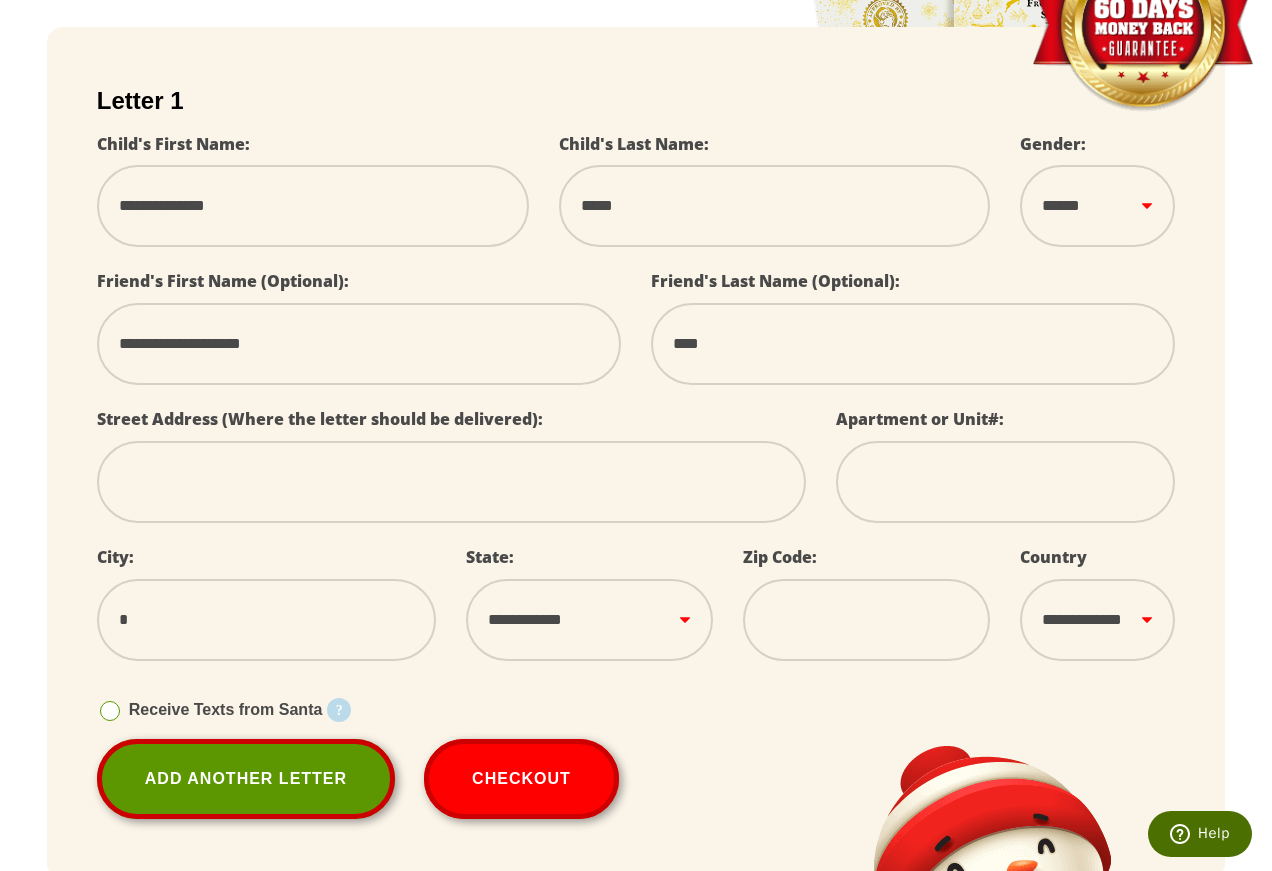 select 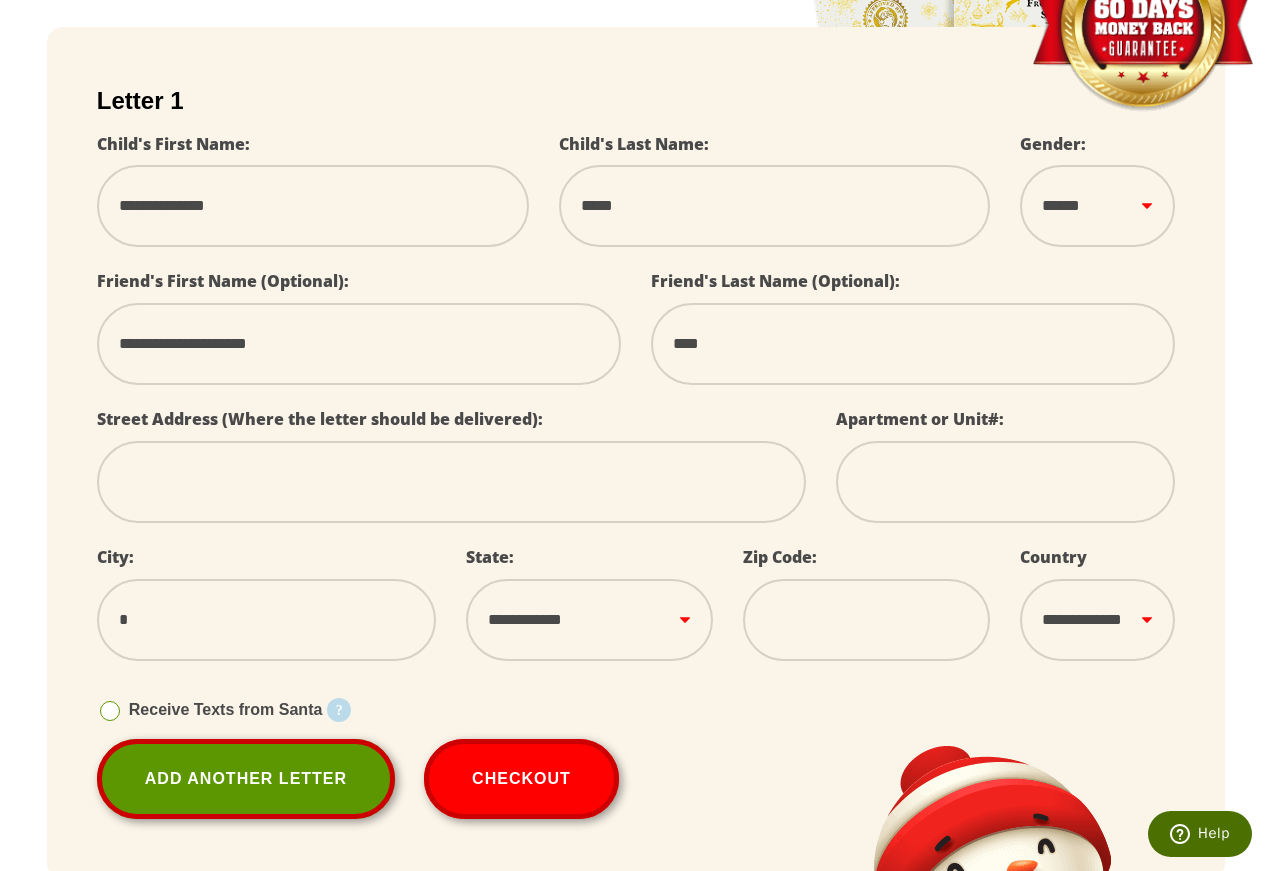 select 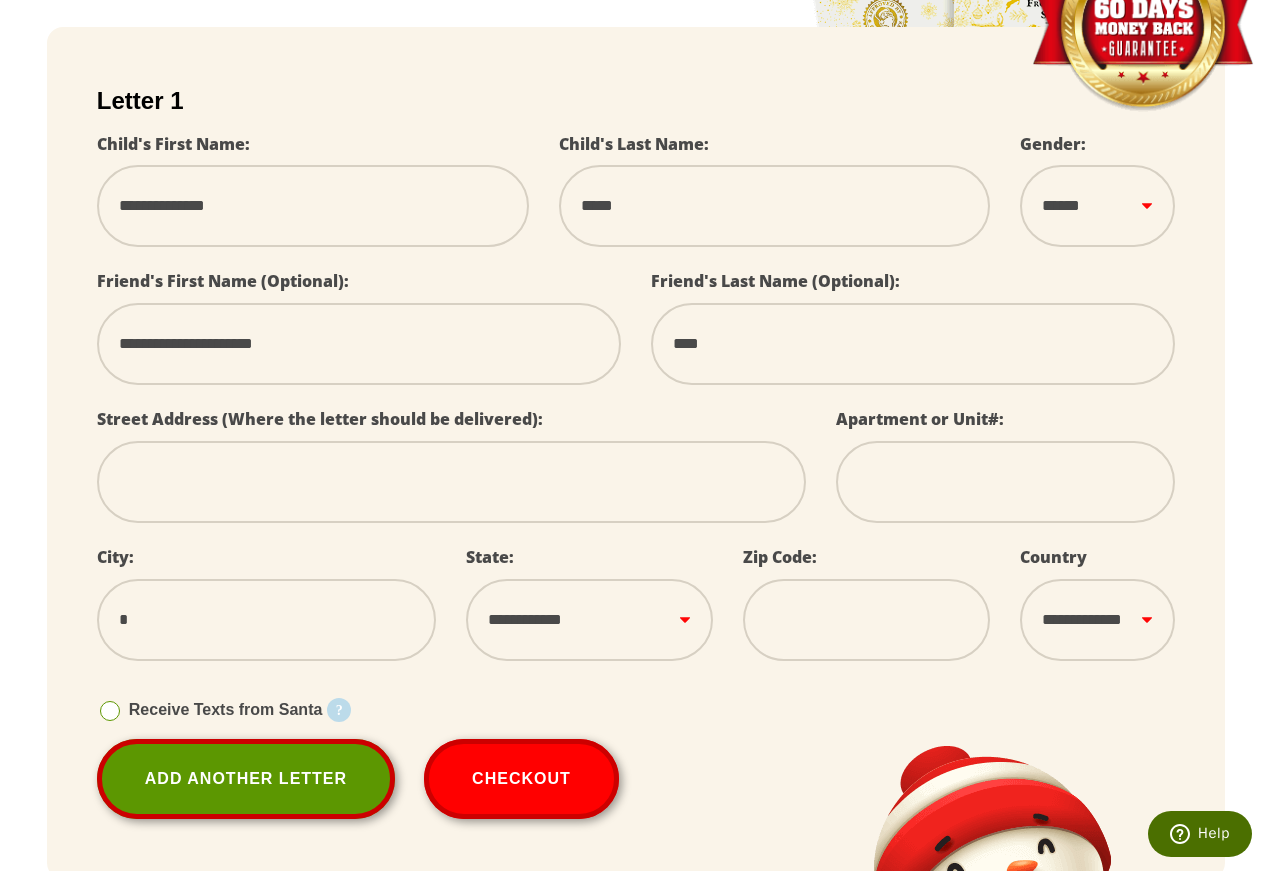select 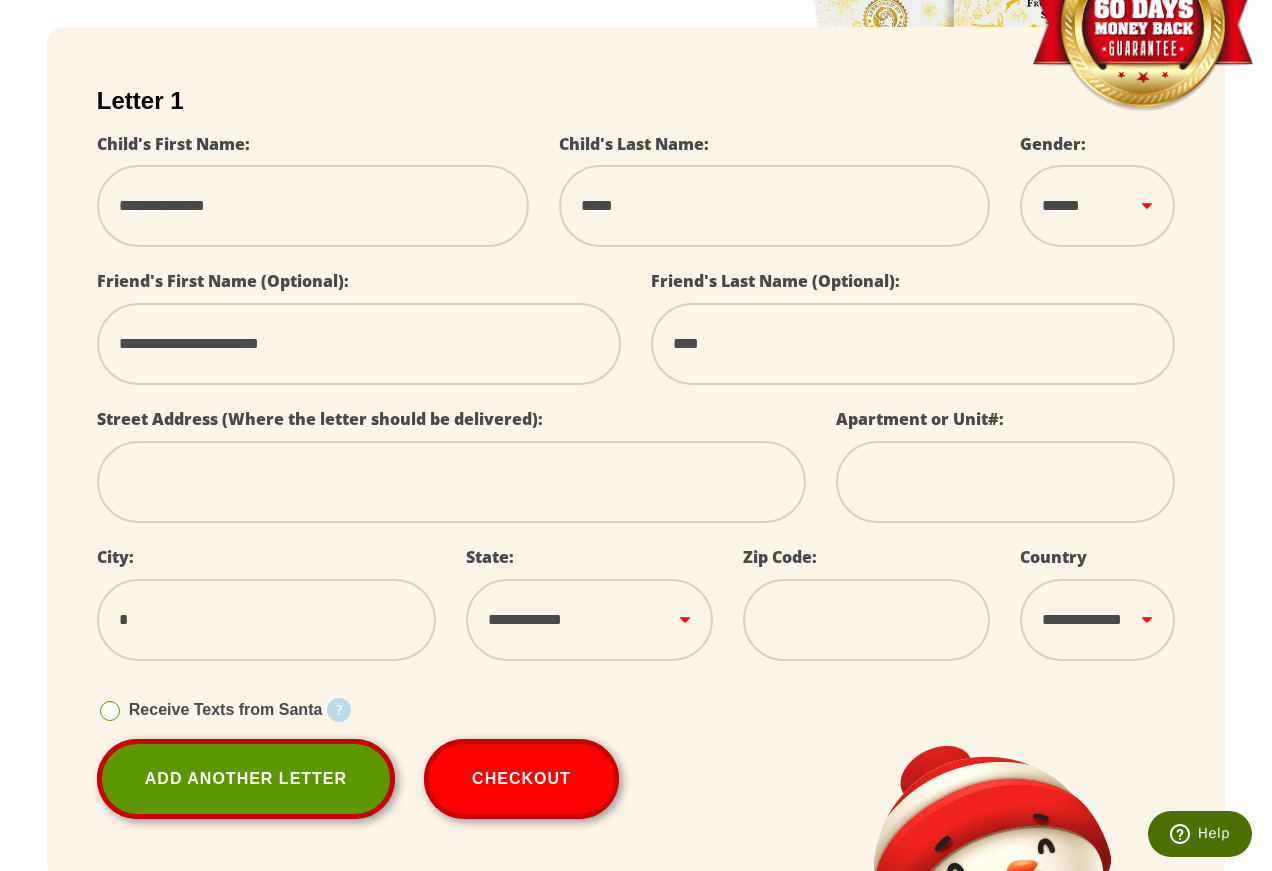 select 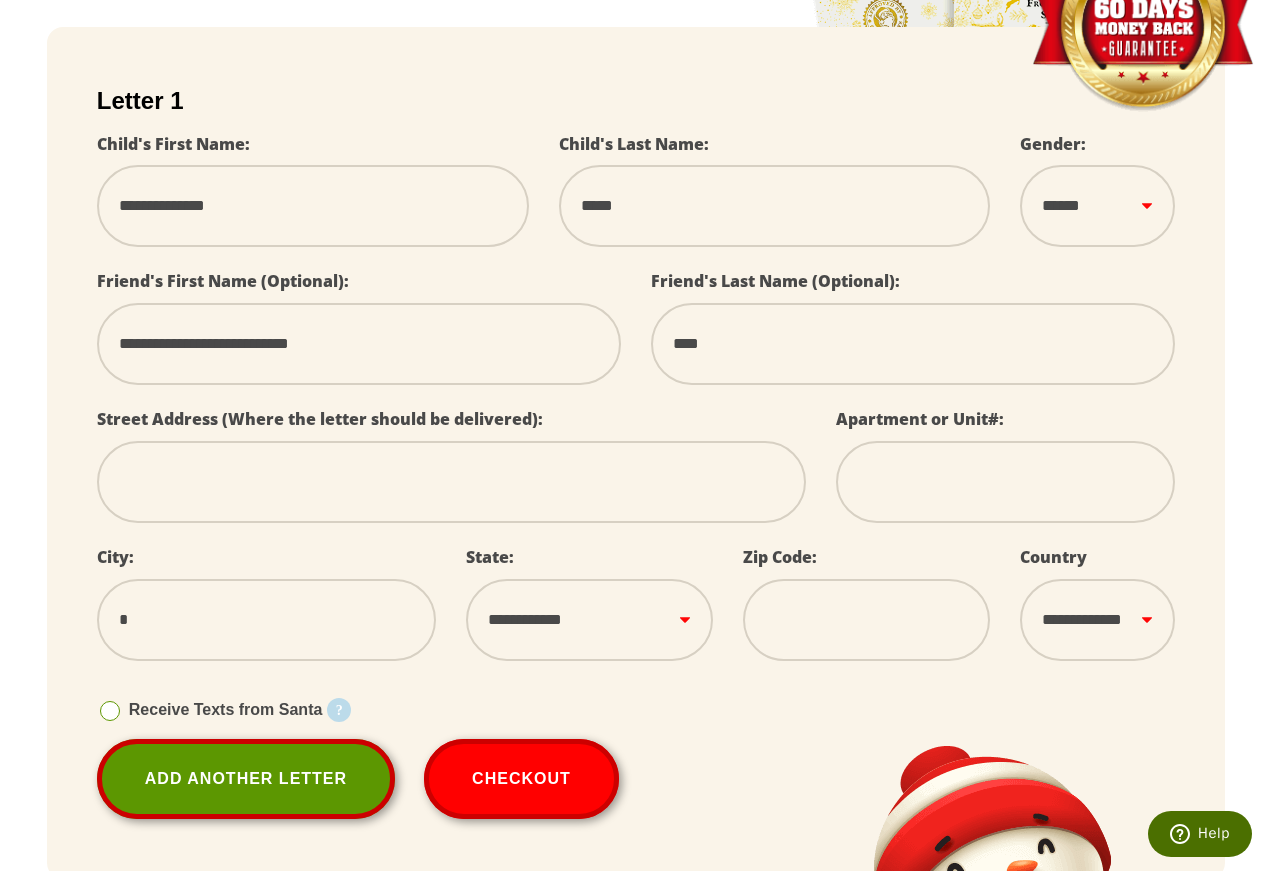 drag, startPoint x: 729, startPoint y: 331, endPoint x: 672, endPoint y: 327, distance: 57.14018 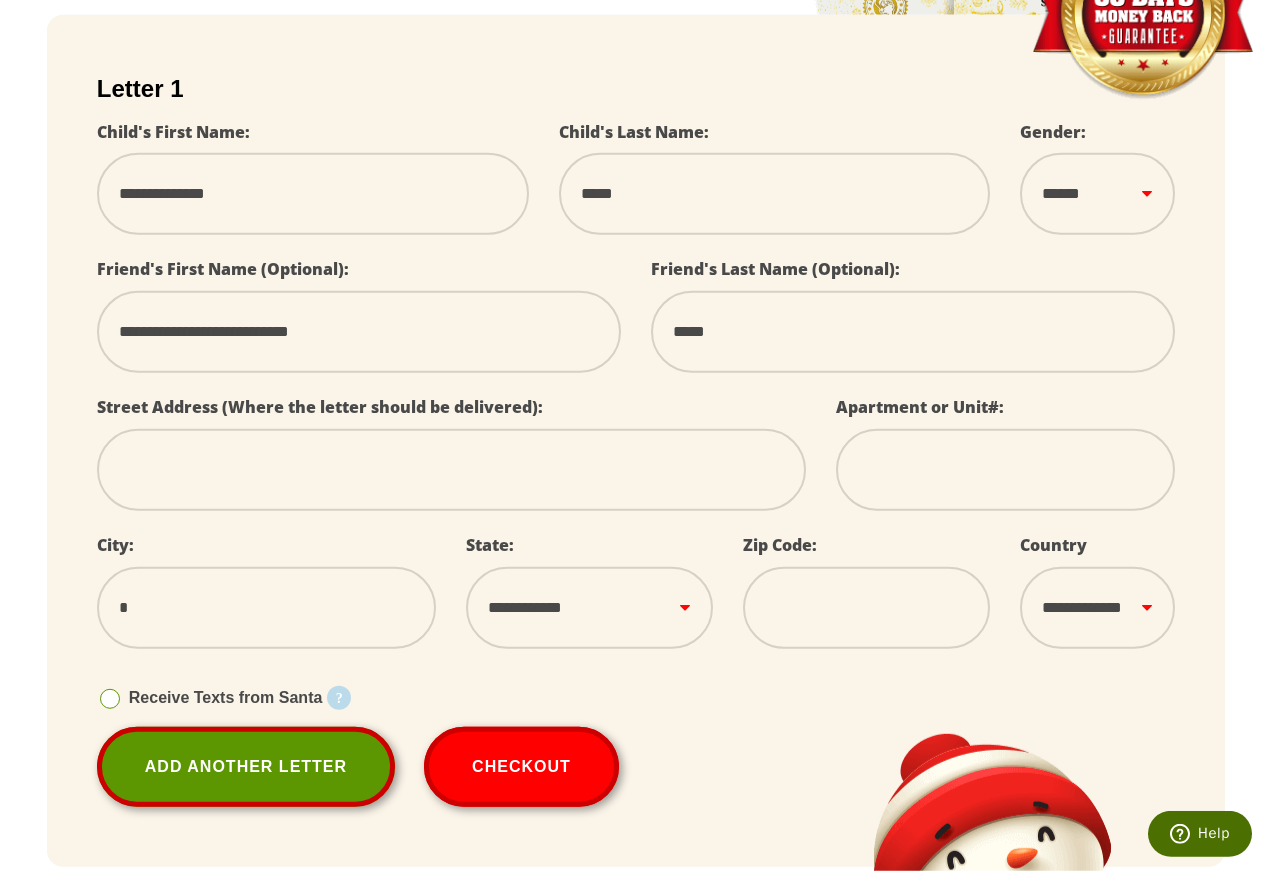 scroll, scrollTop: 612, scrollLeft: 0, axis: vertical 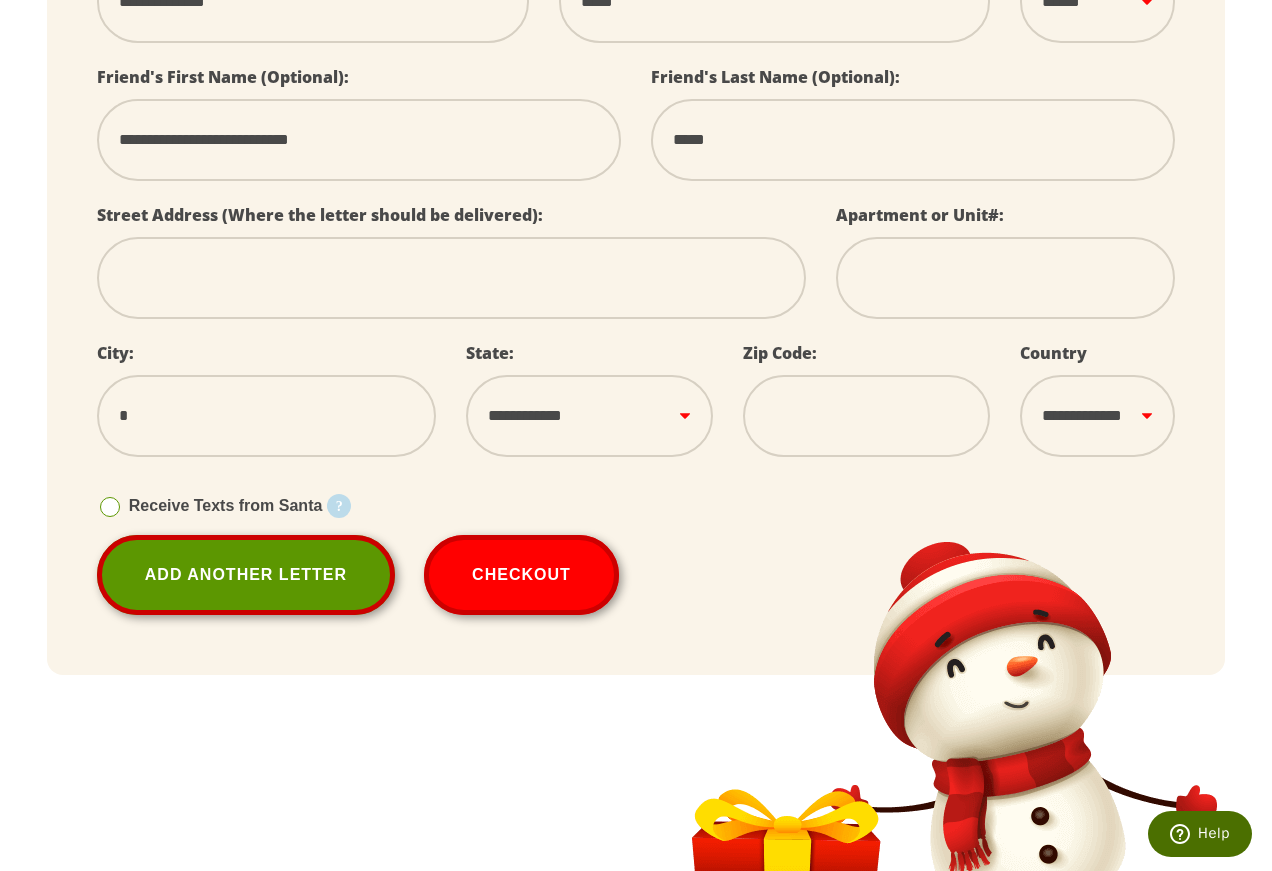 click at bounding box center (451, 278) 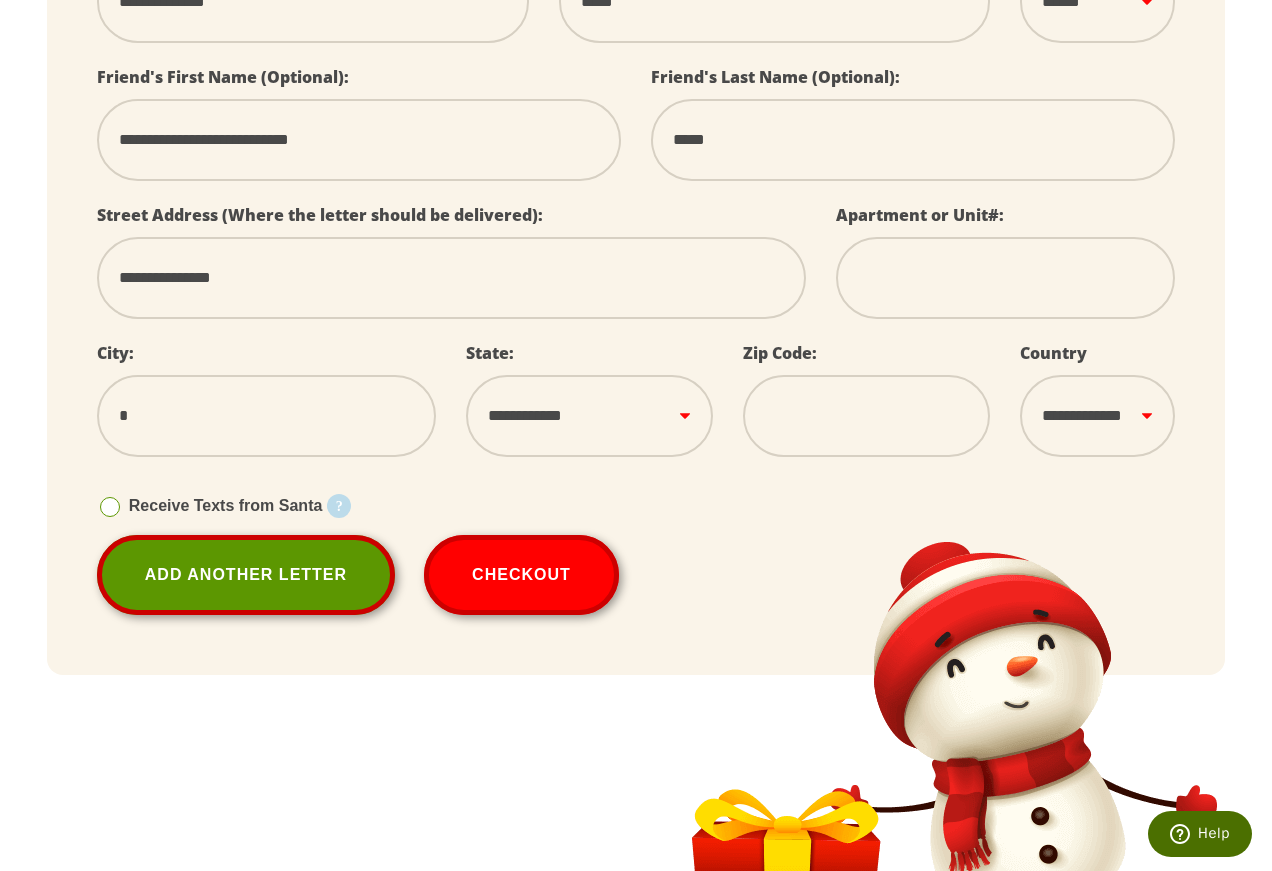 click on "**********" at bounding box center [451, 278] 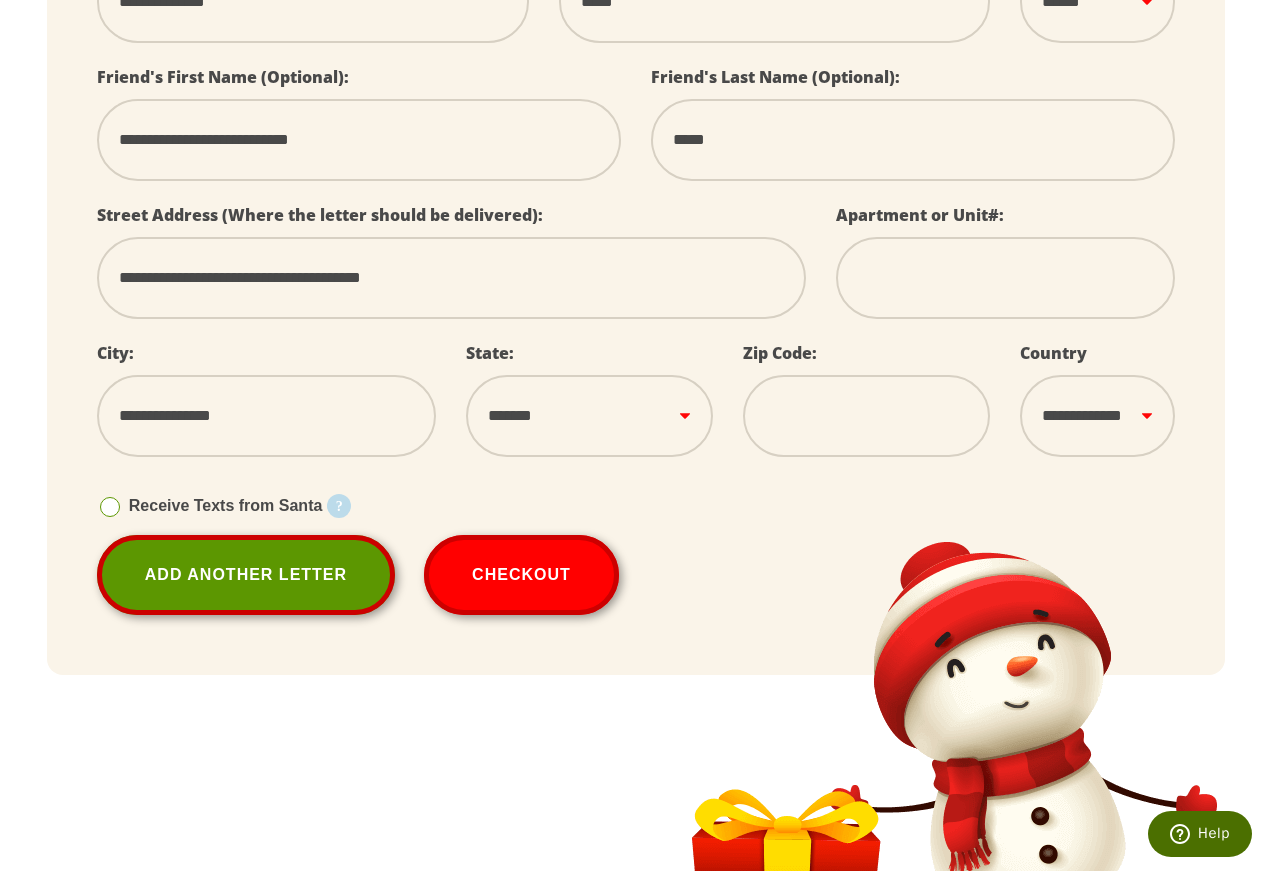 click on "**********" at bounding box center [0, 0] 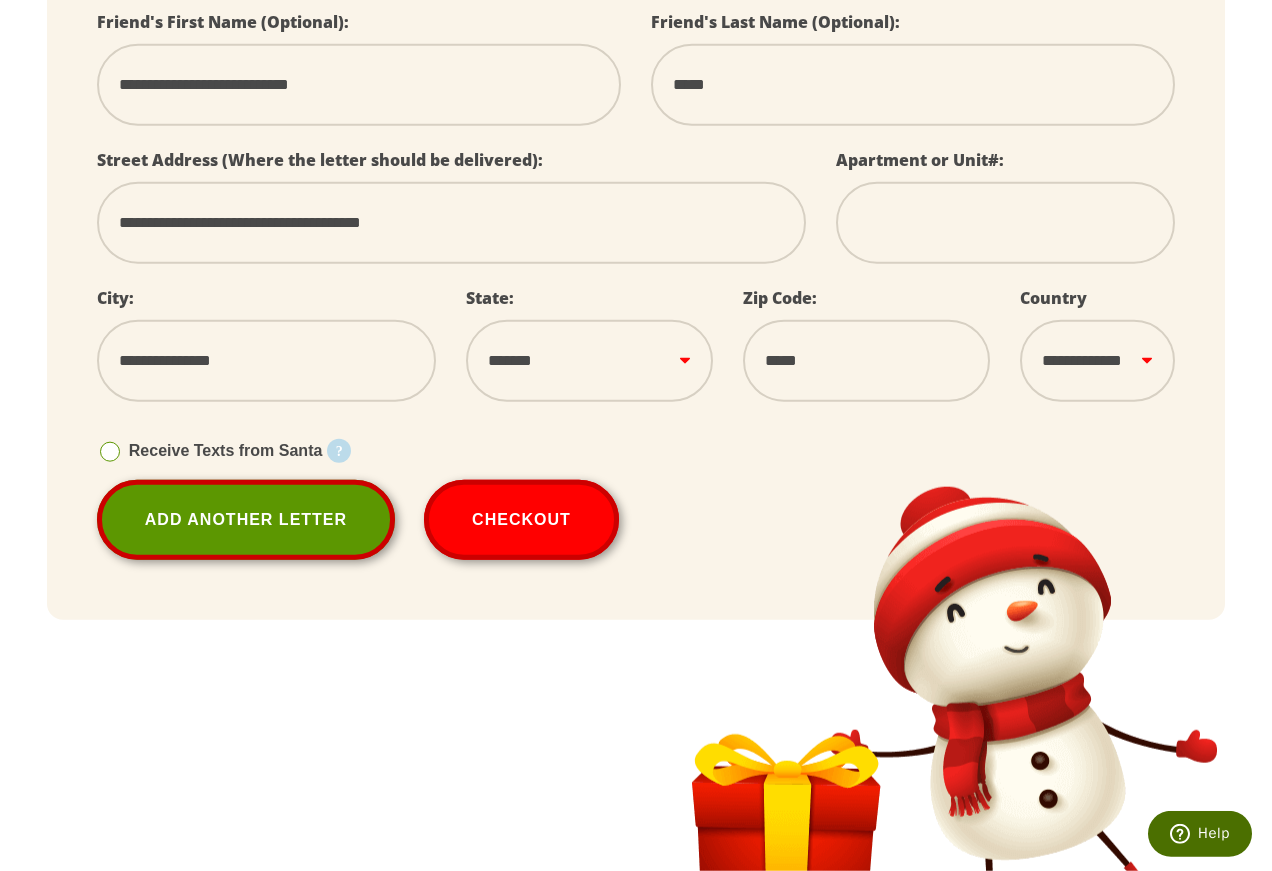 scroll, scrollTop: 714, scrollLeft: 0, axis: vertical 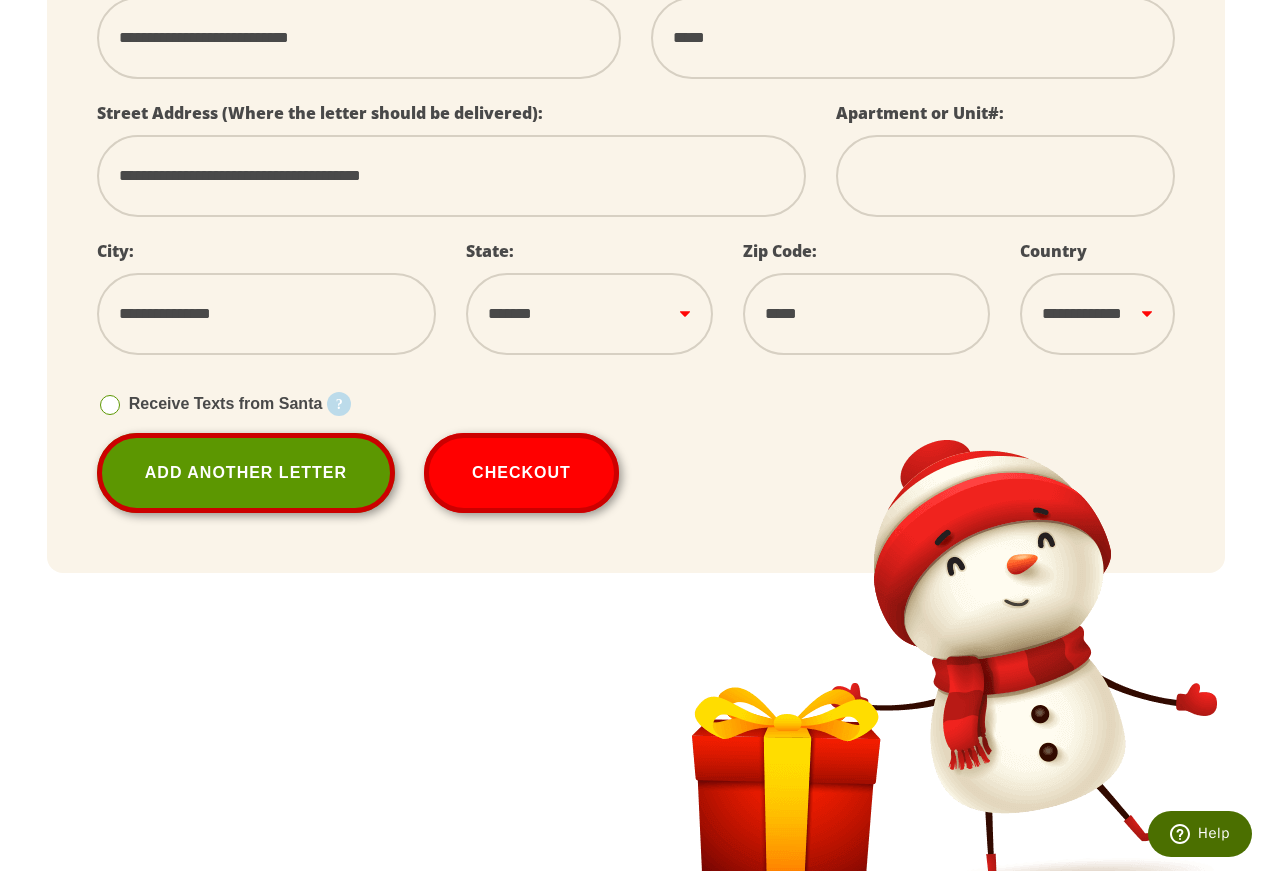 click at bounding box center (110, 405) 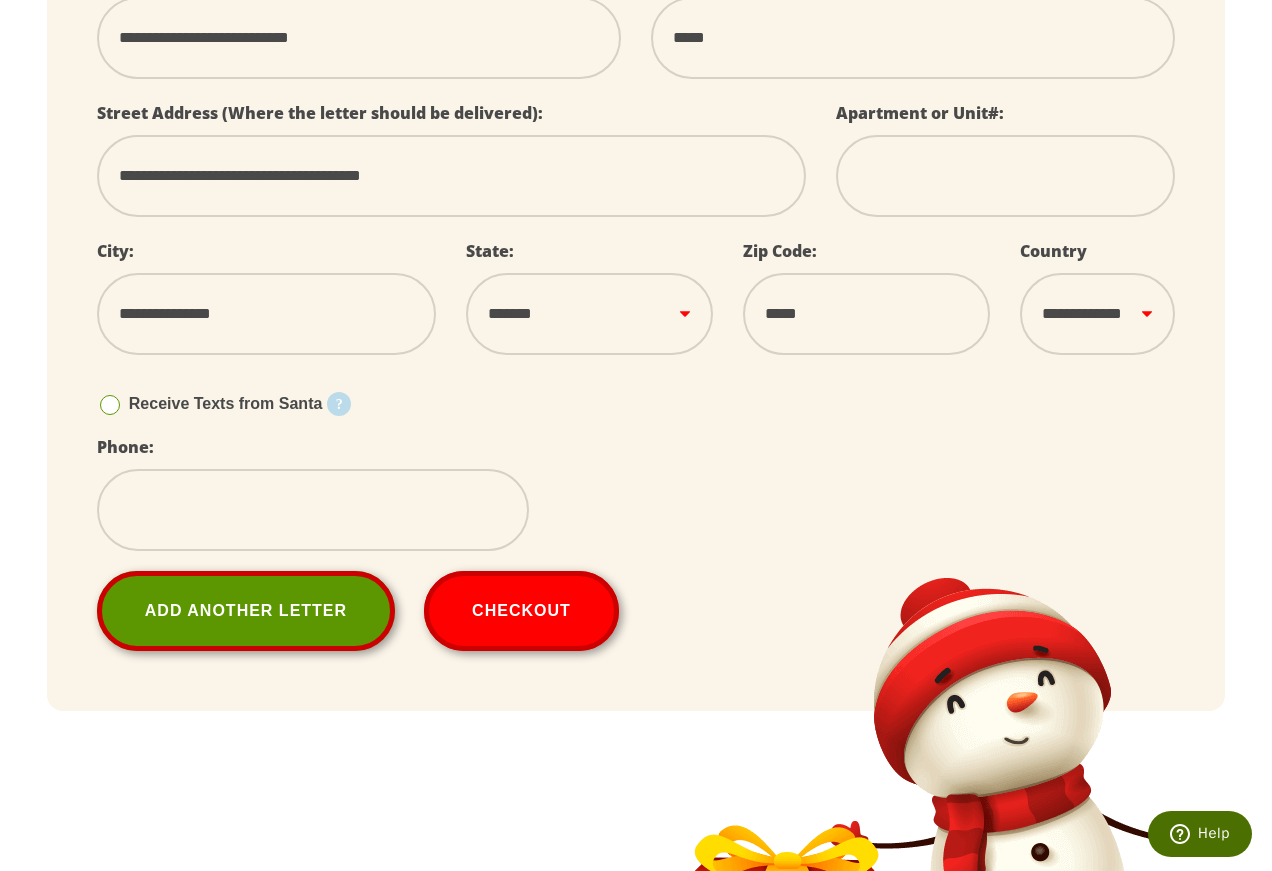 click at bounding box center [313, 510] 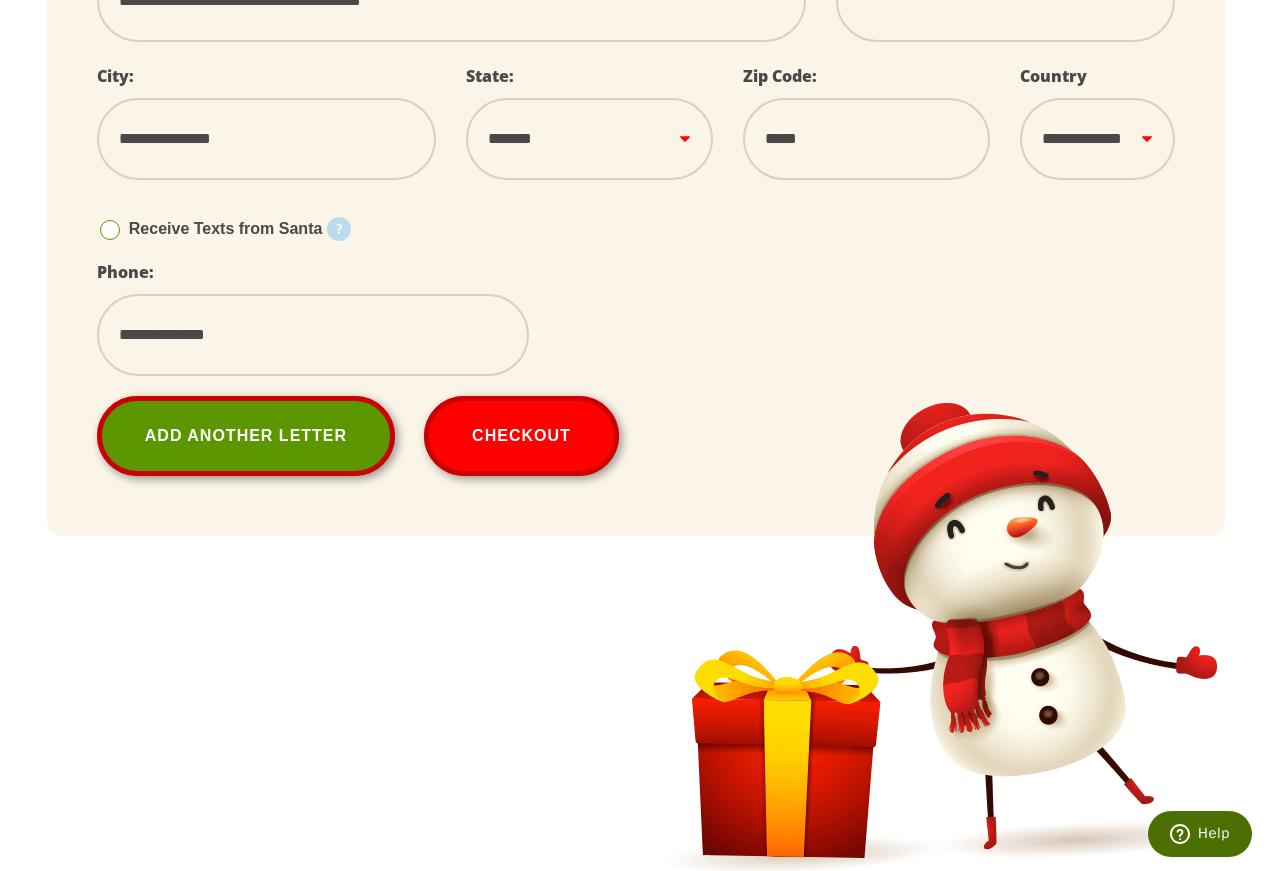 scroll, scrollTop: 855, scrollLeft: 0, axis: vertical 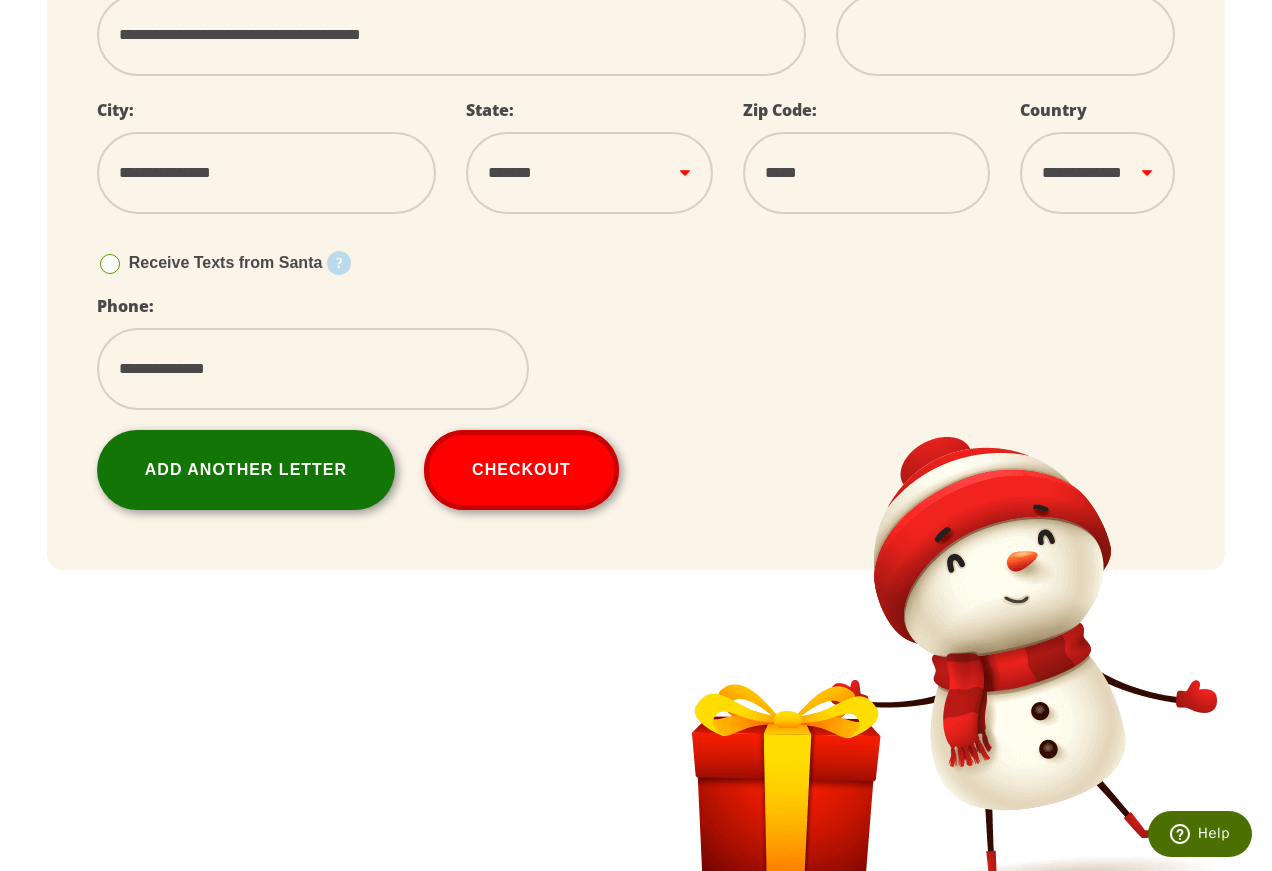 click on "Add Another Letter" at bounding box center [246, 470] 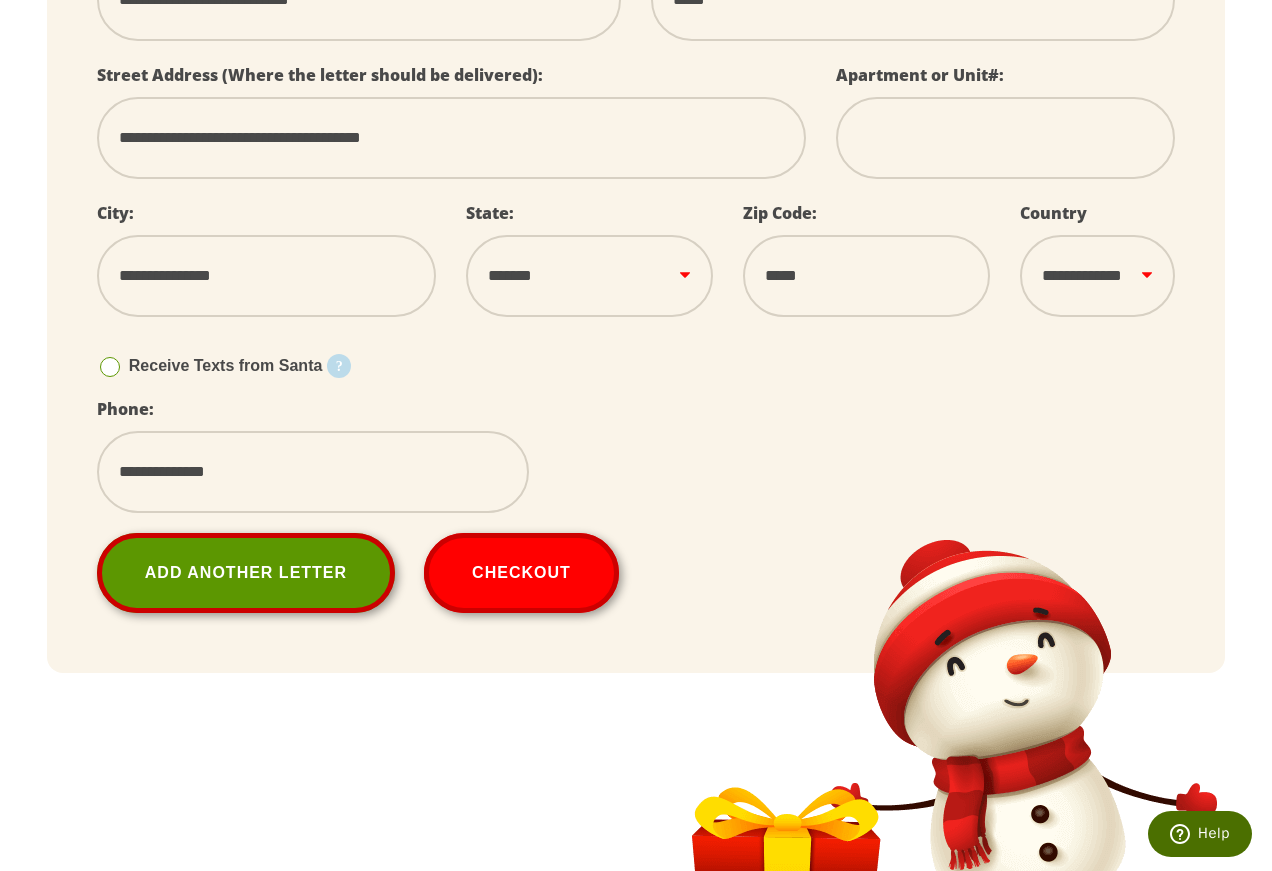 scroll, scrollTop: 904, scrollLeft: 0, axis: vertical 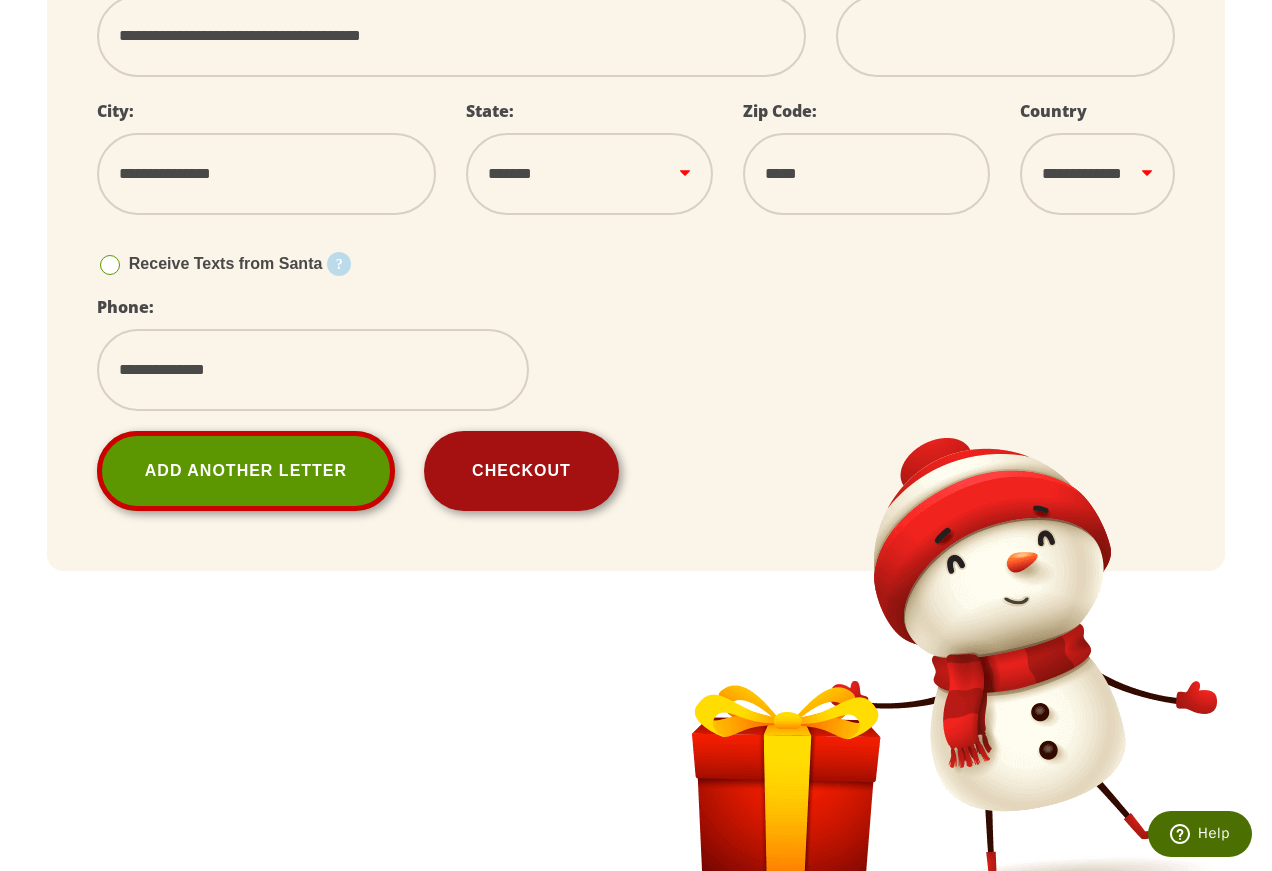 click on "Checkout" at bounding box center (521, 471) 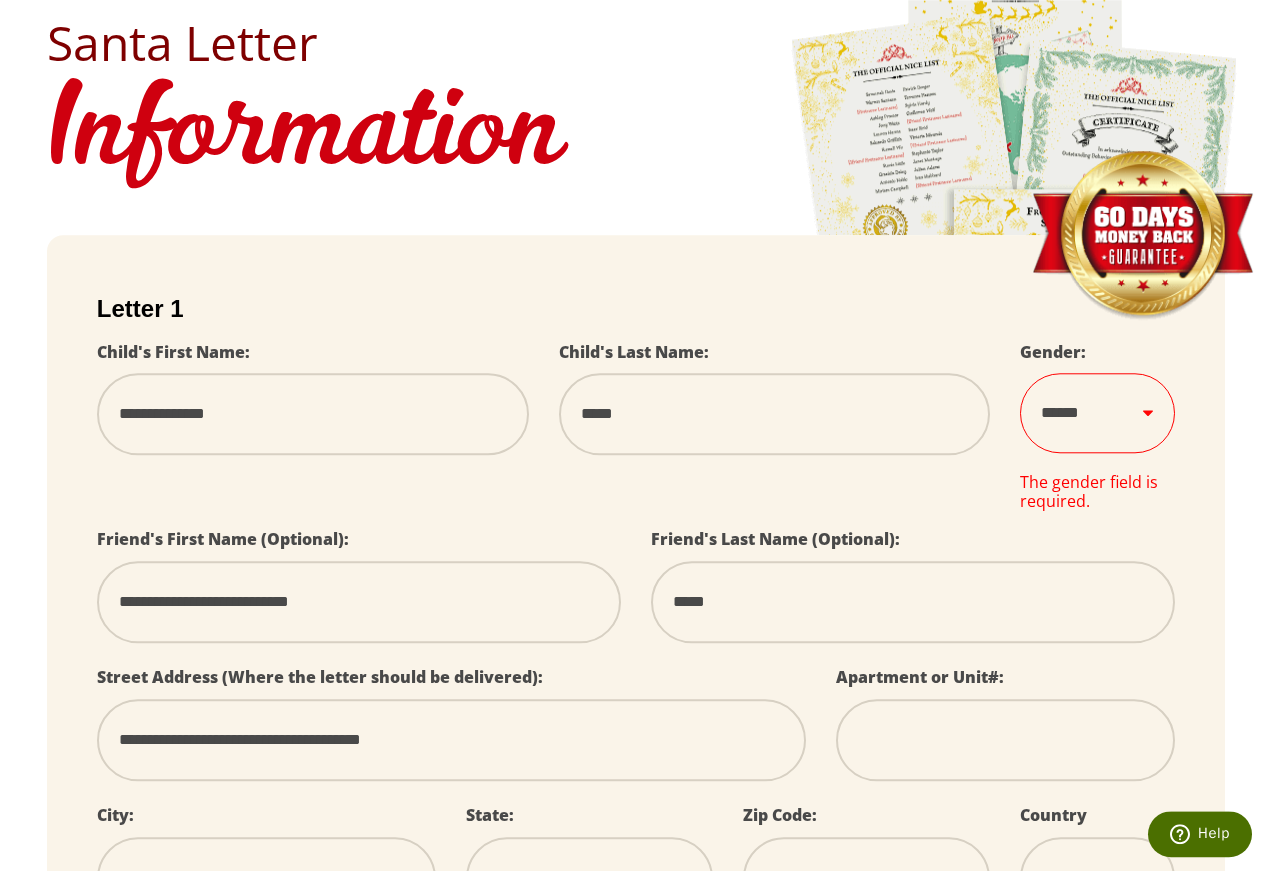 scroll, scrollTop: 190, scrollLeft: 0, axis: vertical 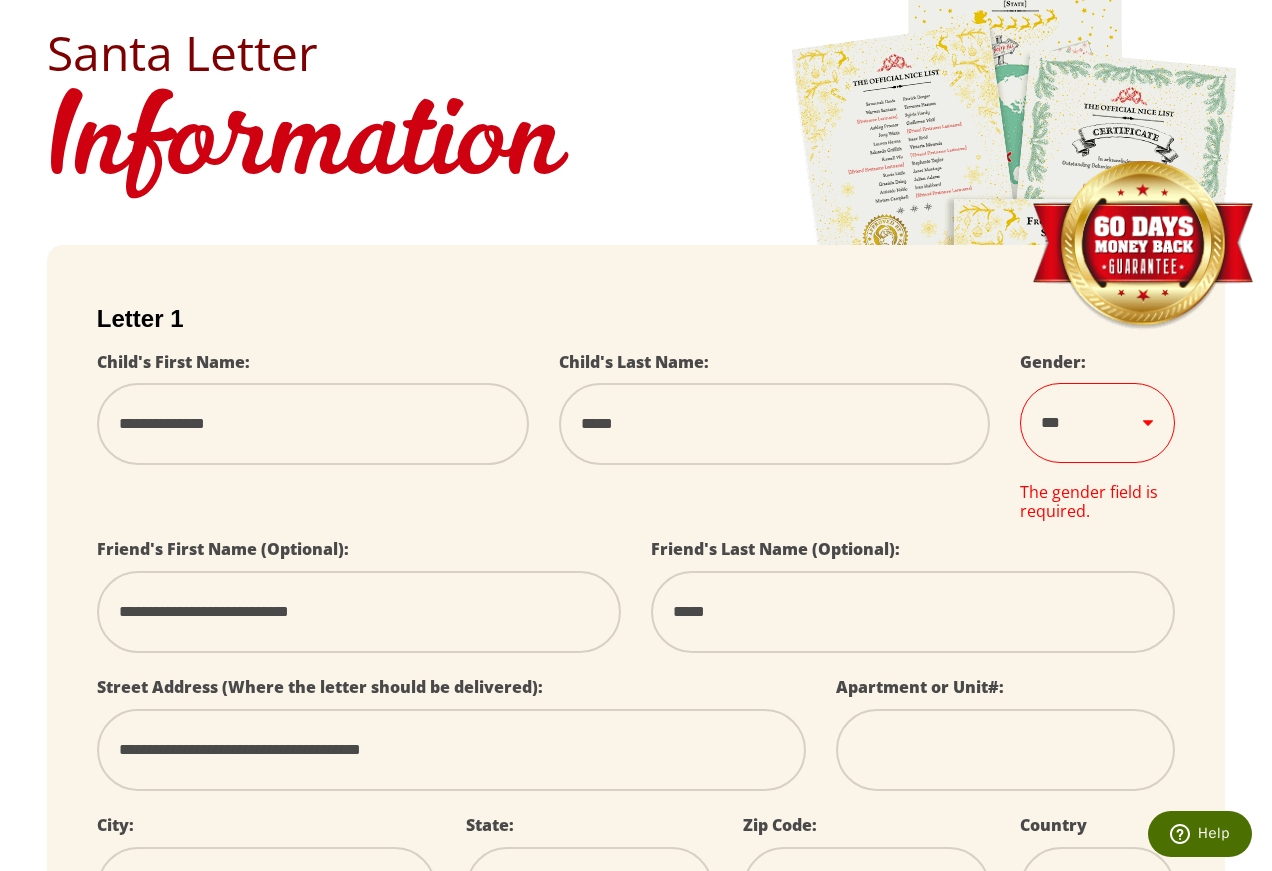 click on "****" at bounding box center [0, 0] 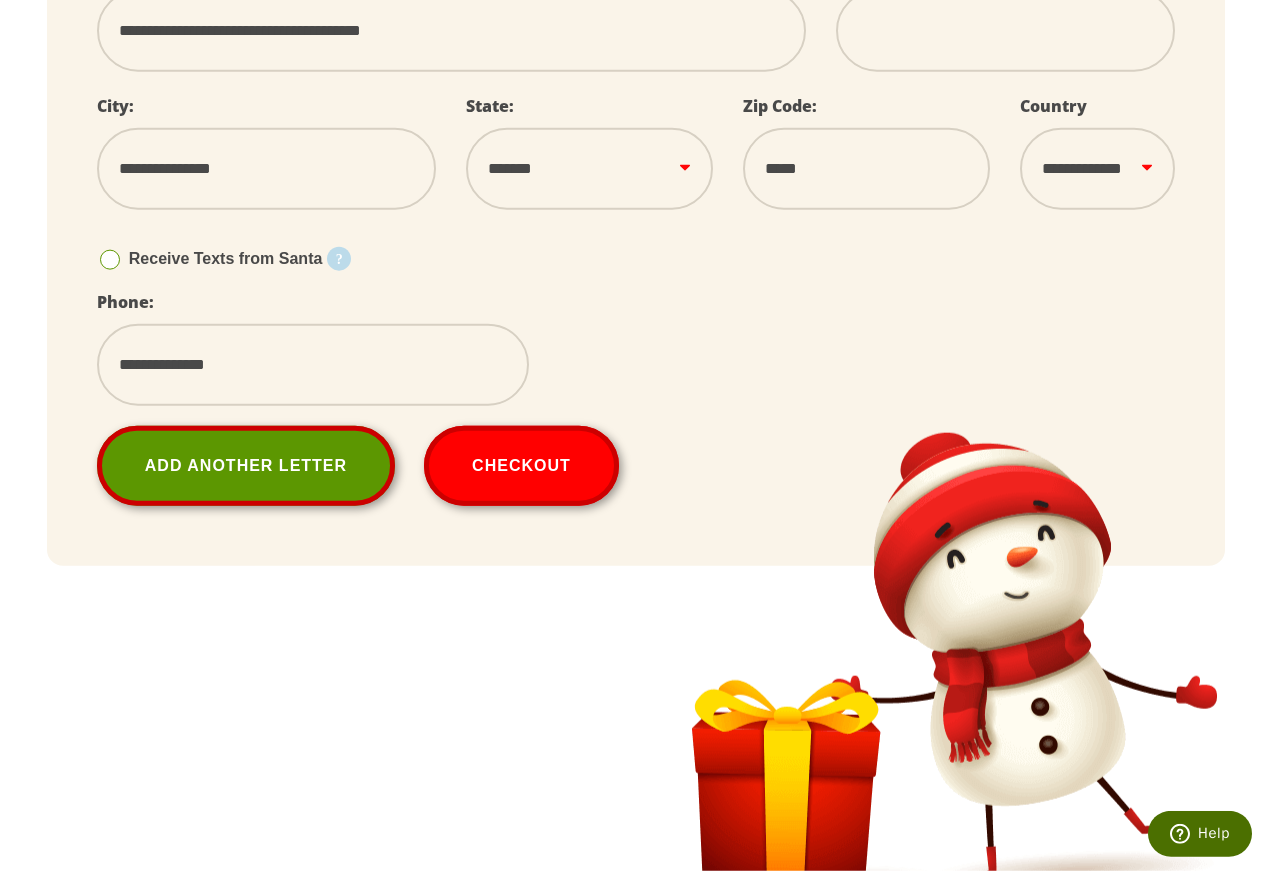 scroll, scrollTop: 904, scrollLeft: 0, axis: vertical 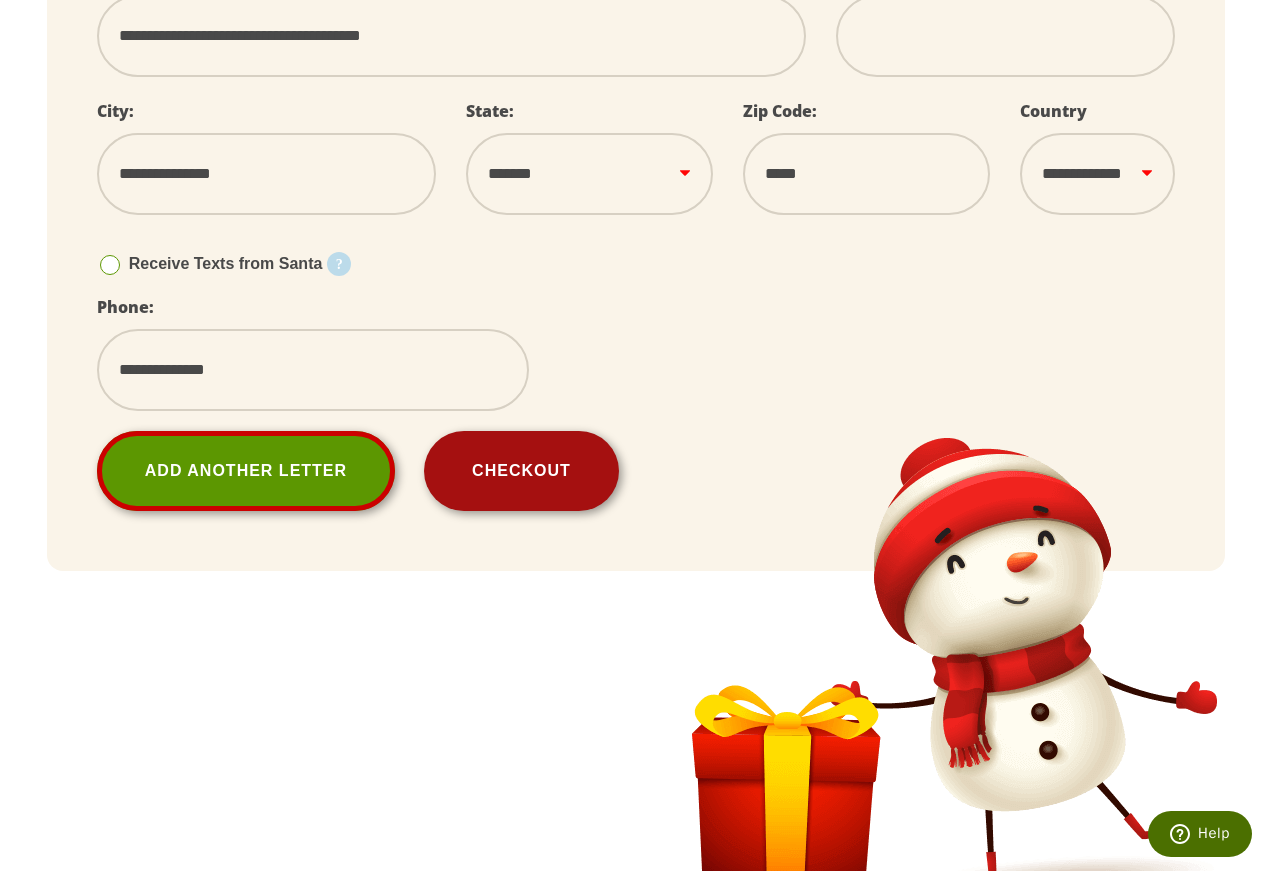 click on "Checkout" at bounding box center [521, 471] 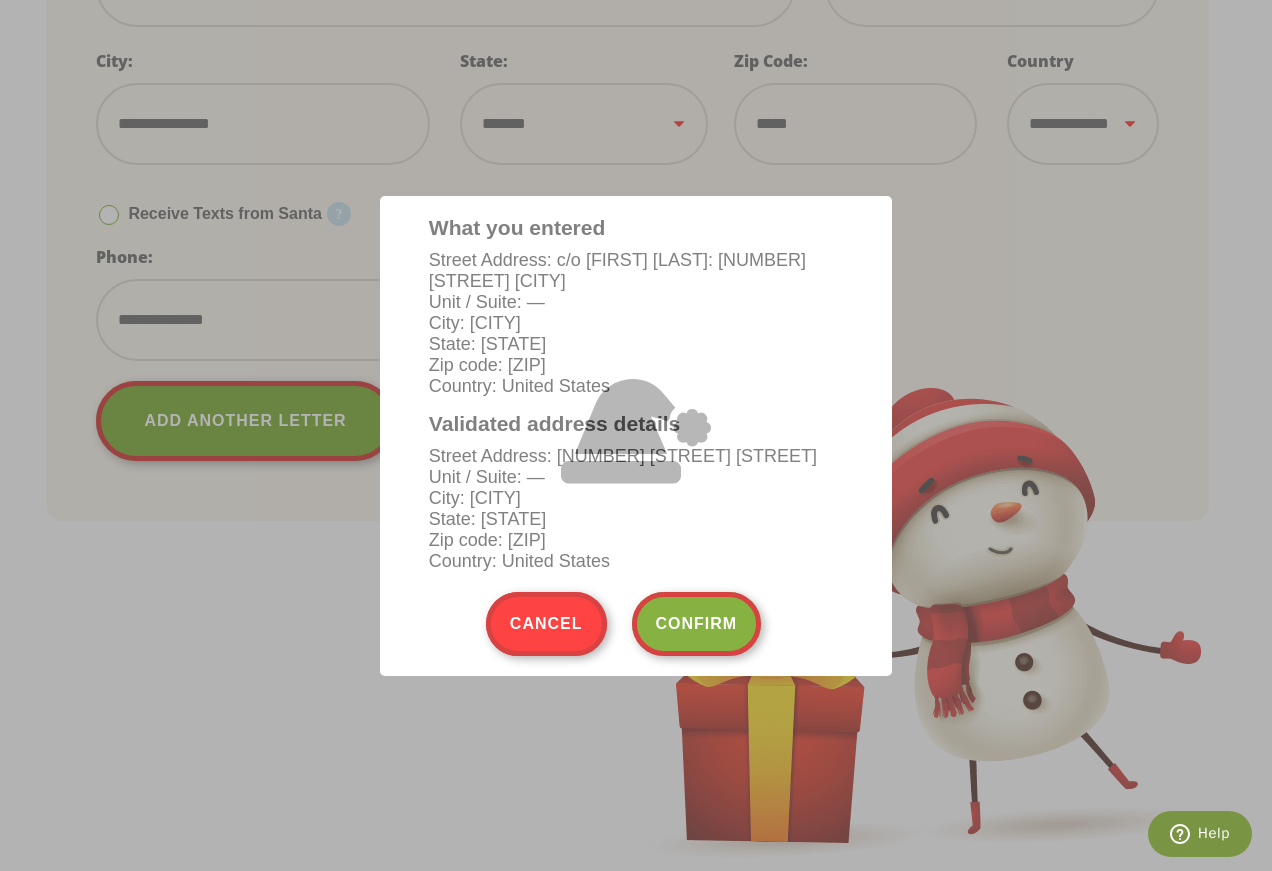 scroll, scrollTop: 854, scrollLeft: 0, axis: vertical 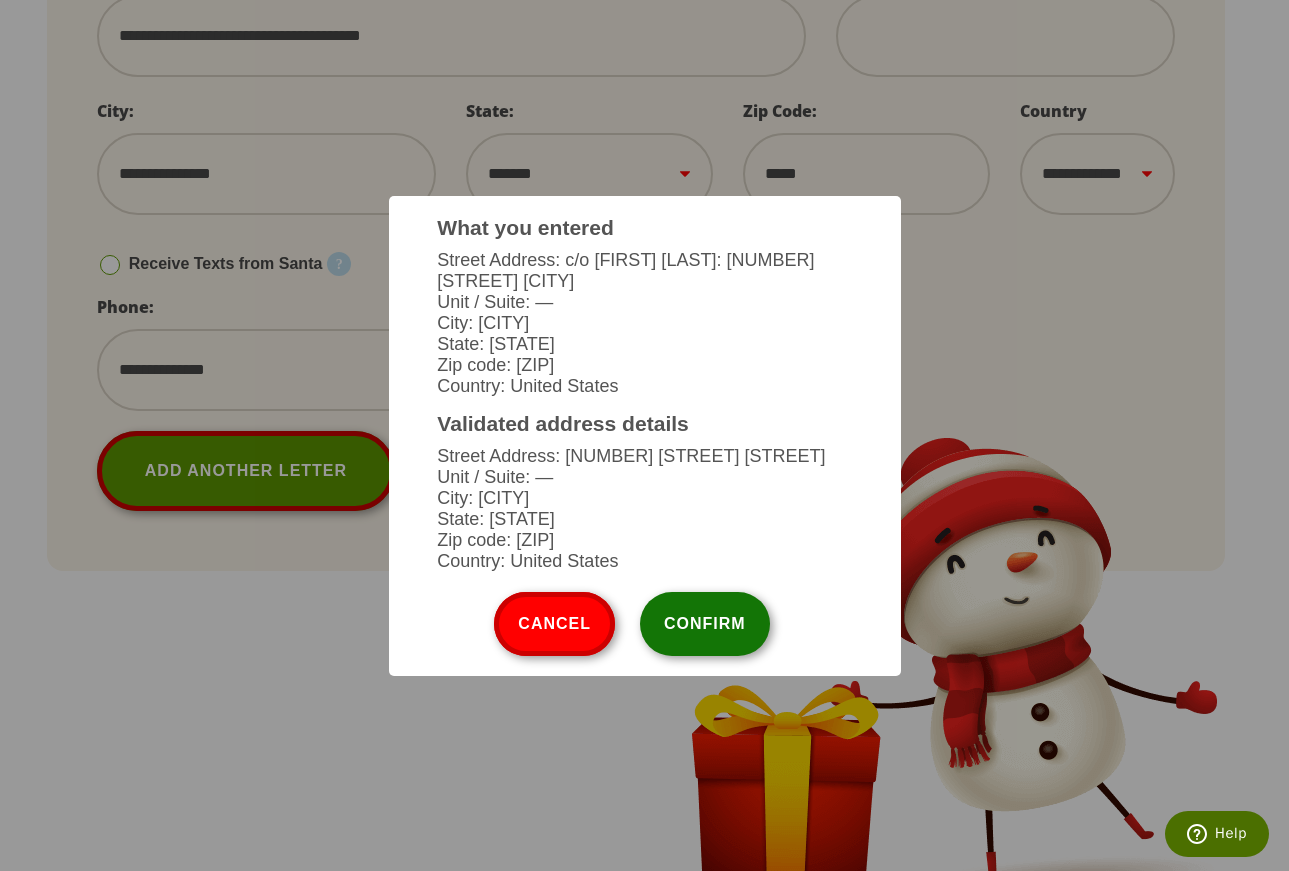 click on "Confirm" at bounding box center [705, 624] 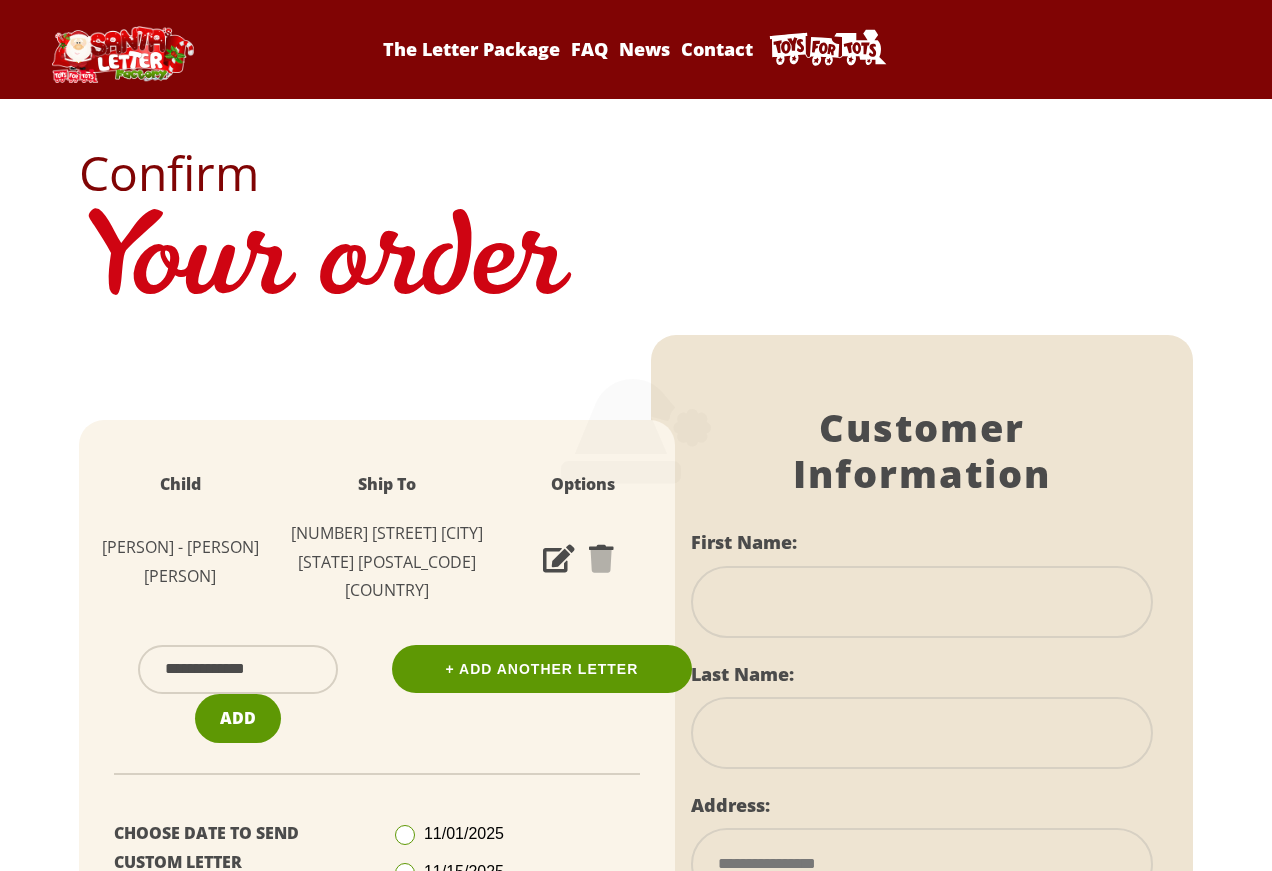 scroll, scrollTop: 0, scrollLeft: 0, axis: both 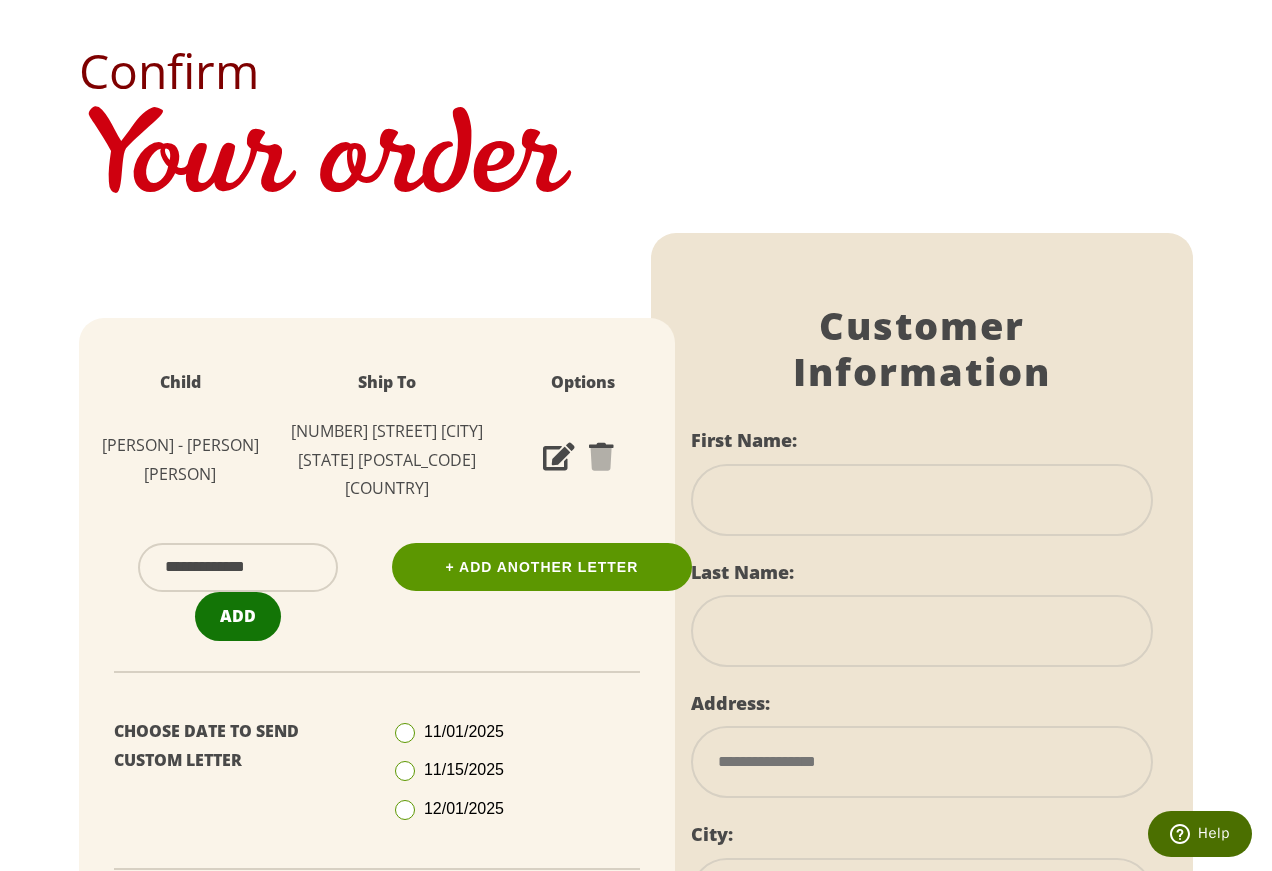 click on "Add" at bounding box center [238, 616] 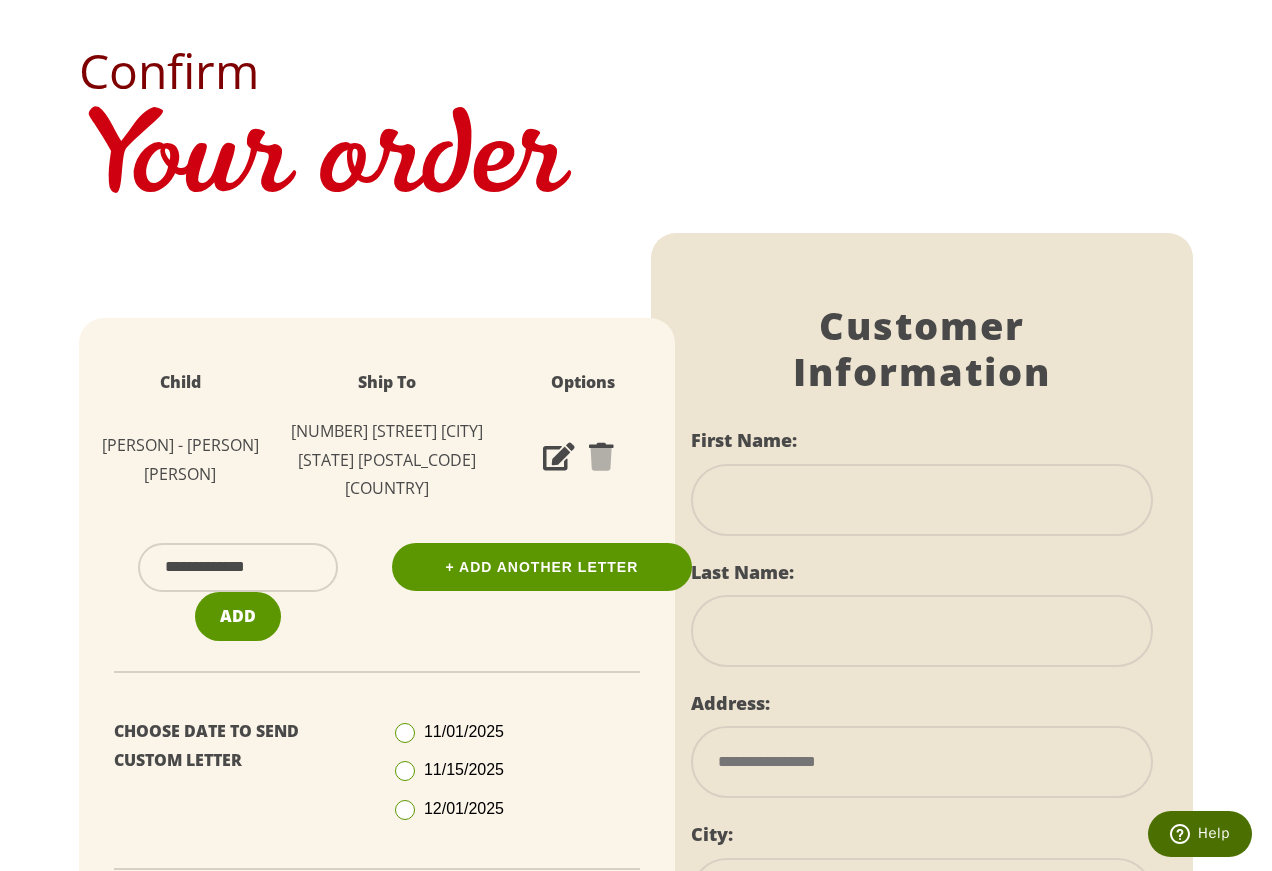 click at bounding box center [922, 500] 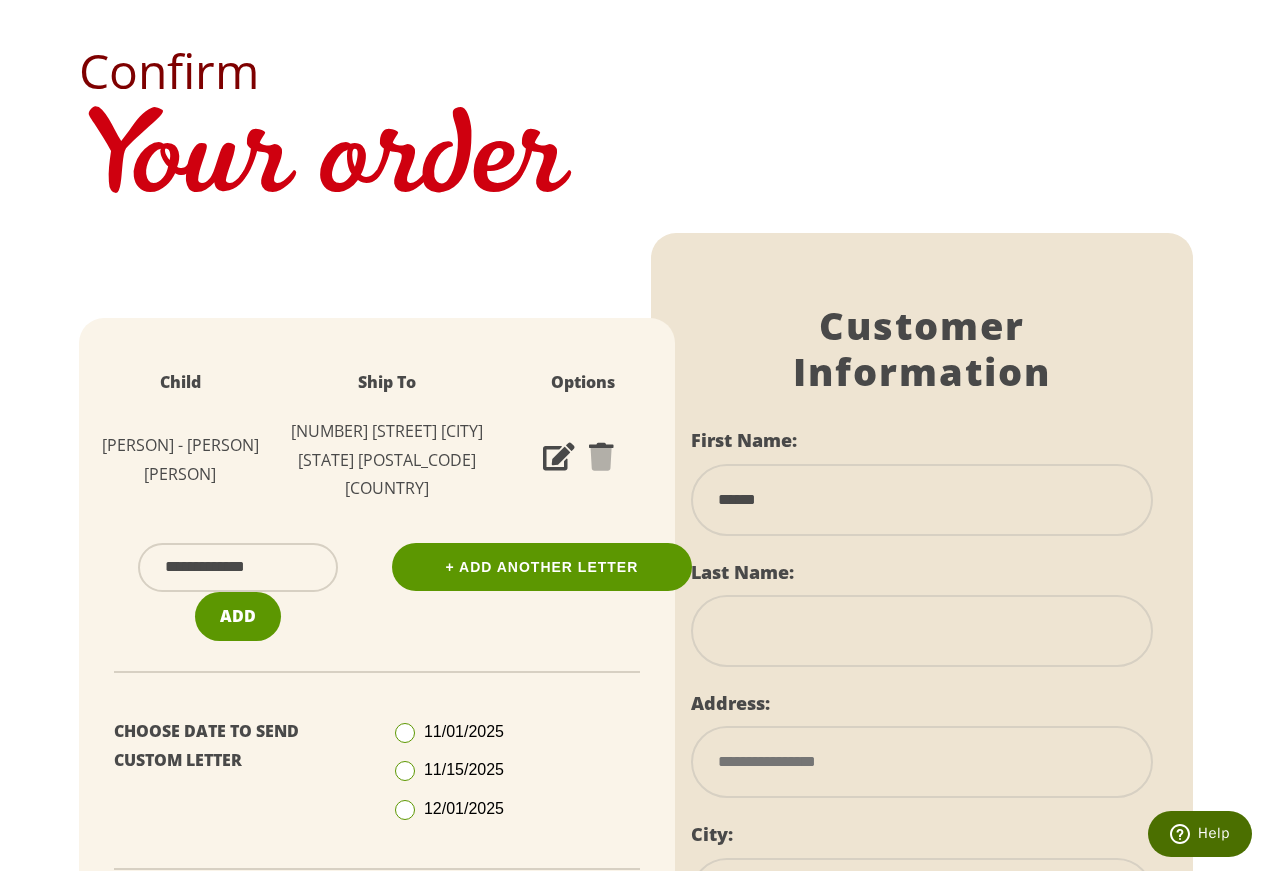 type on "******" 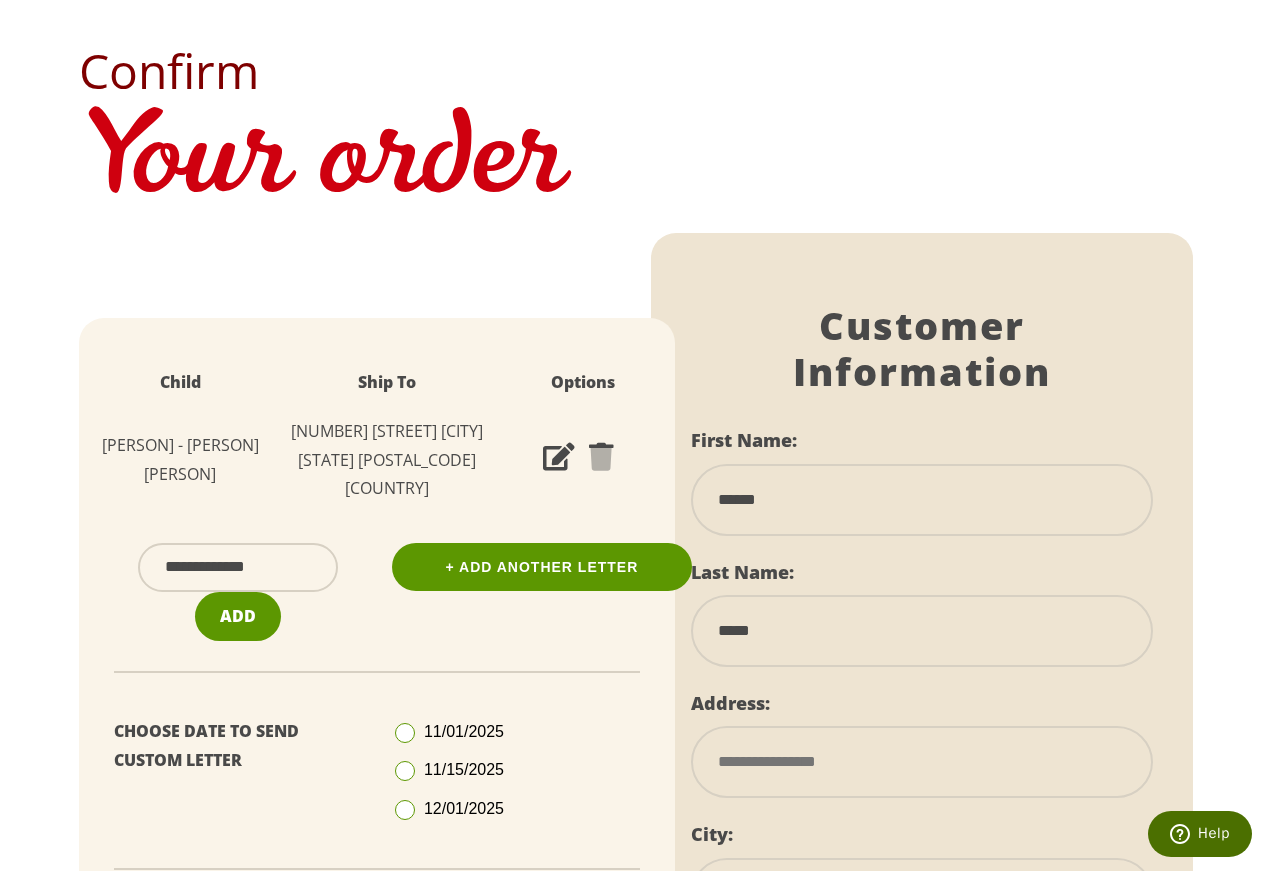 type on "*****" 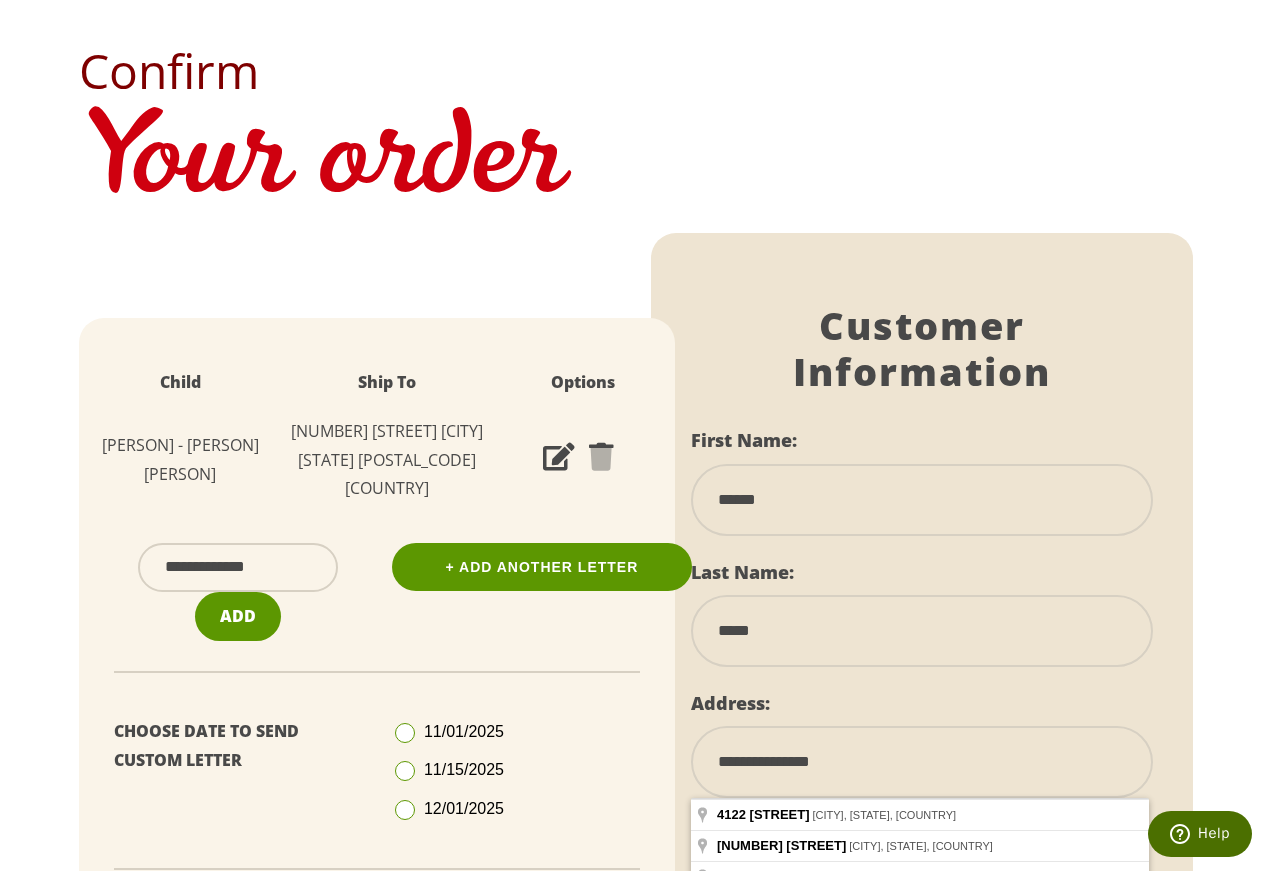 type on "**********" 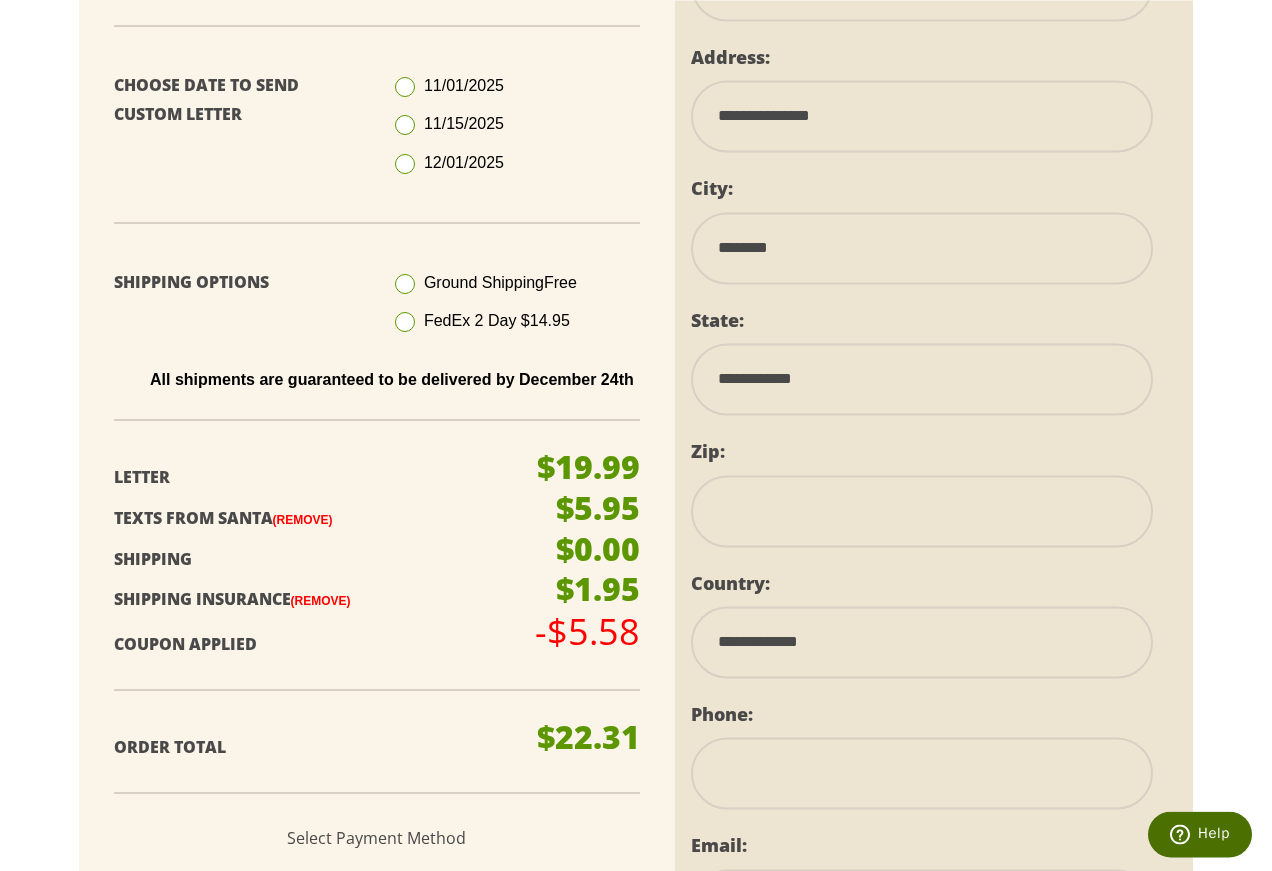scroll, scrollTop: 764, scrollLeft: 0, axis: vertical 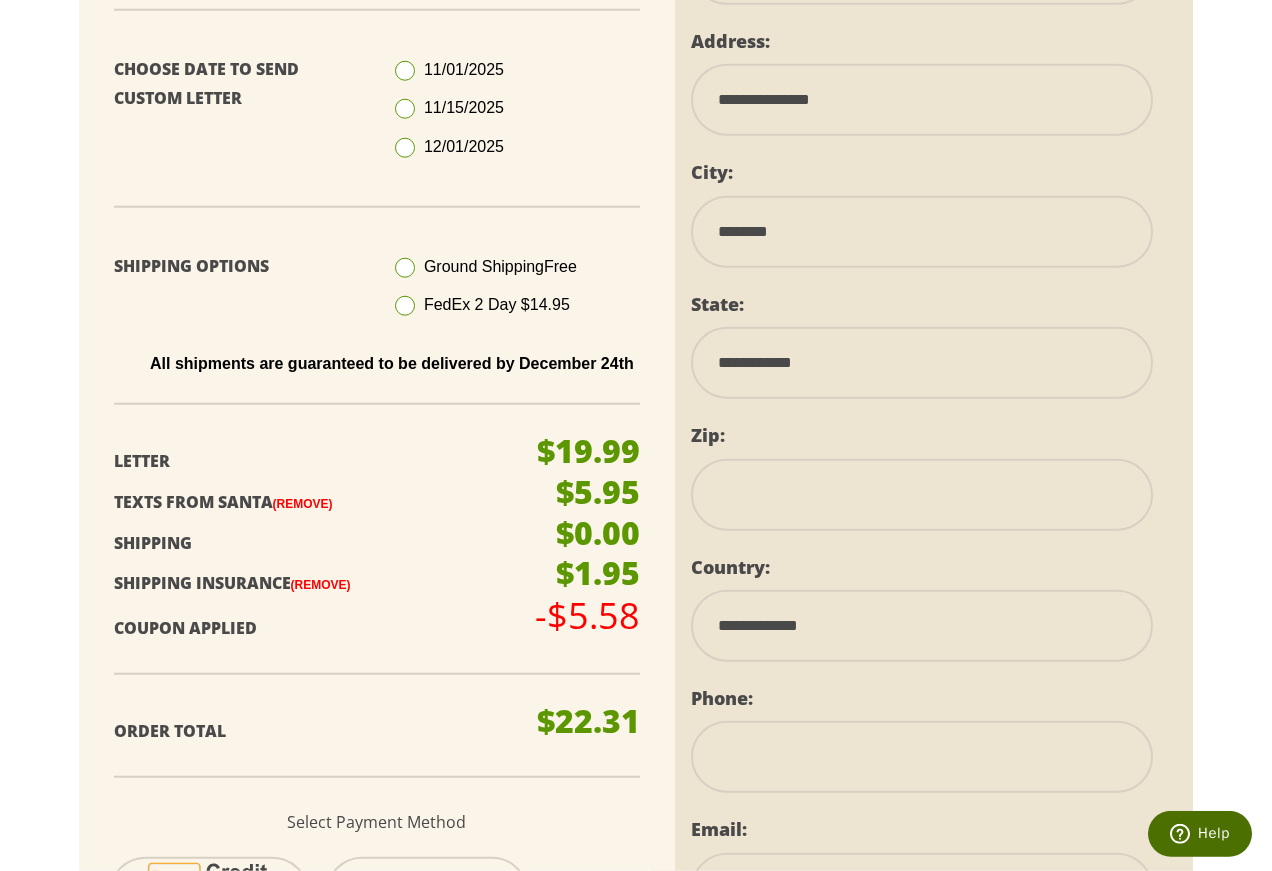 type on "********" 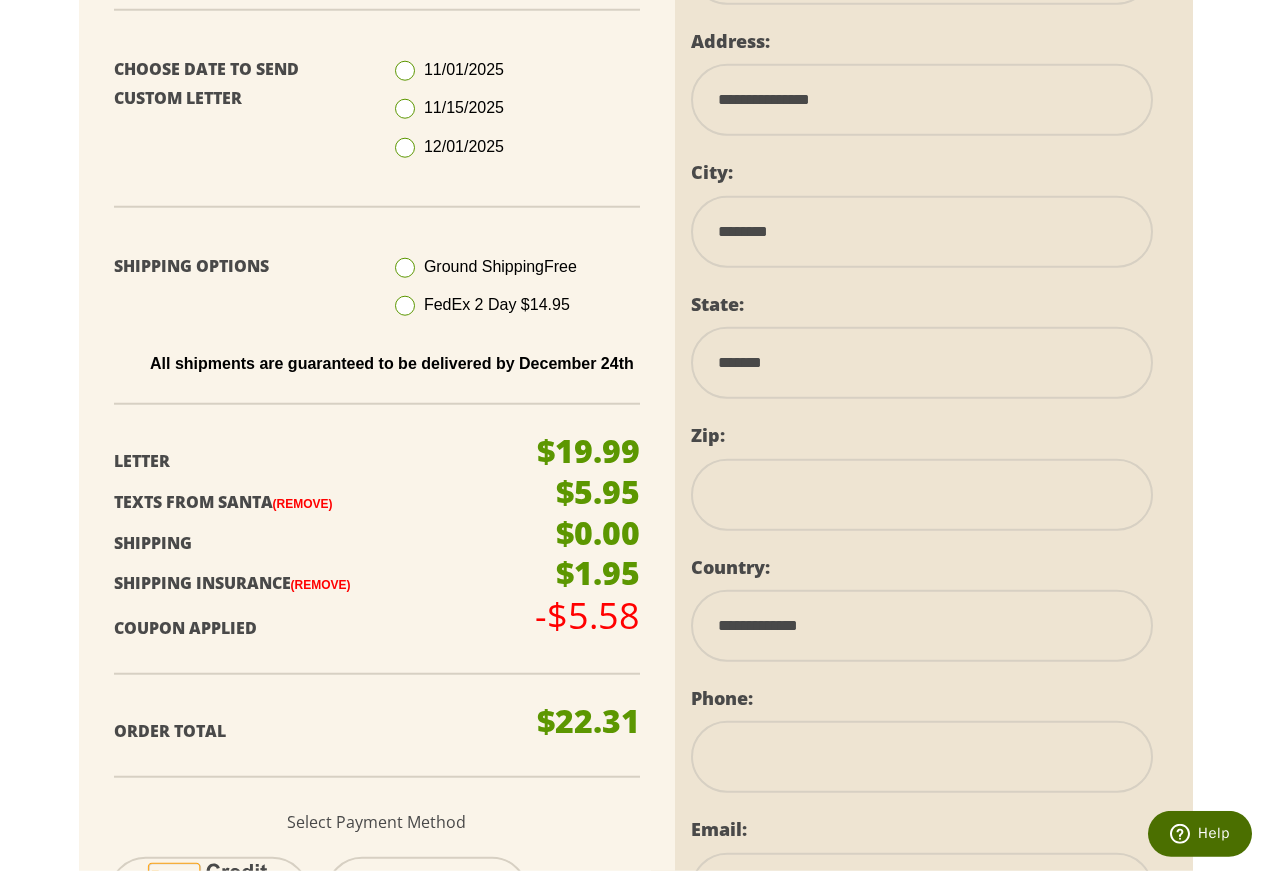 click at bounding box center [922, 495] 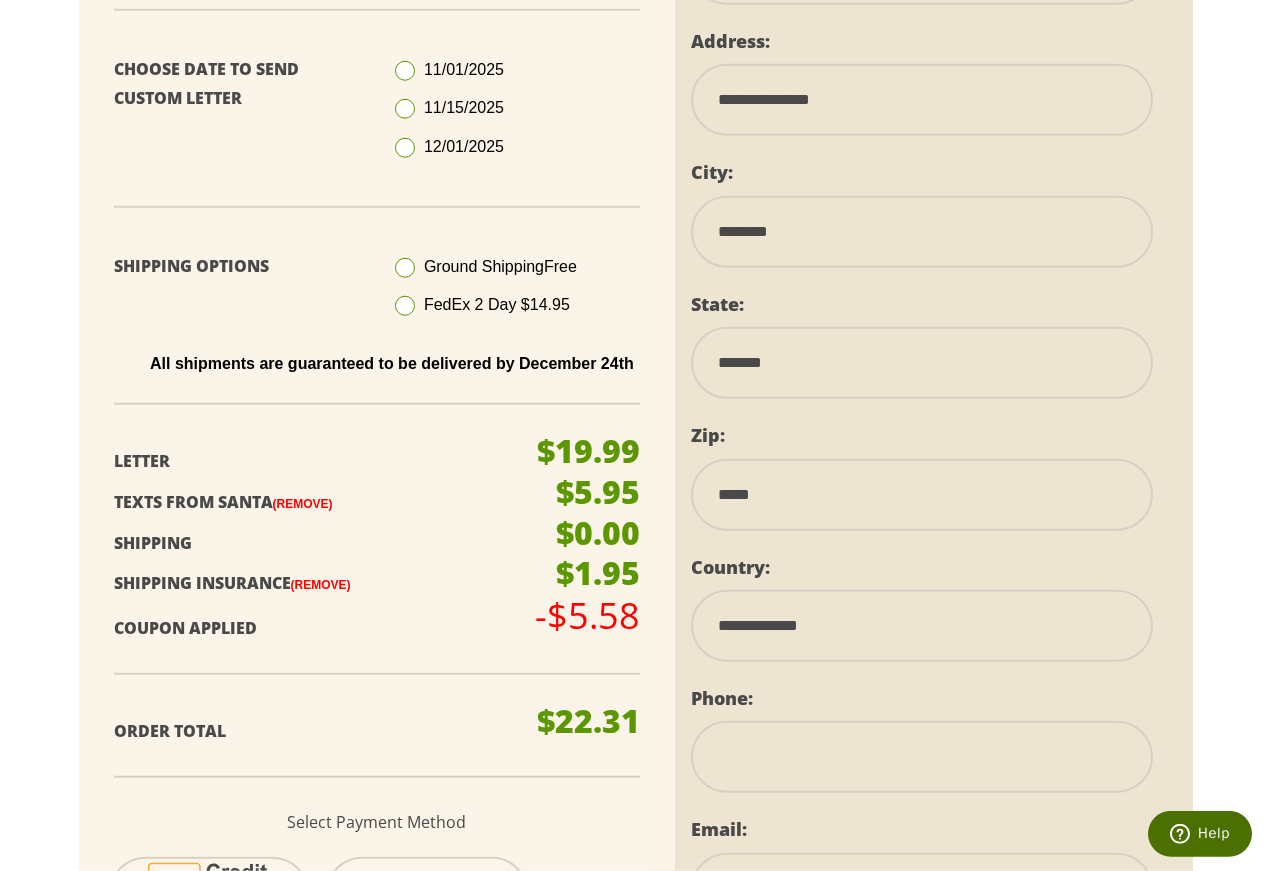 scroll, scrollTop: 968, scrollLeft: 0, axis: vertical 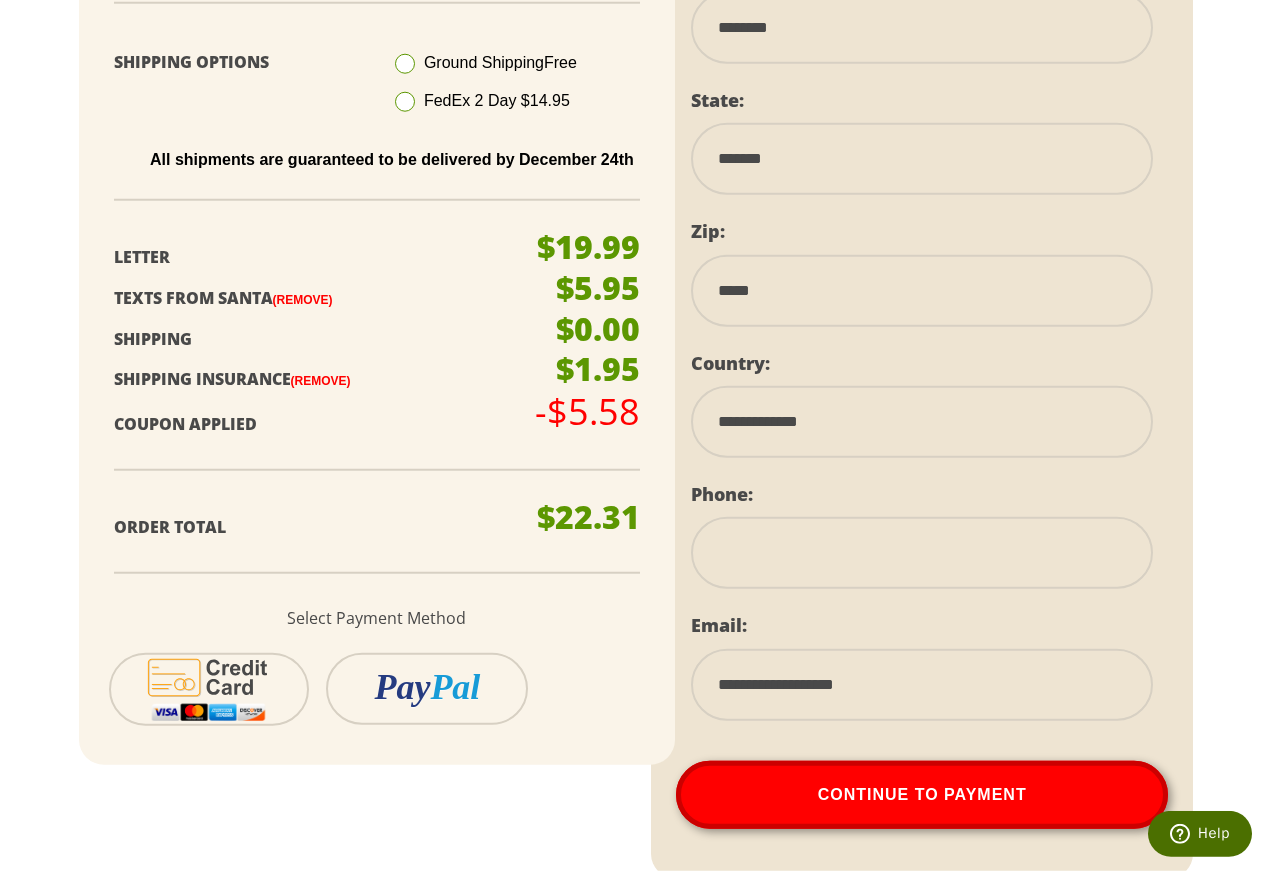 type on "*****" 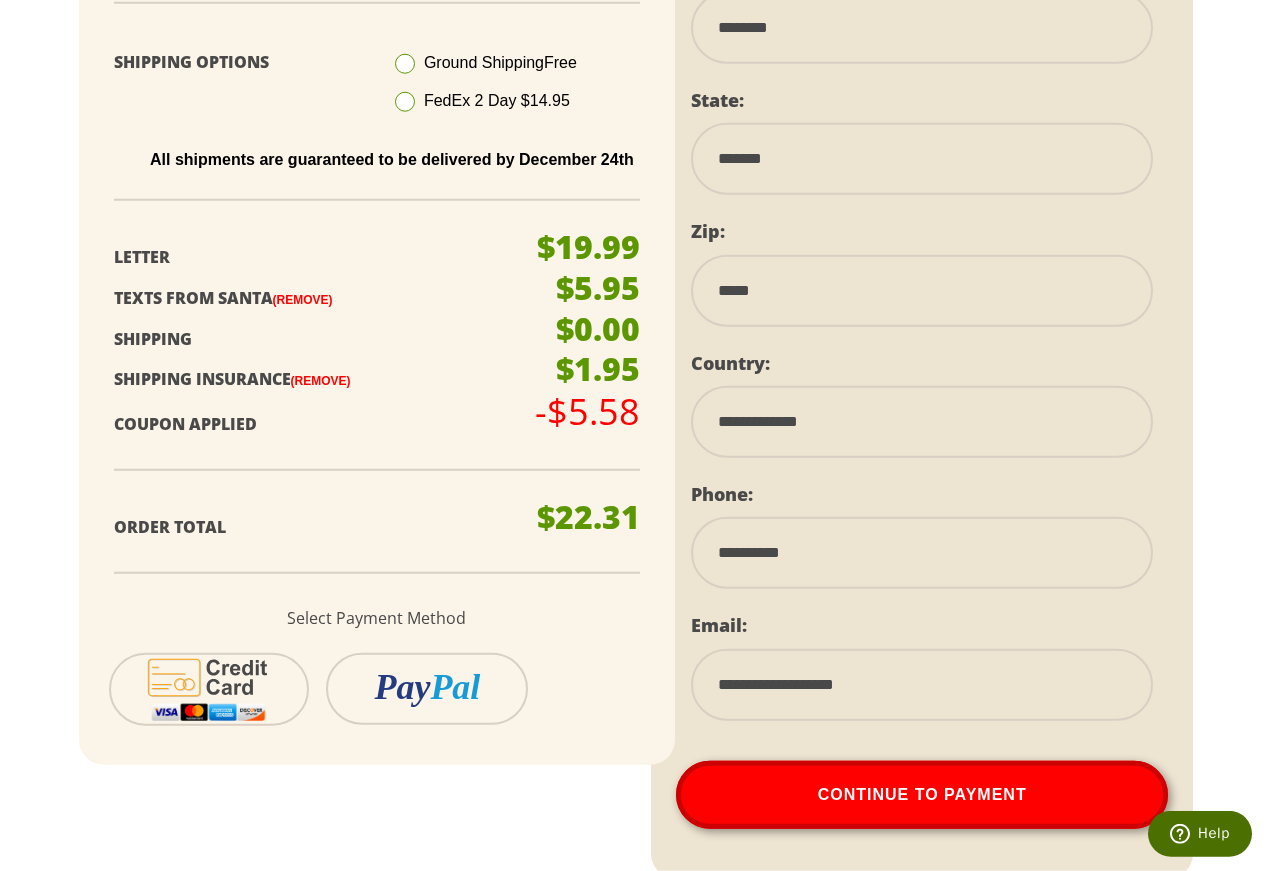 scroll, scrollTop: 1070, scrollLeft: 0, axis: vertical 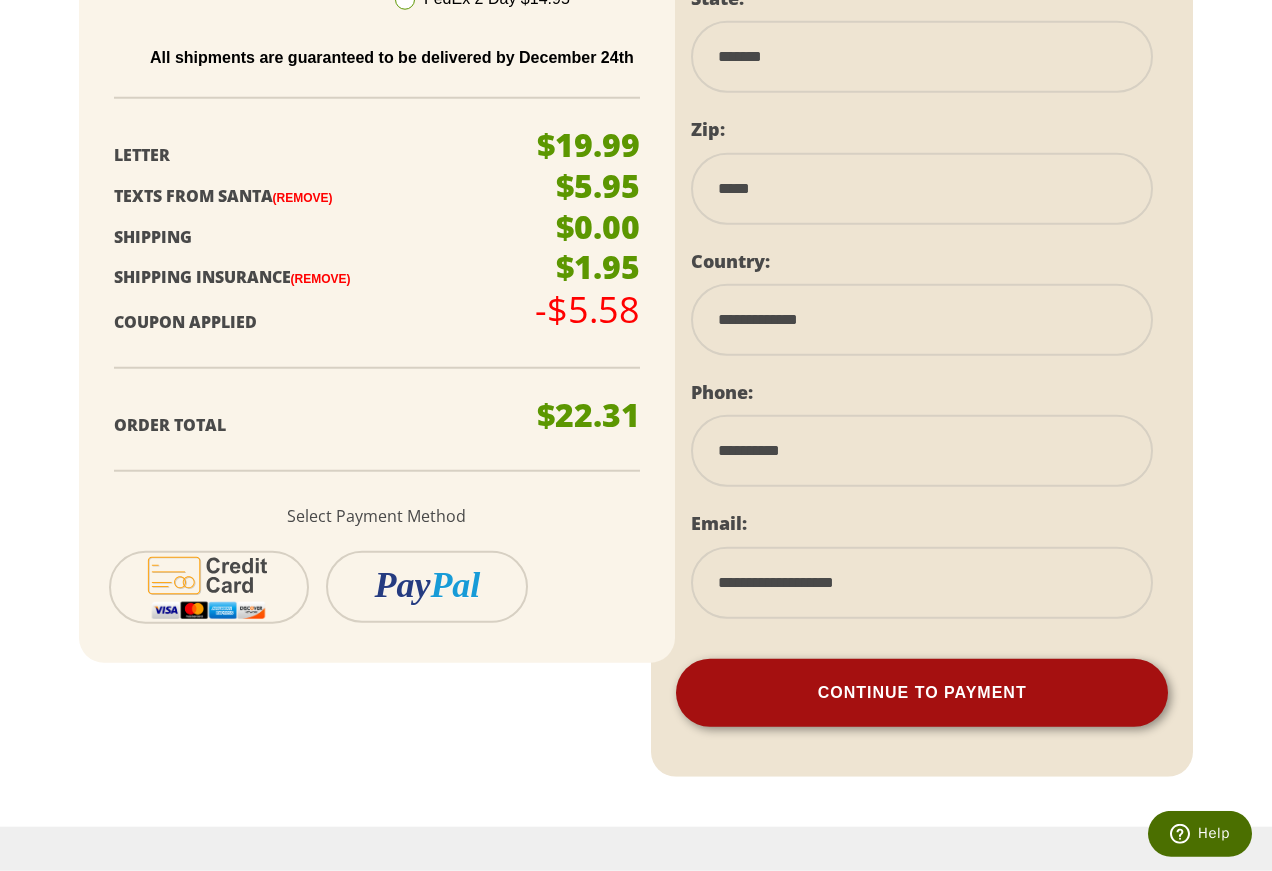 type on "**********" 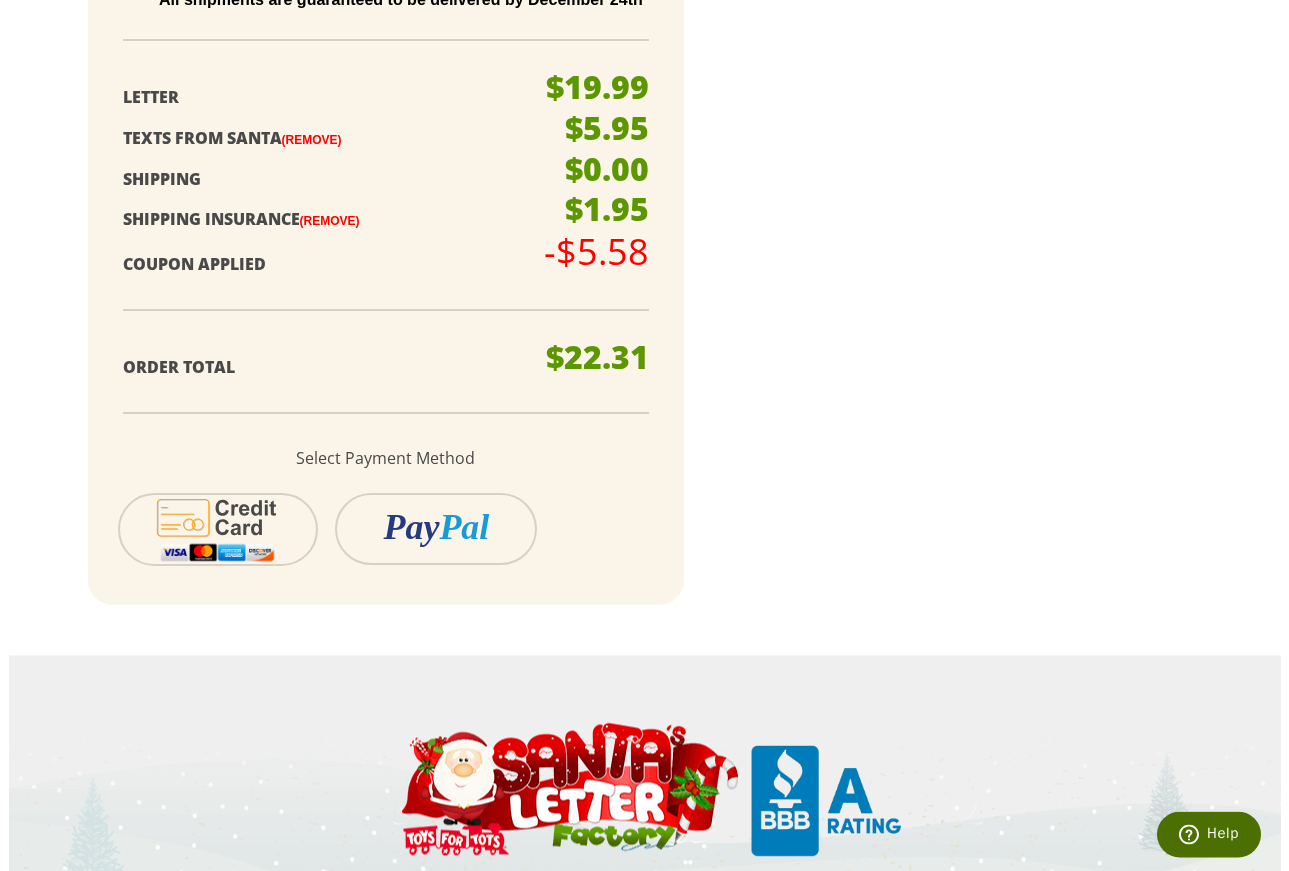 scroll, scrollTop: 1138, scrollLeft: 0, axis: vertical 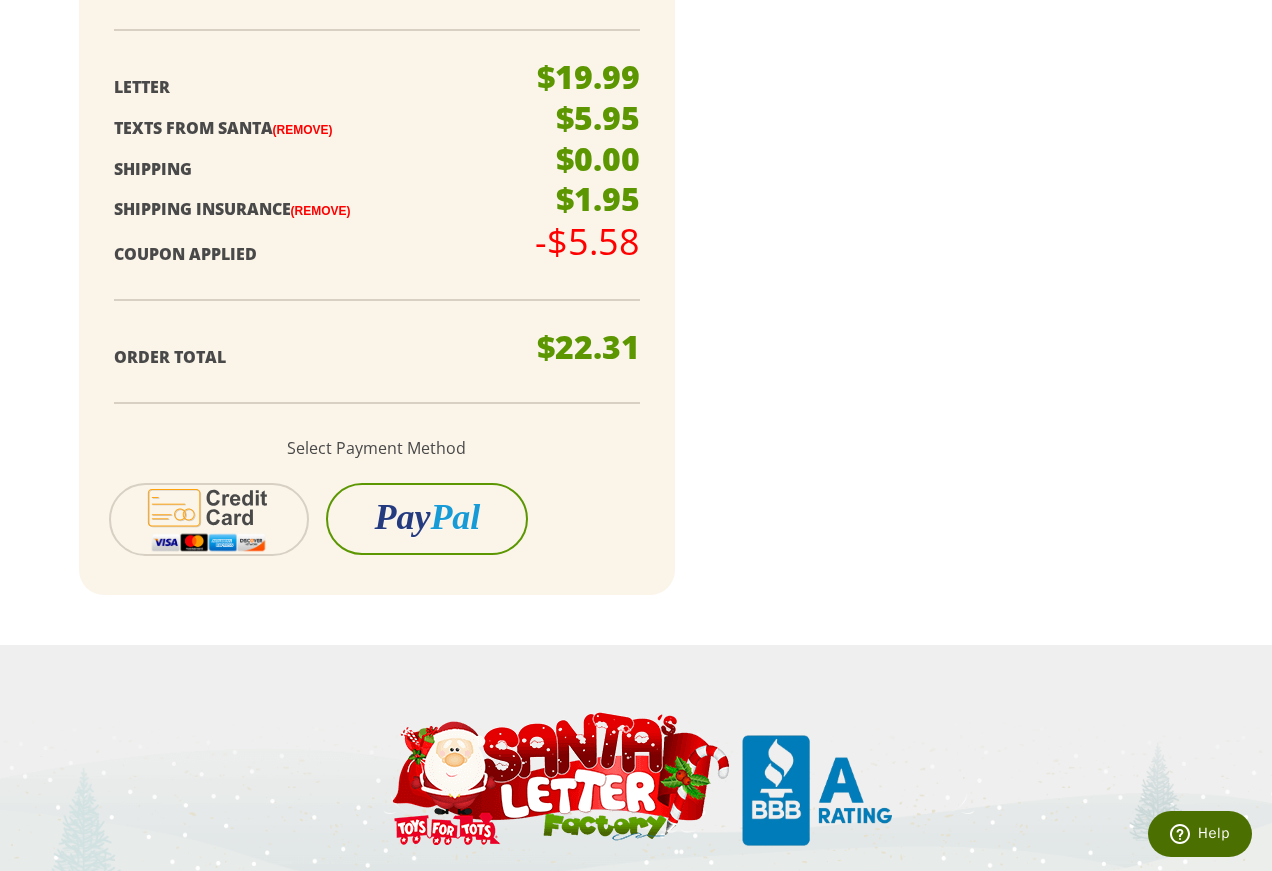 click on "Pay" at bounding box center (402, 517) 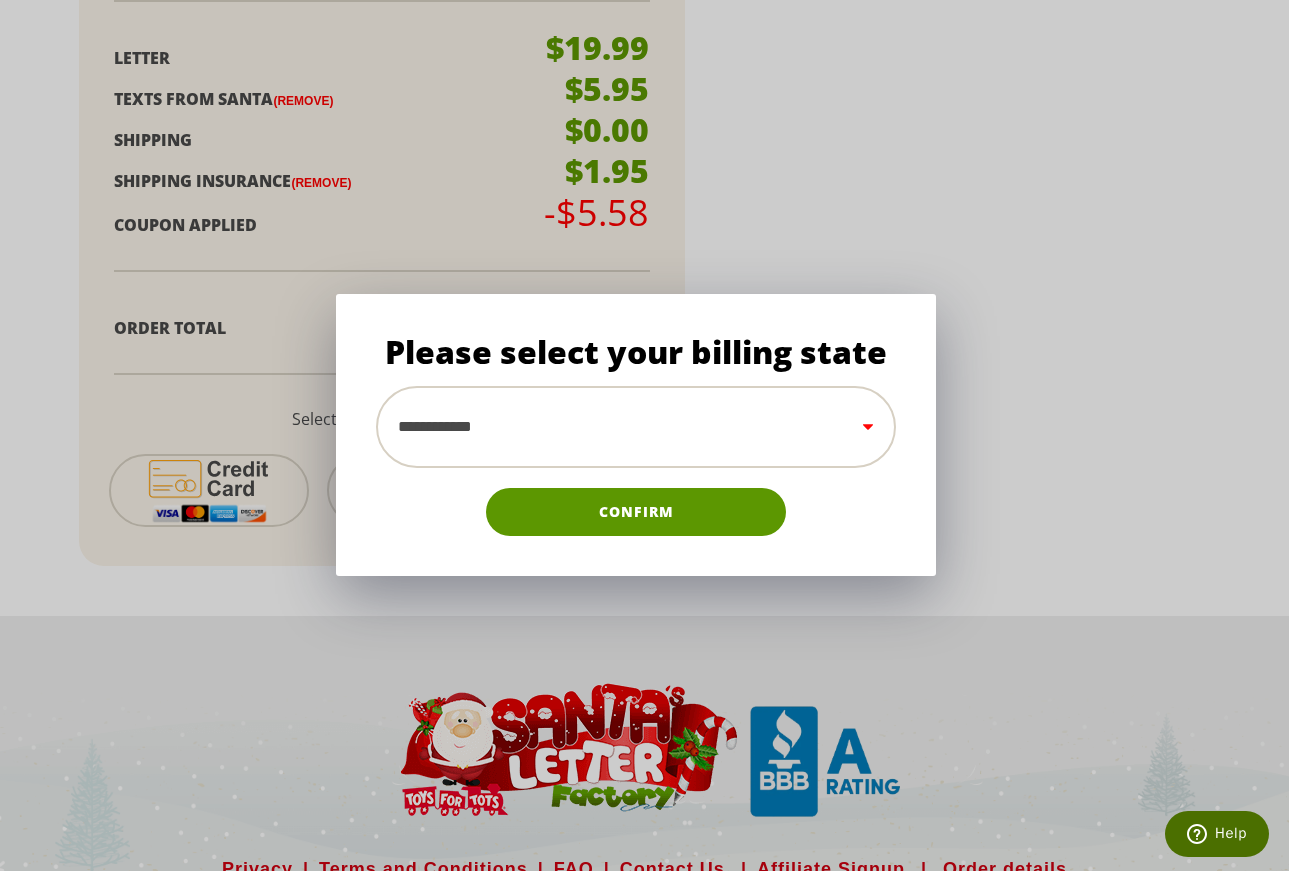 select on "**" 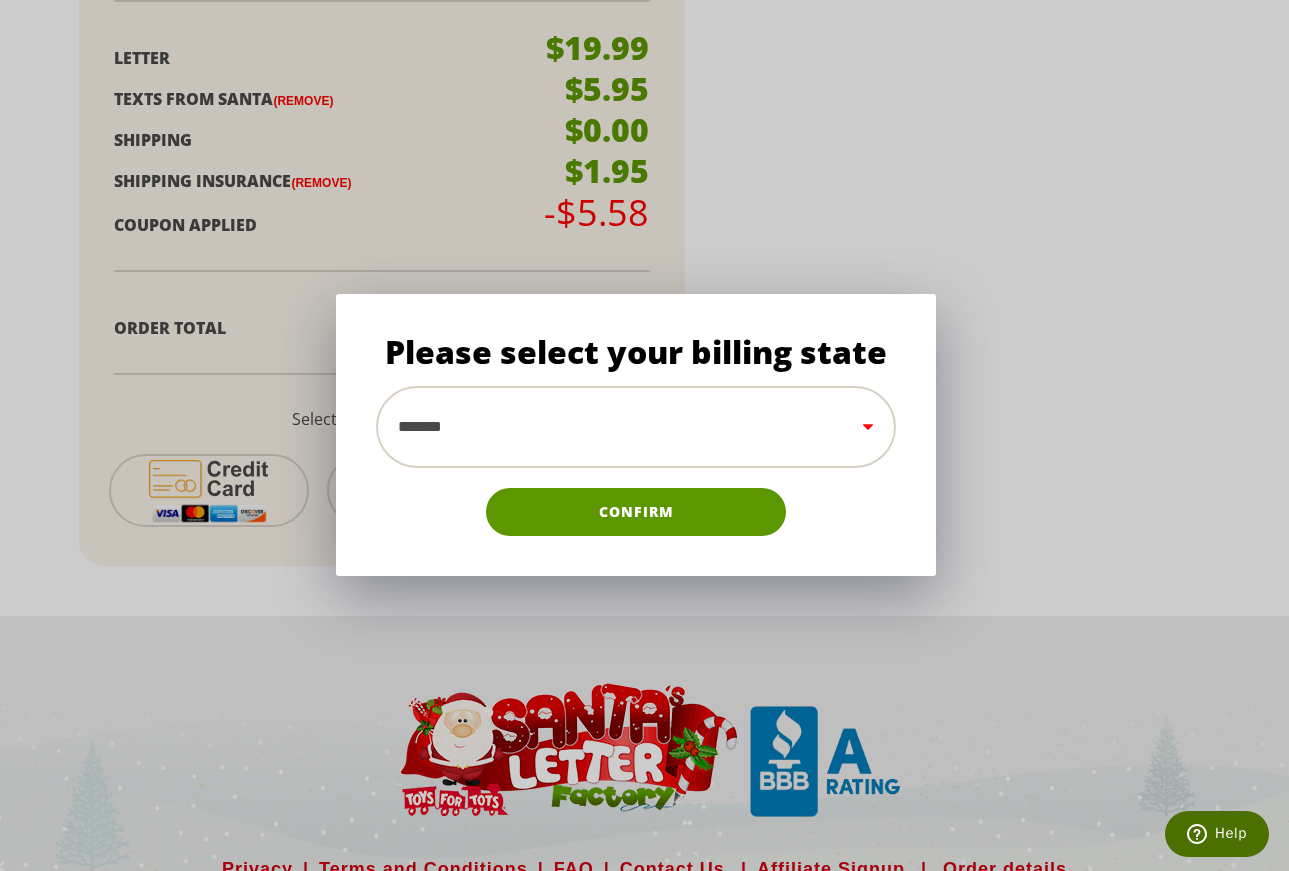 click on "Confirm" at bounding box center (636, 512) 